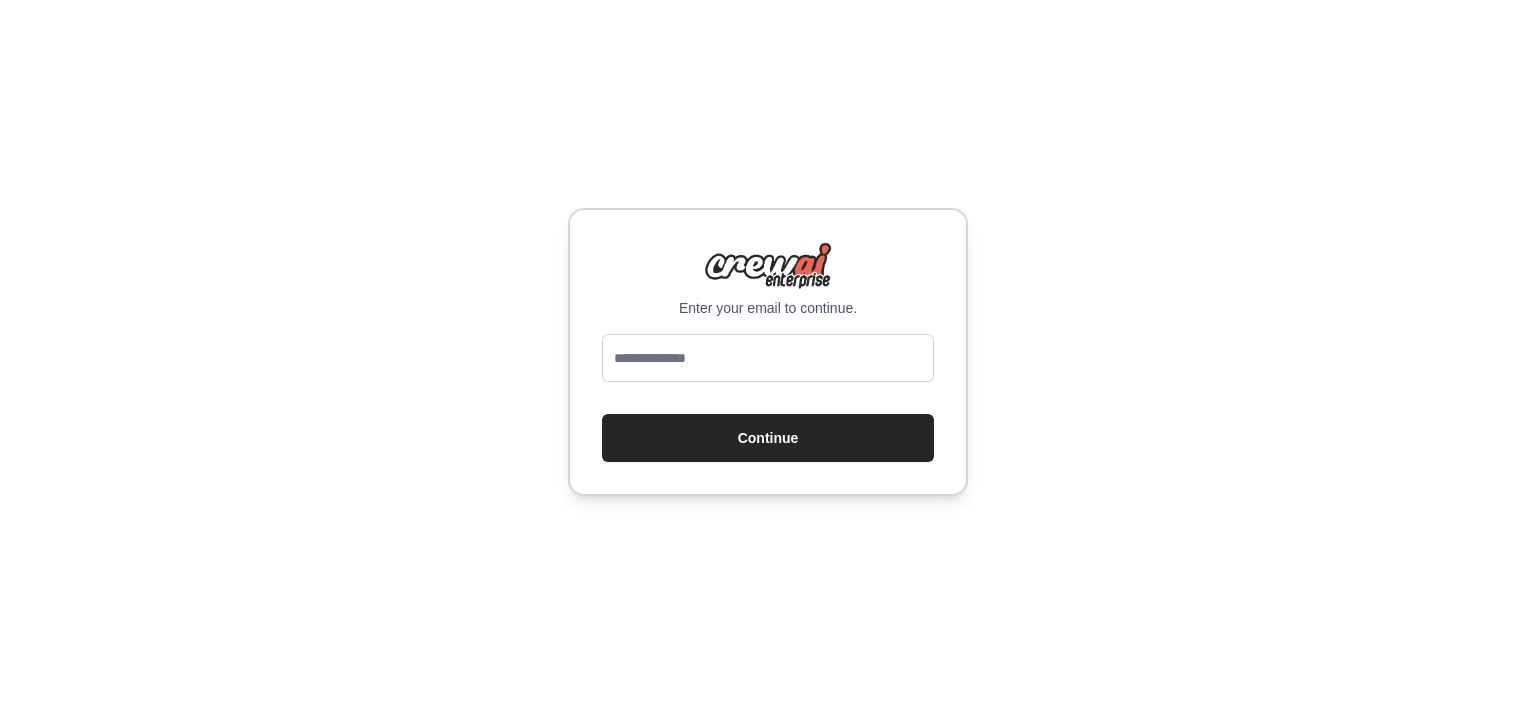 scroll, scrollTop: 0, scrollLeft: 0, axis: both 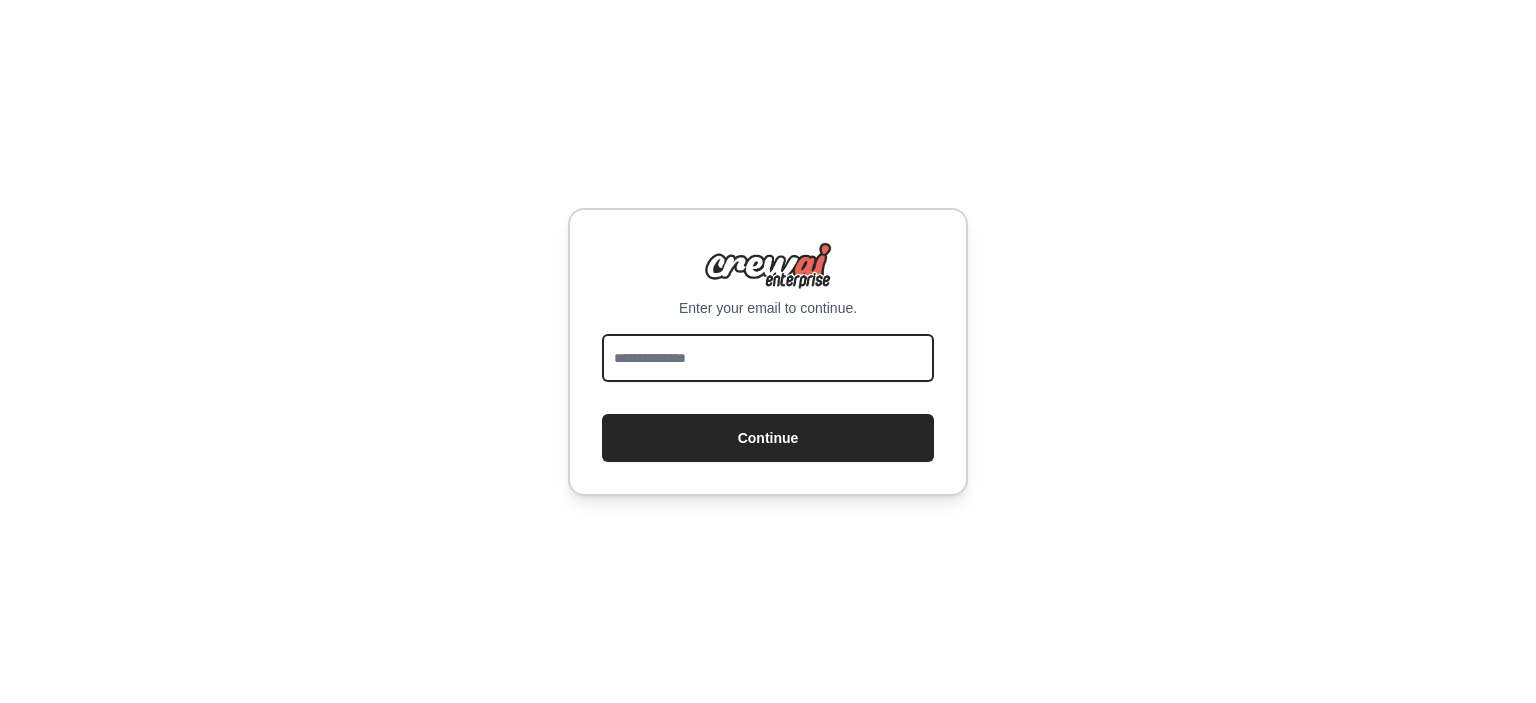 click at bounding box center [768, 358] 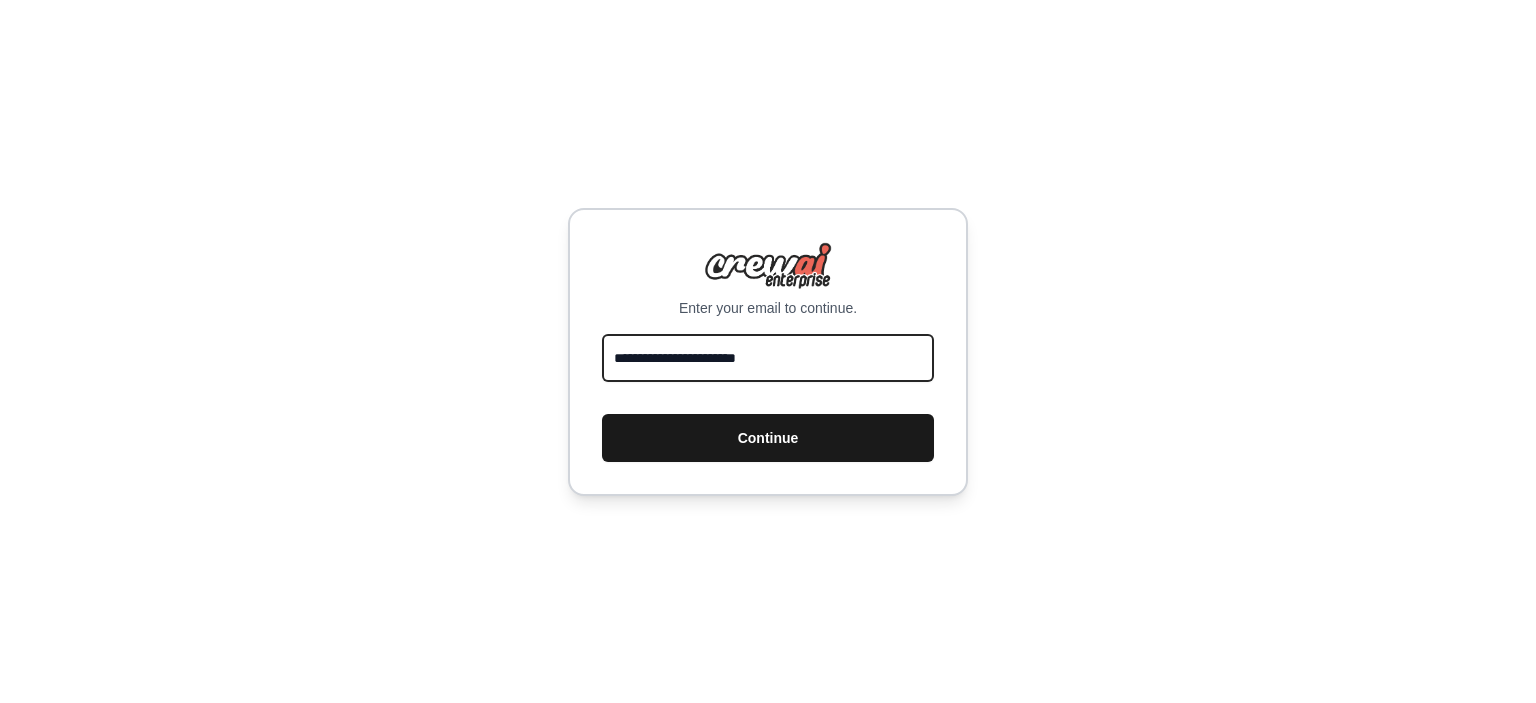 type on "**********" 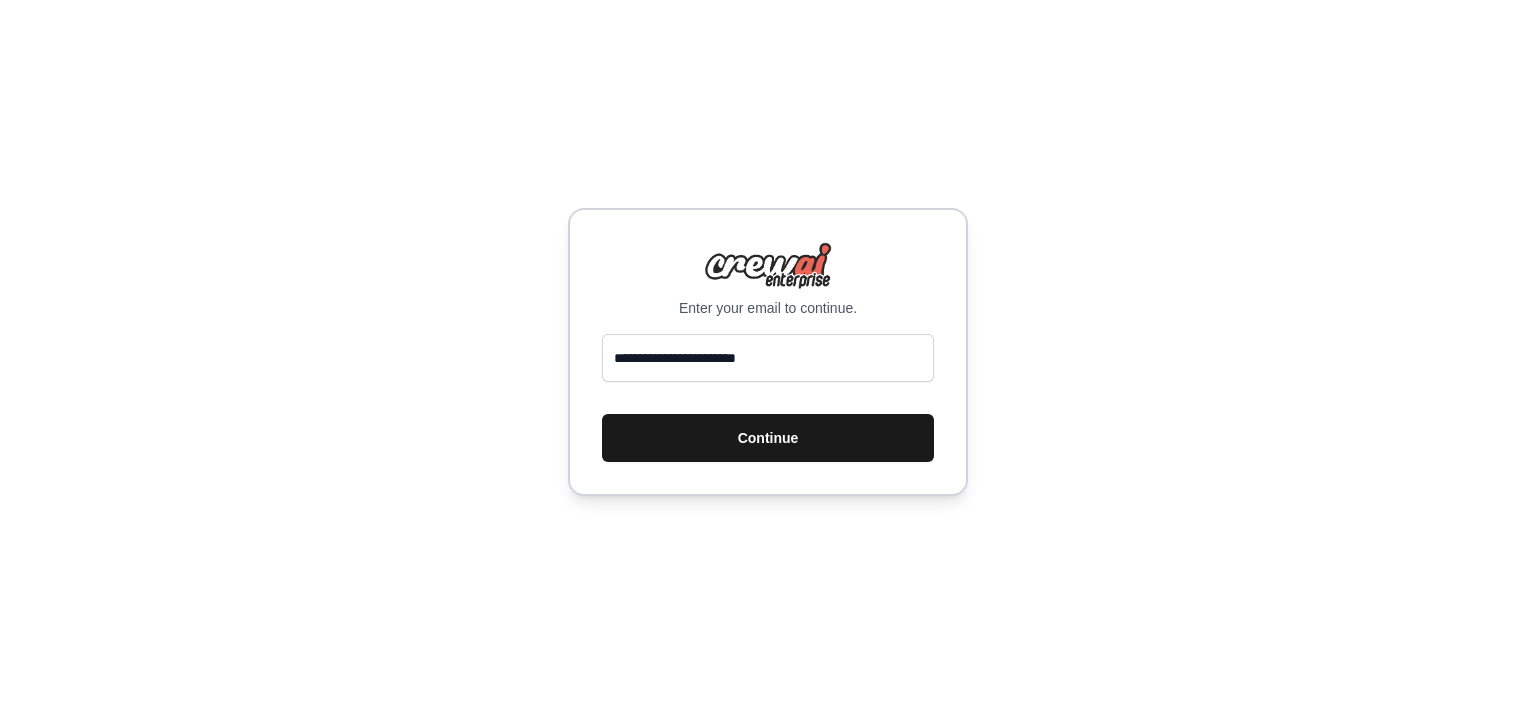 click on "Continue" at bounding box center [768, 438] 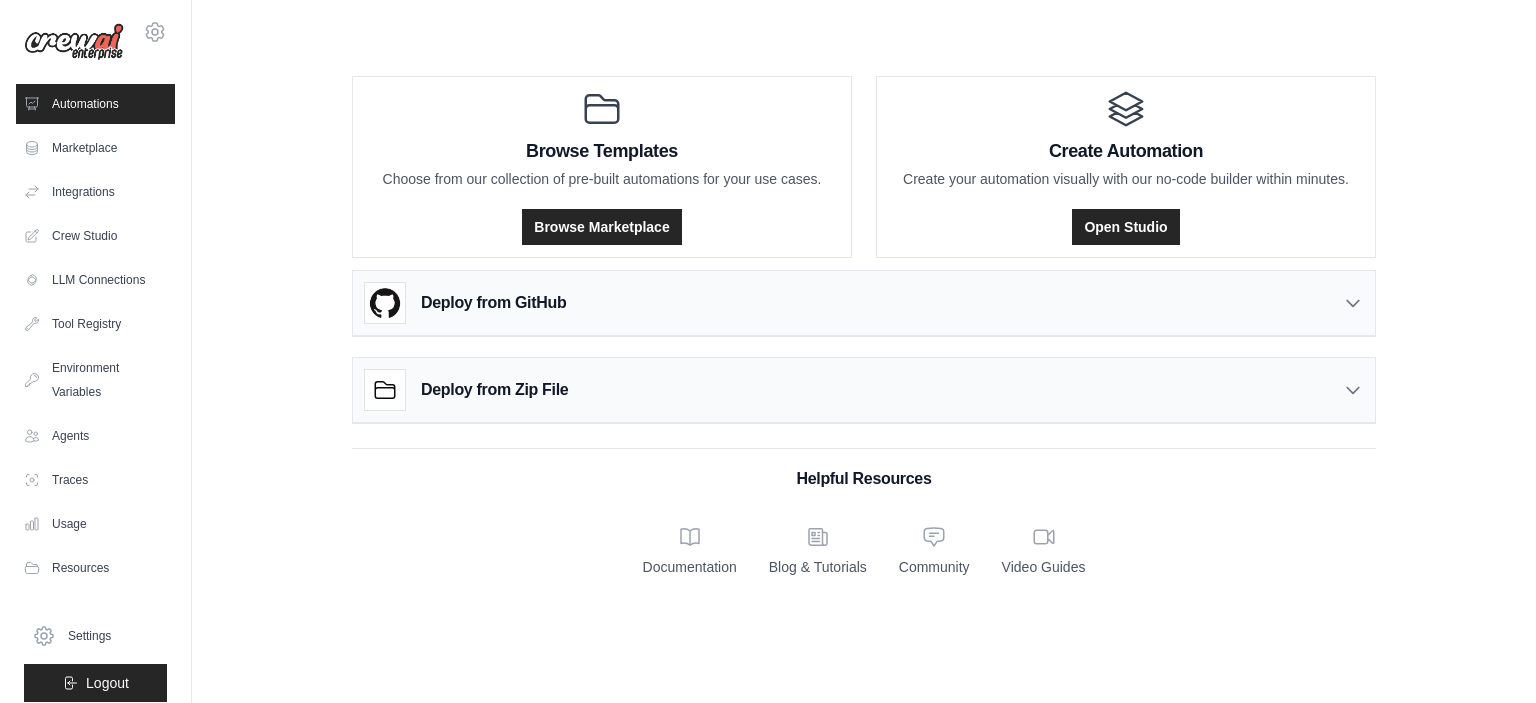 scroll, scrollTop: 0, scrollLeft: 0, axis: both 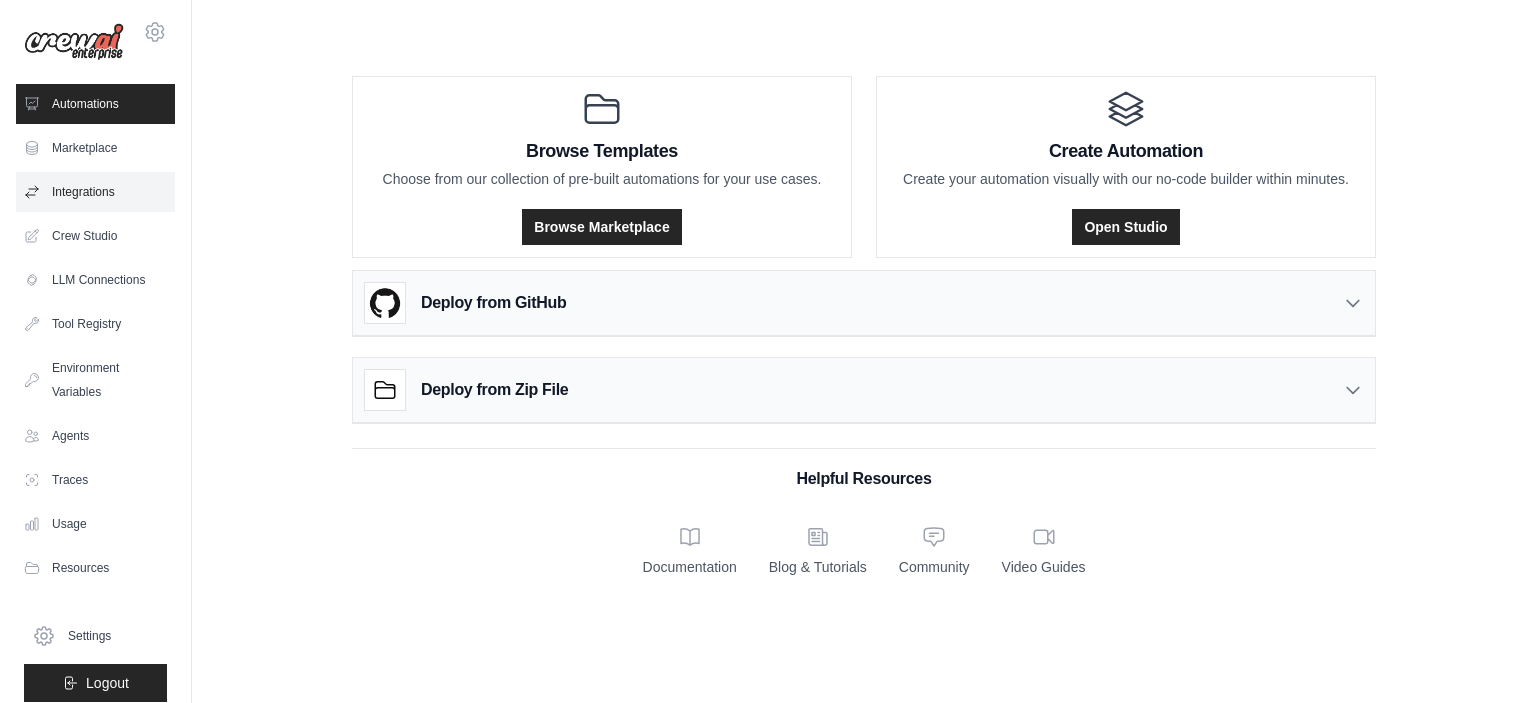 click on "Integrations" at bounding box center [95, 192] 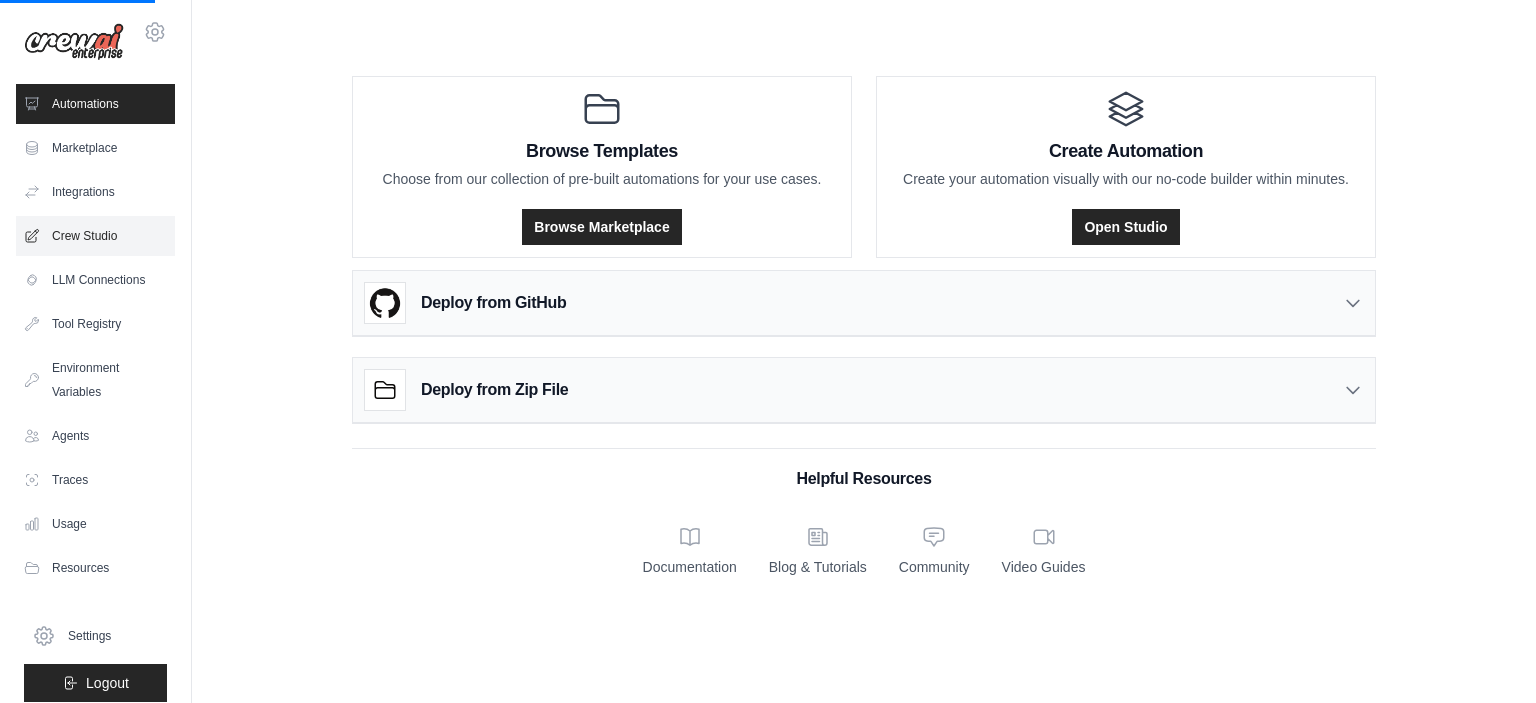 click on "Crew Studio" at bounding box center [95, 236] 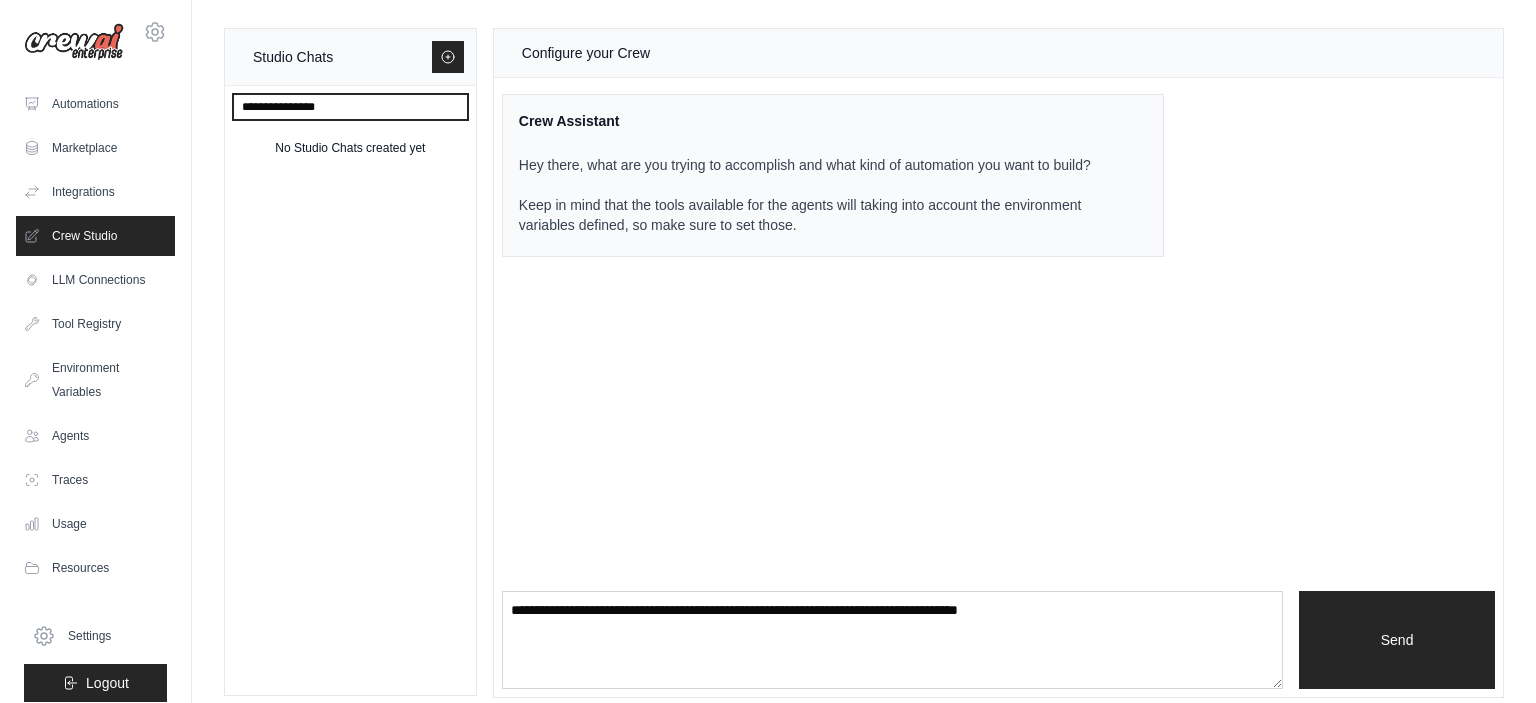 click at bounding box center [350, 107] 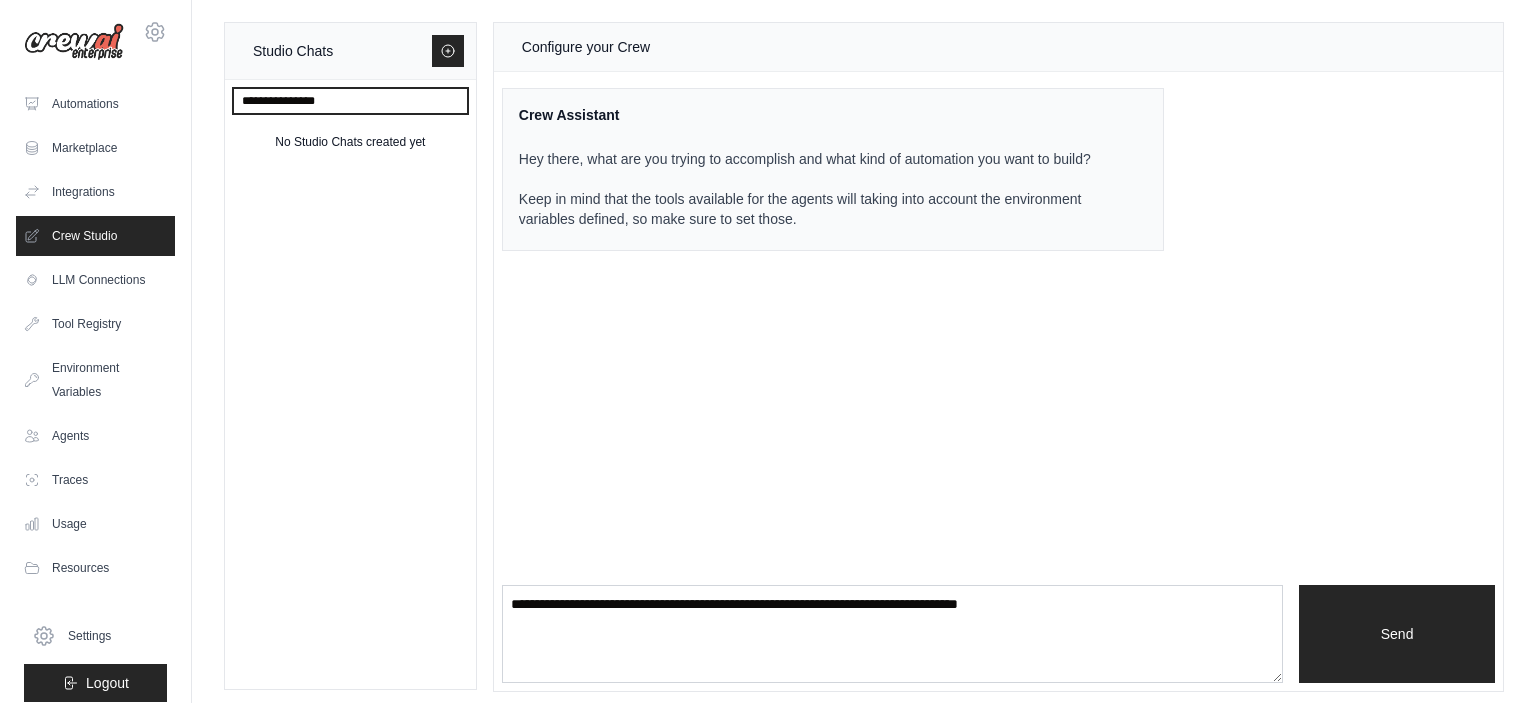 scroll, scrollTop: 14, scrollLeft: 0, axis: vertical 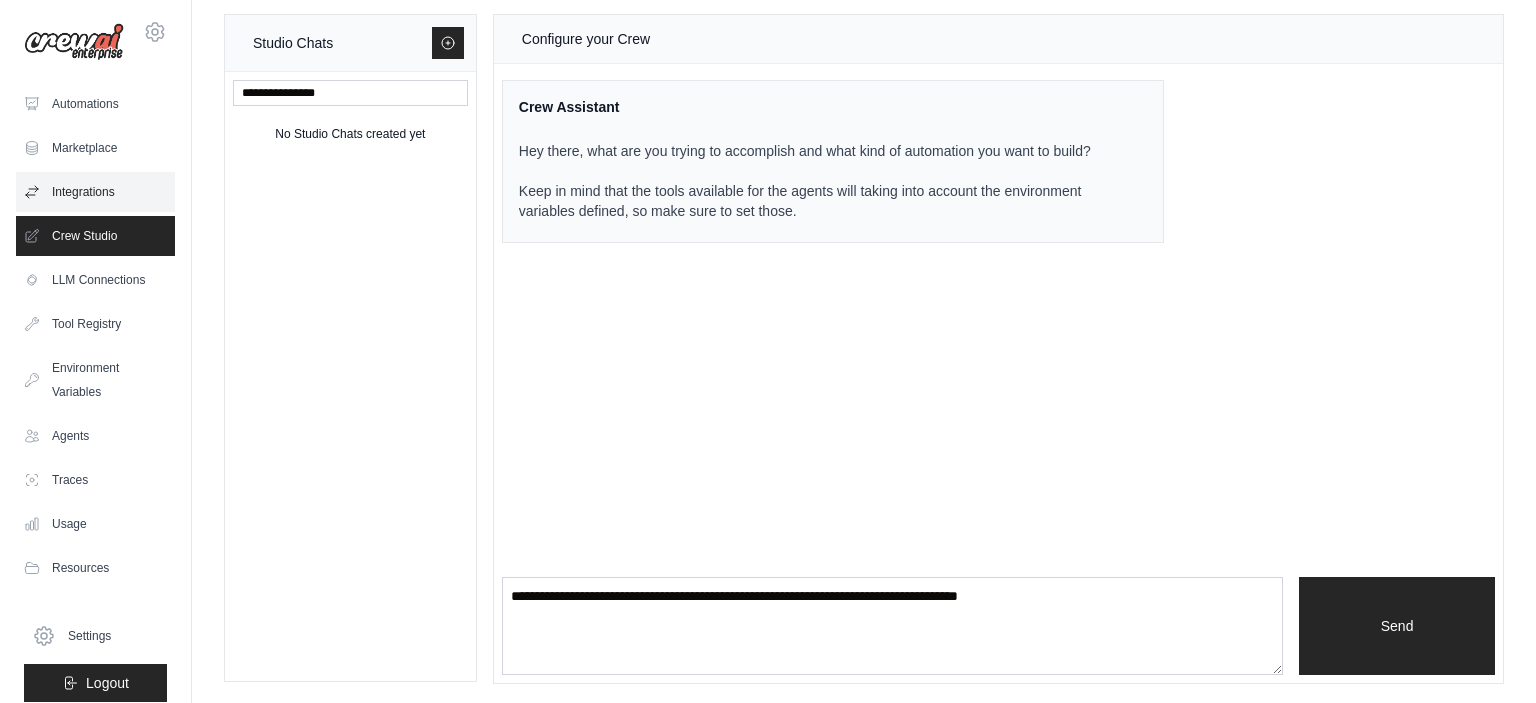 click on "Integrations" at bounding box center [95, 192] 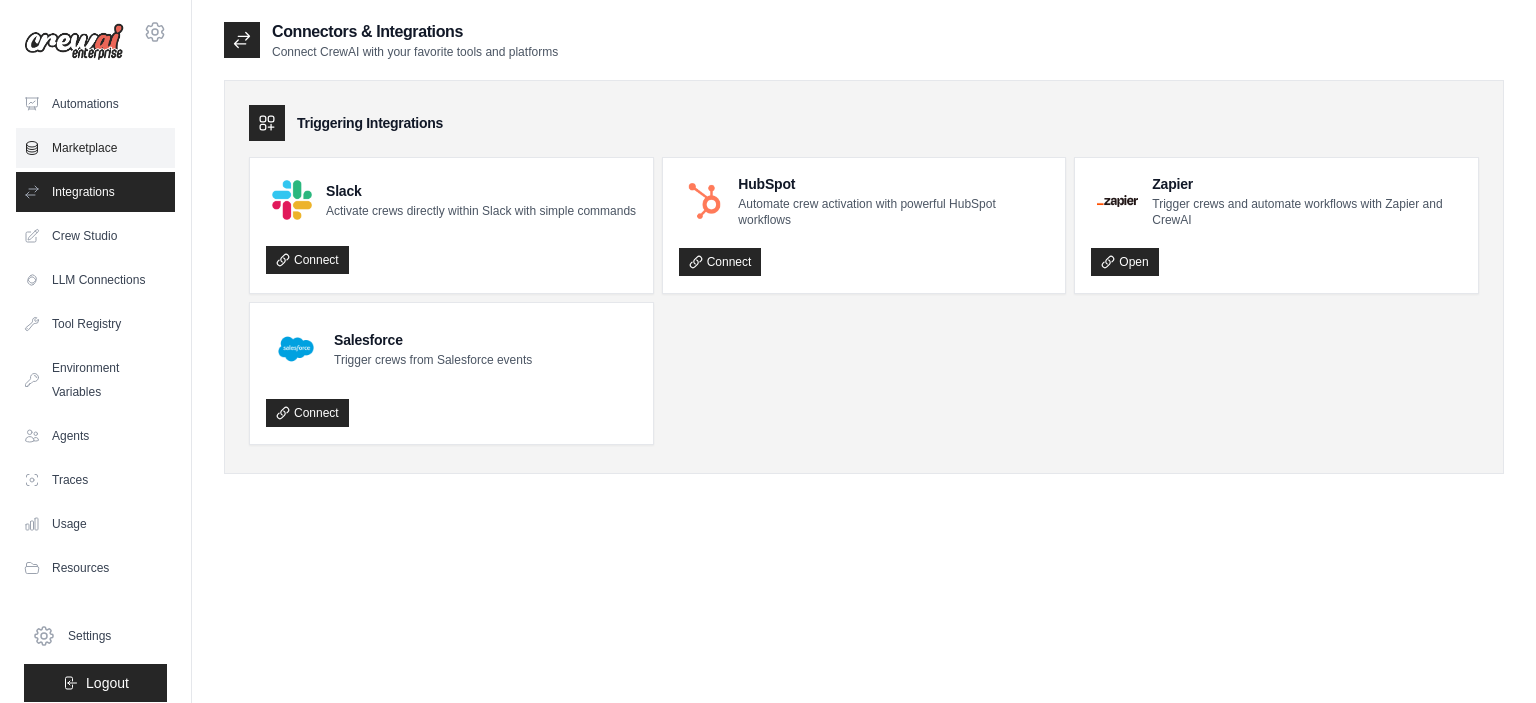 click on "Marketplace" at bounding box center (95, 148) 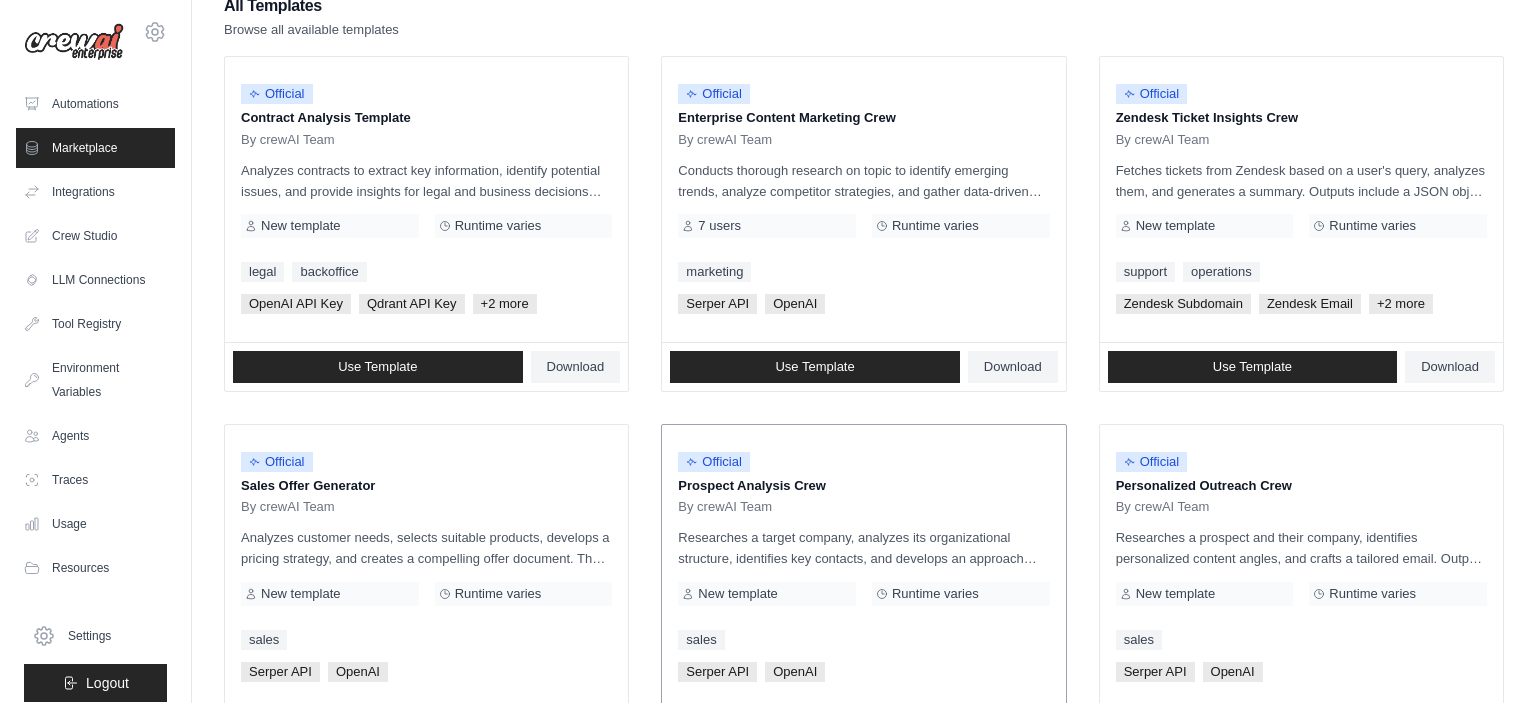 scroll, scrollTop: 0, scrollLeft: 0, axis: both 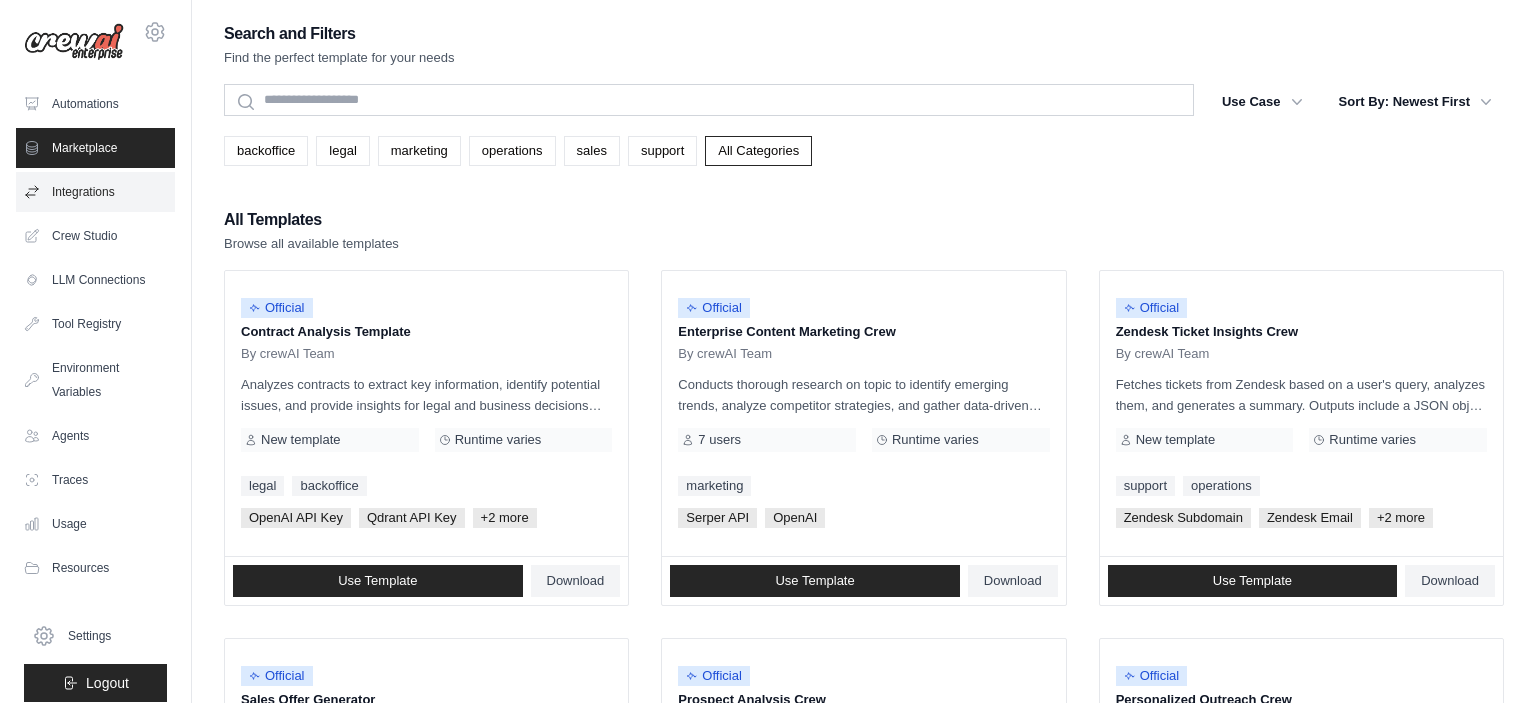 click on "Integrations" at bounding box center [95, 192] 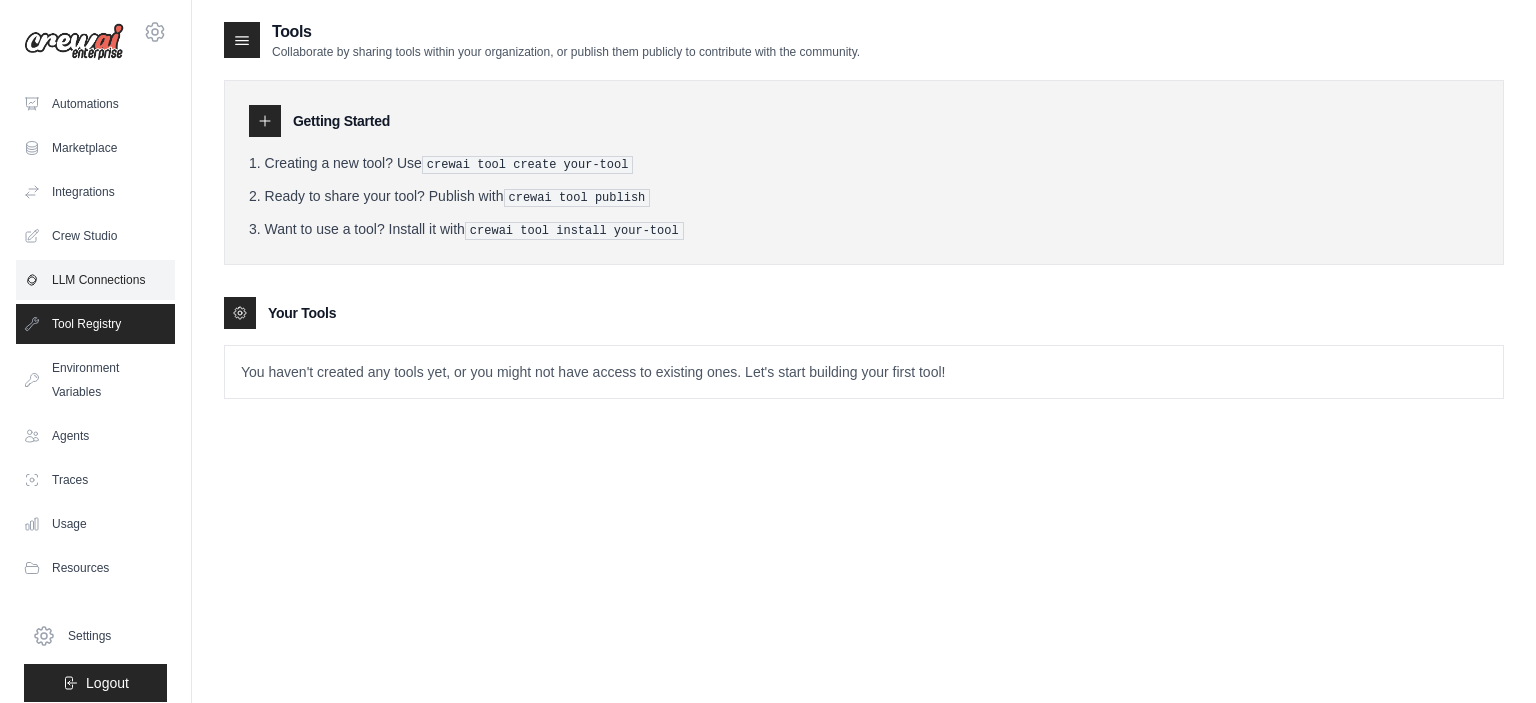 click on "LLM Connections" at bounding box center (95, 280) 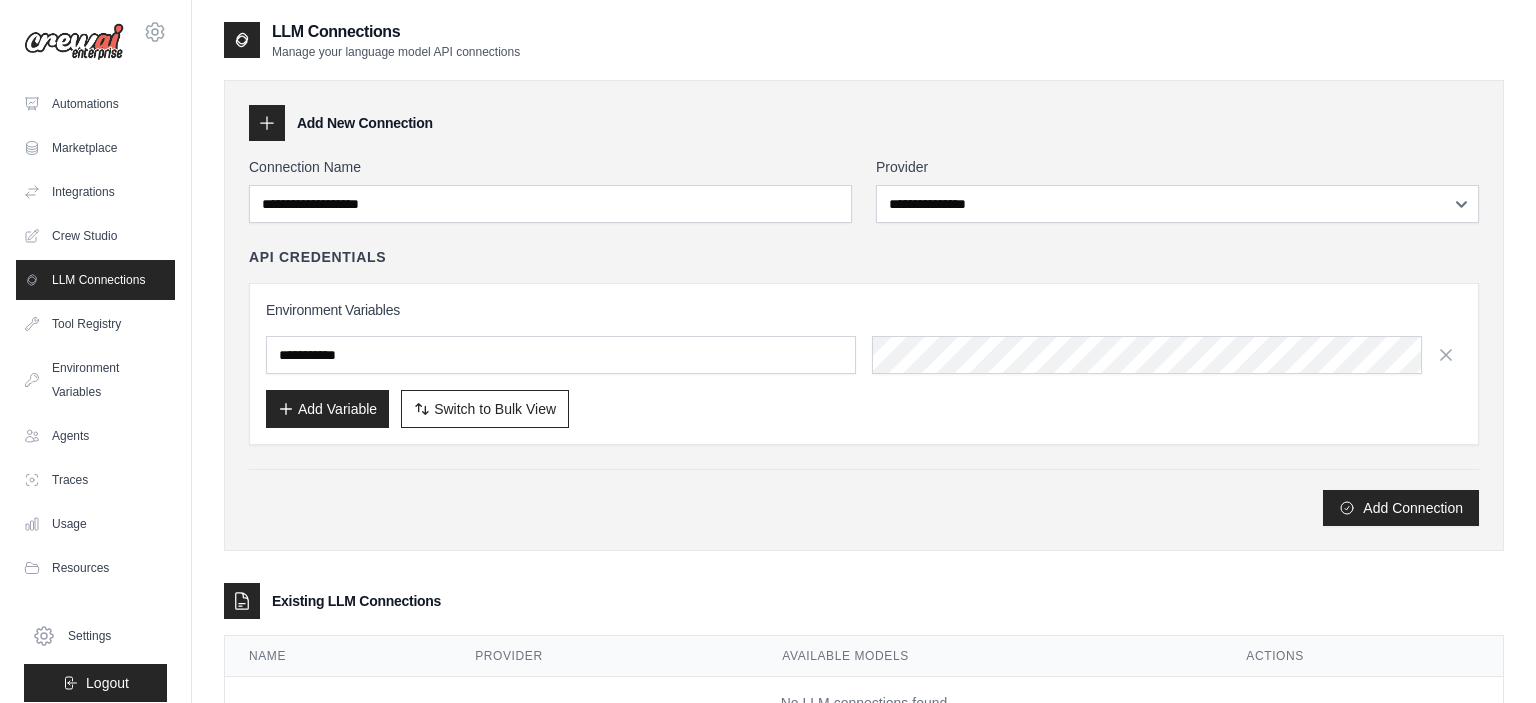 scroll, scrollTop: 76, scrollLeft: 0, axis: vertical 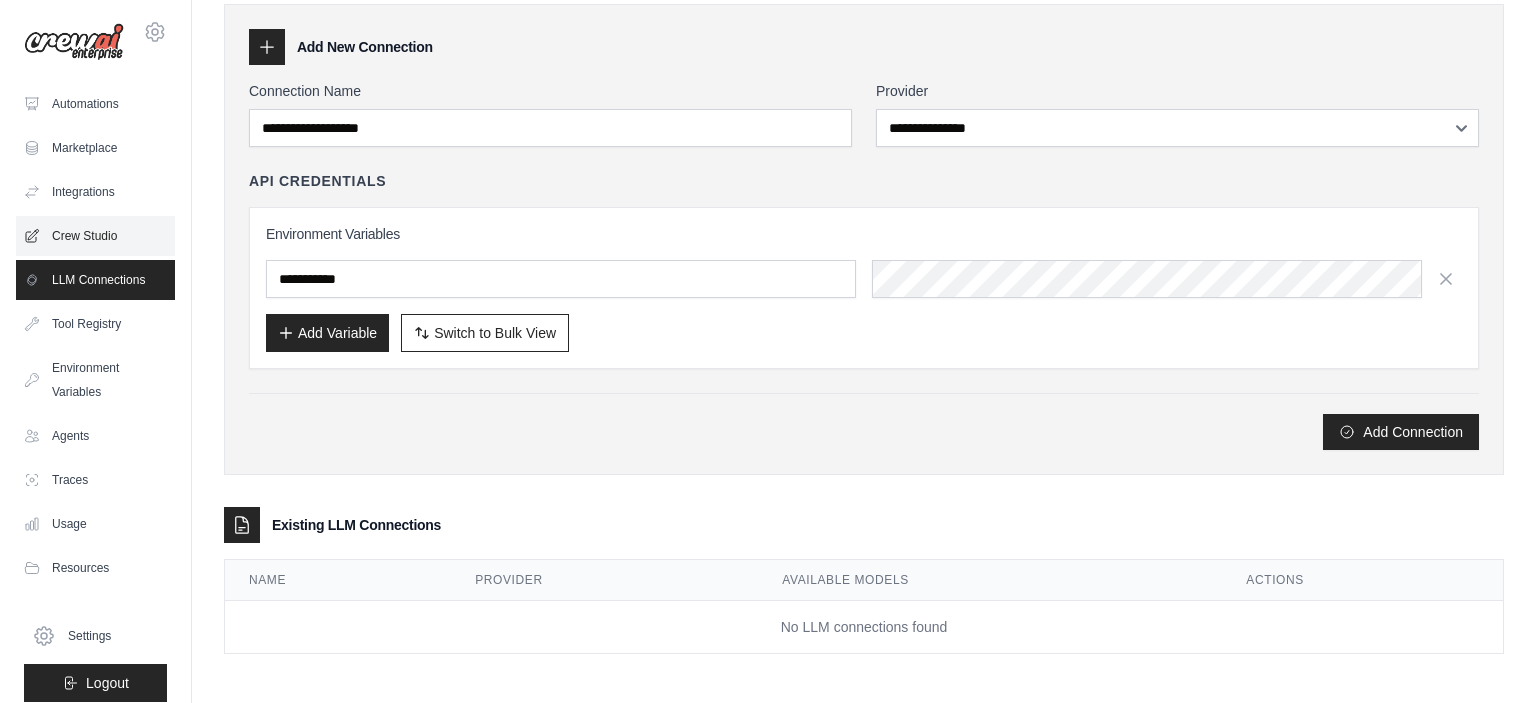 click on "Crew Studio" at bounding box center [95, 236] 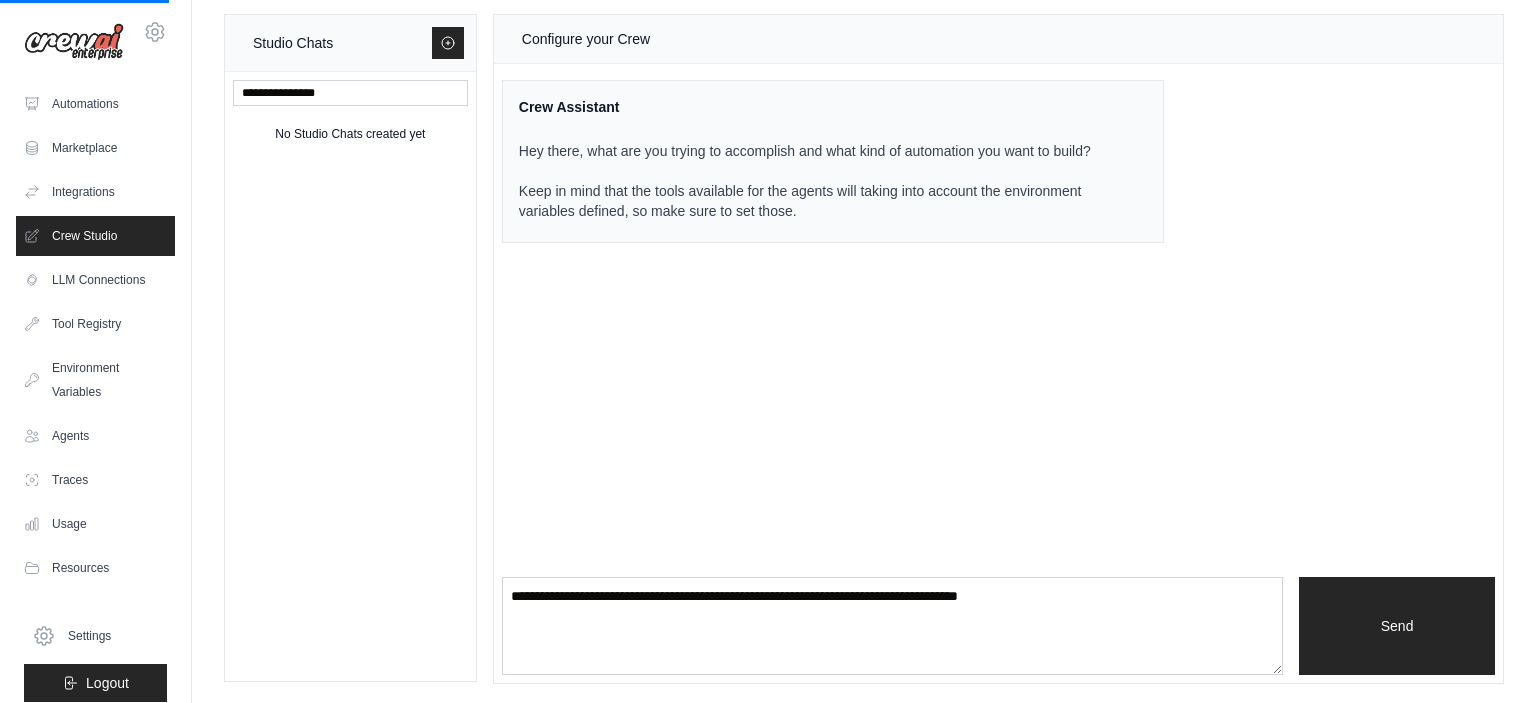 scroll, scrollTop: 12, scrollLeft: 0, axis: vertical 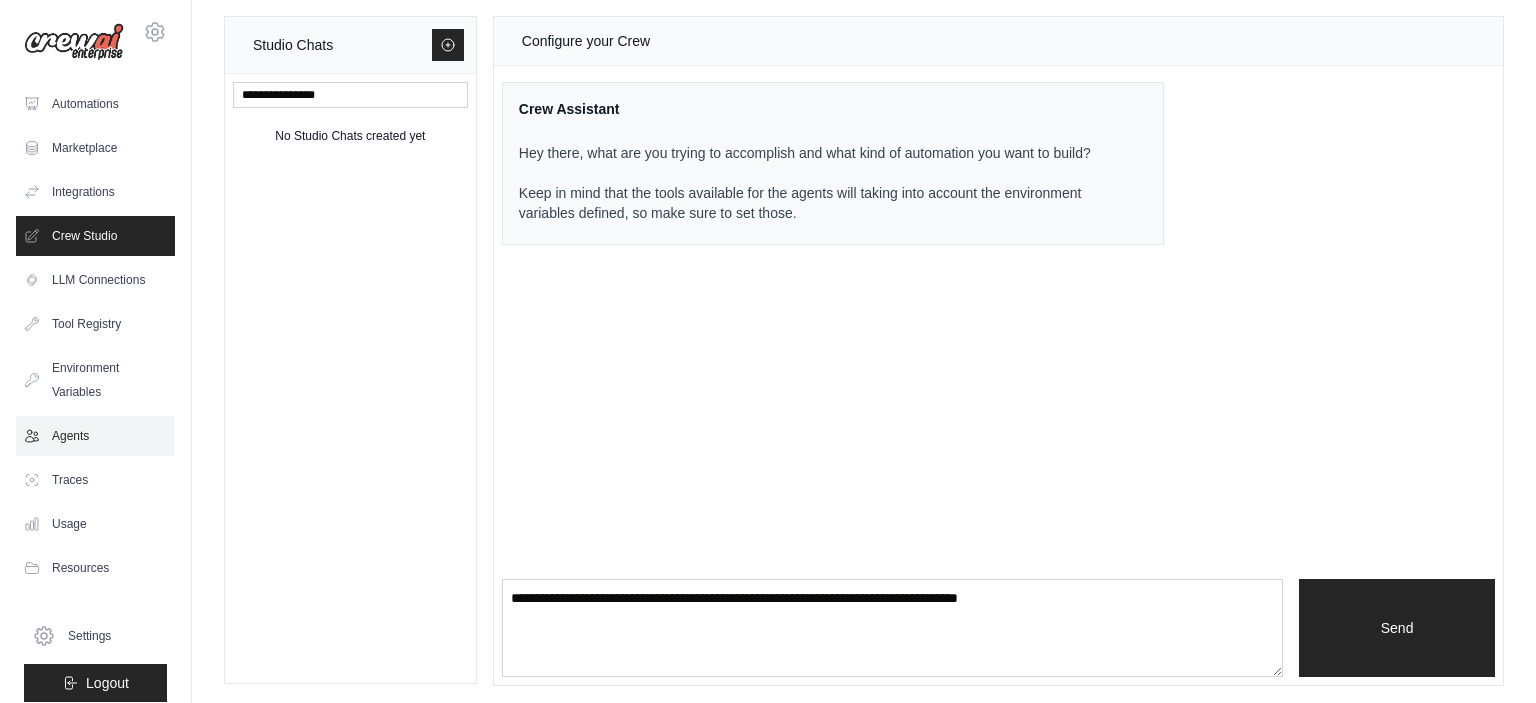 click on "Agents" at bounding box center (95, 436) 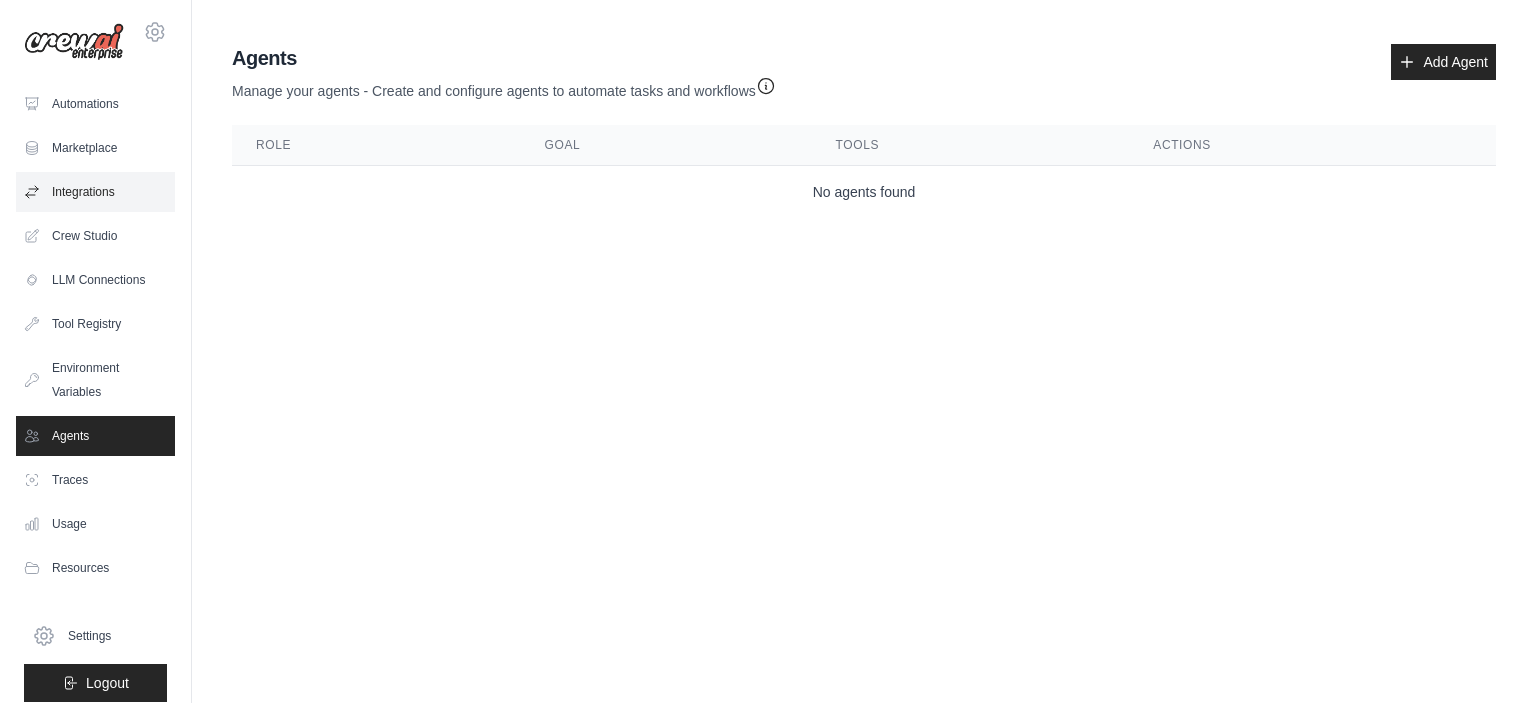 click on "Integrations" at bounding box center [95, 192] 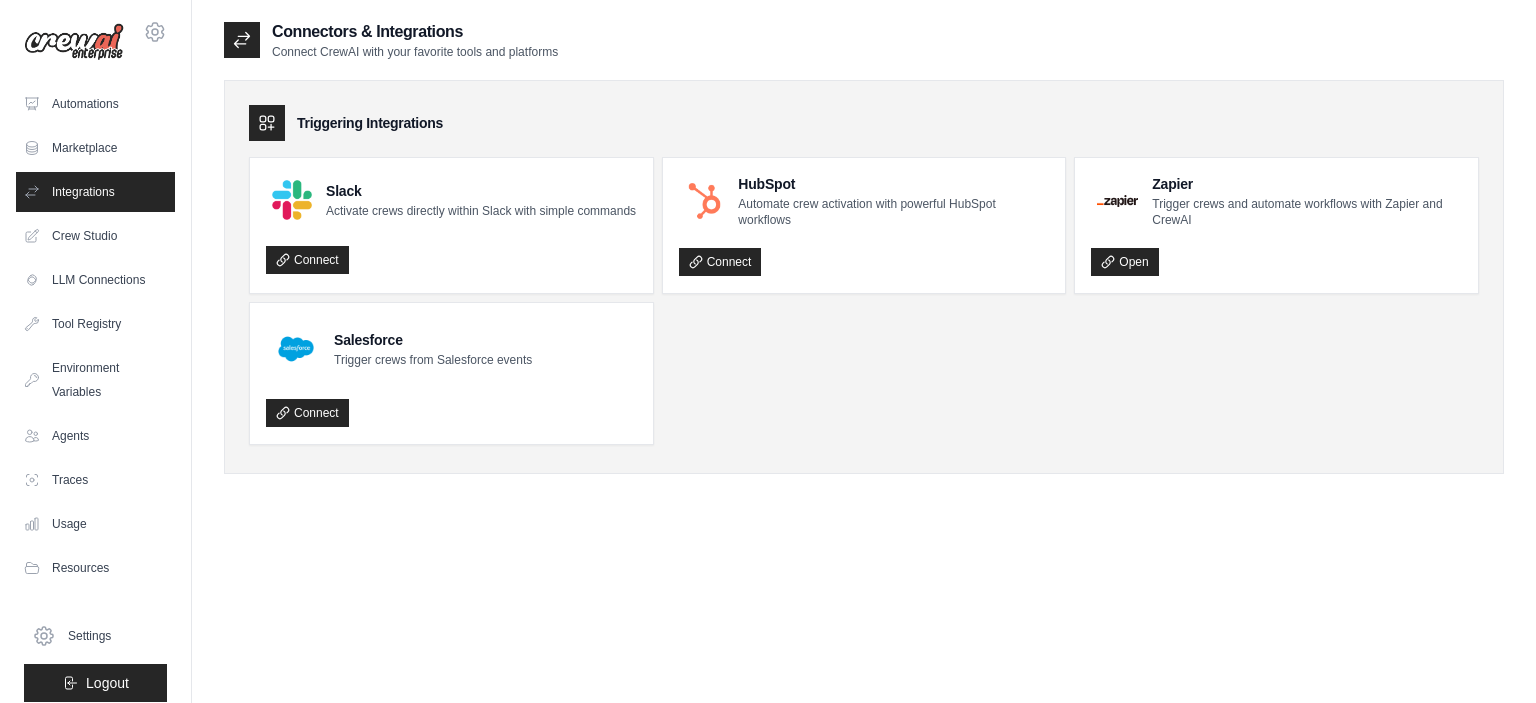 click on "Automations" at bounding box center (95, 104) 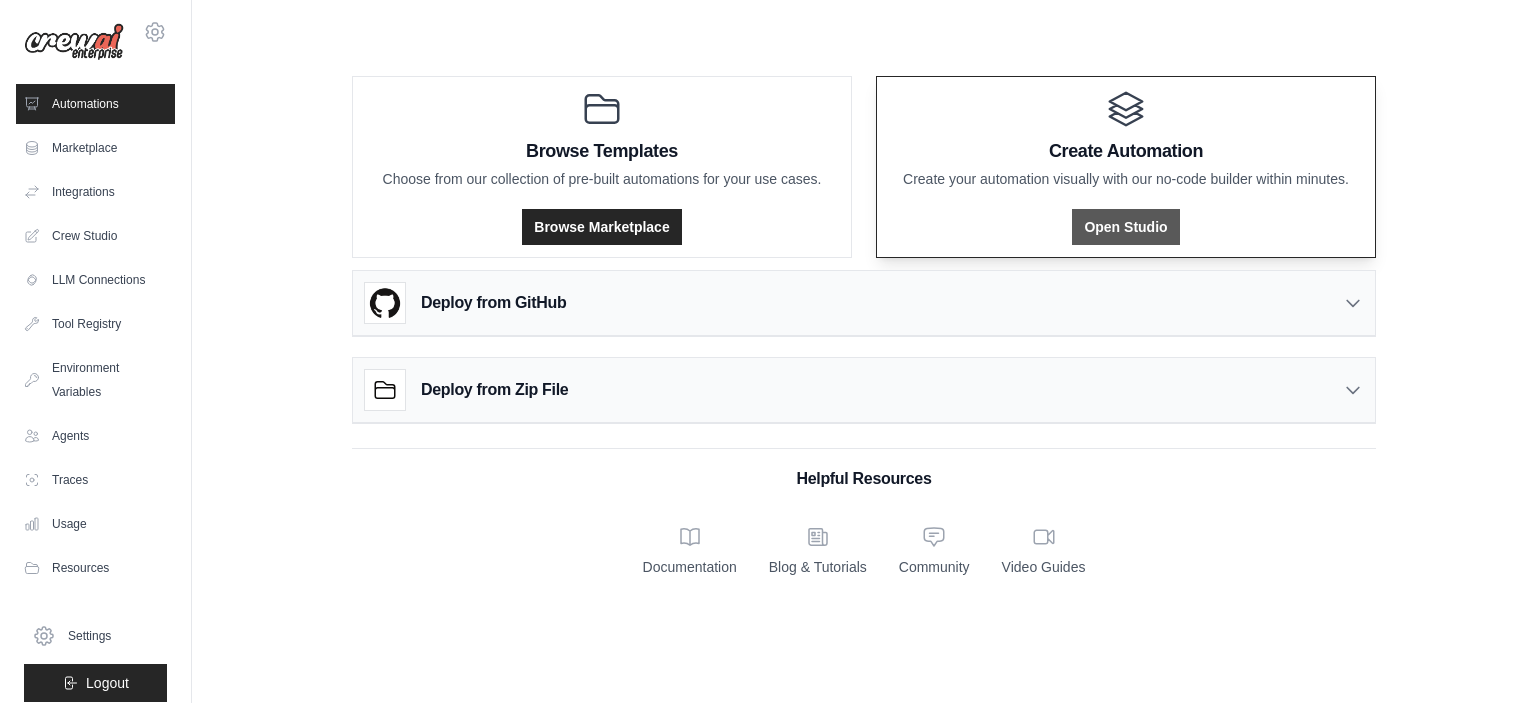 click on "Open Studio" at bounding box center (1125, 227) 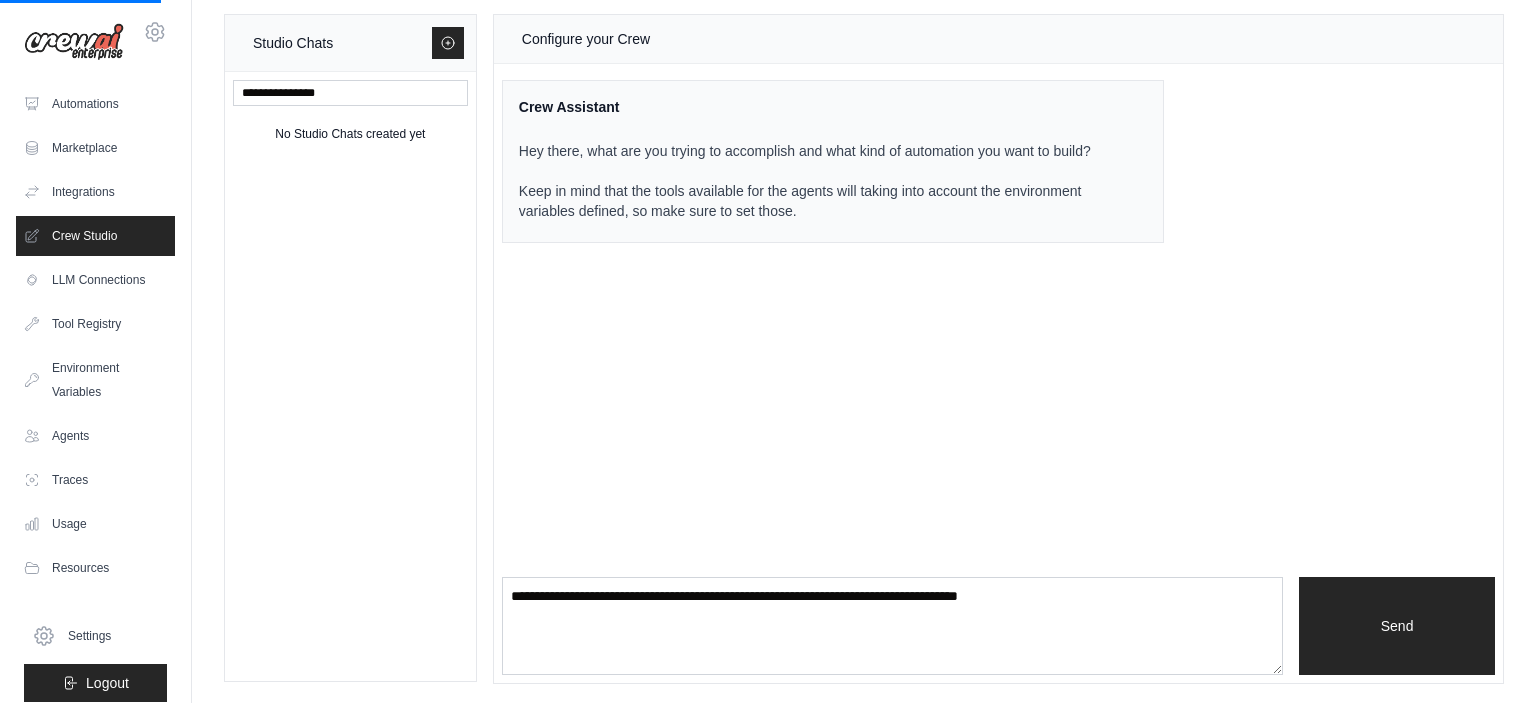 scroll, scrollTop: 12, scrollLeft: 0, axis: vertical 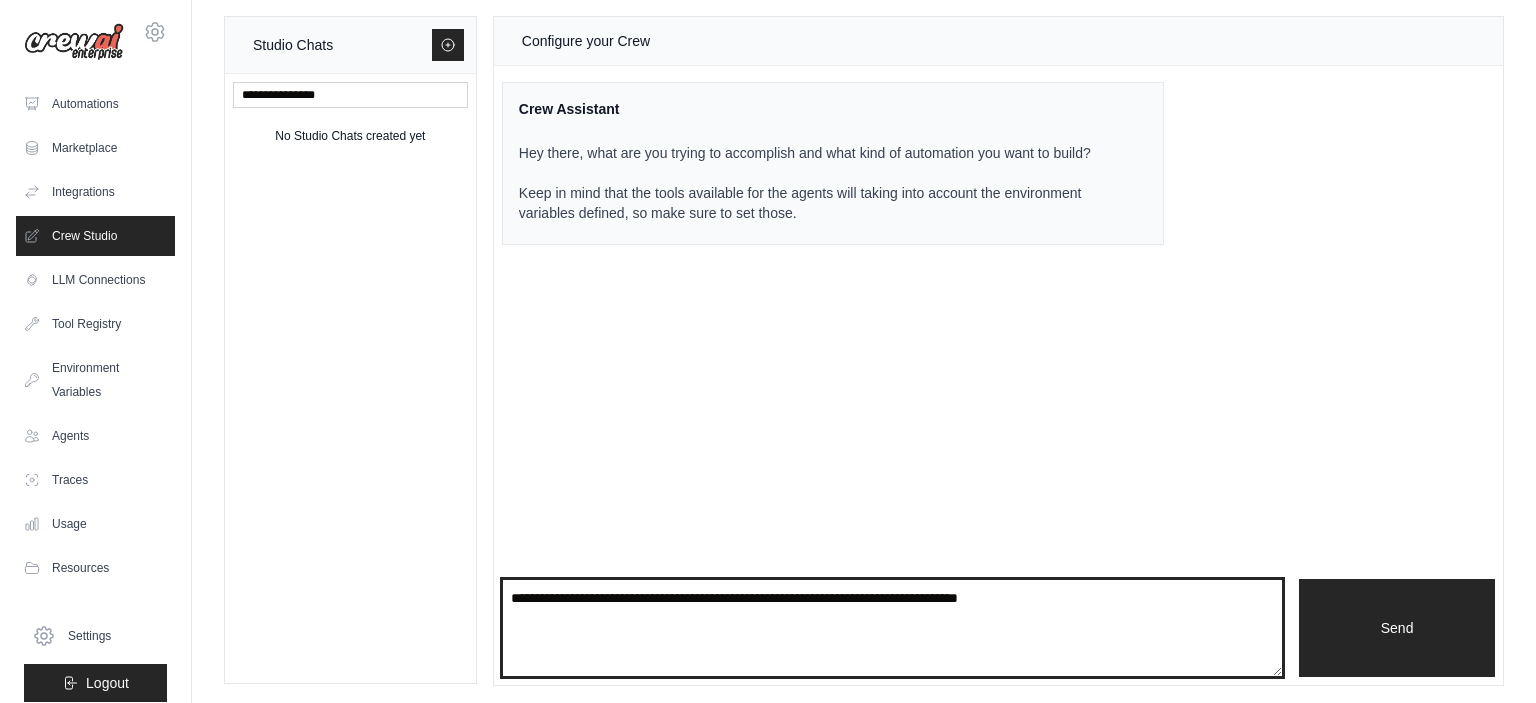 click at bounding box center (892, 628) 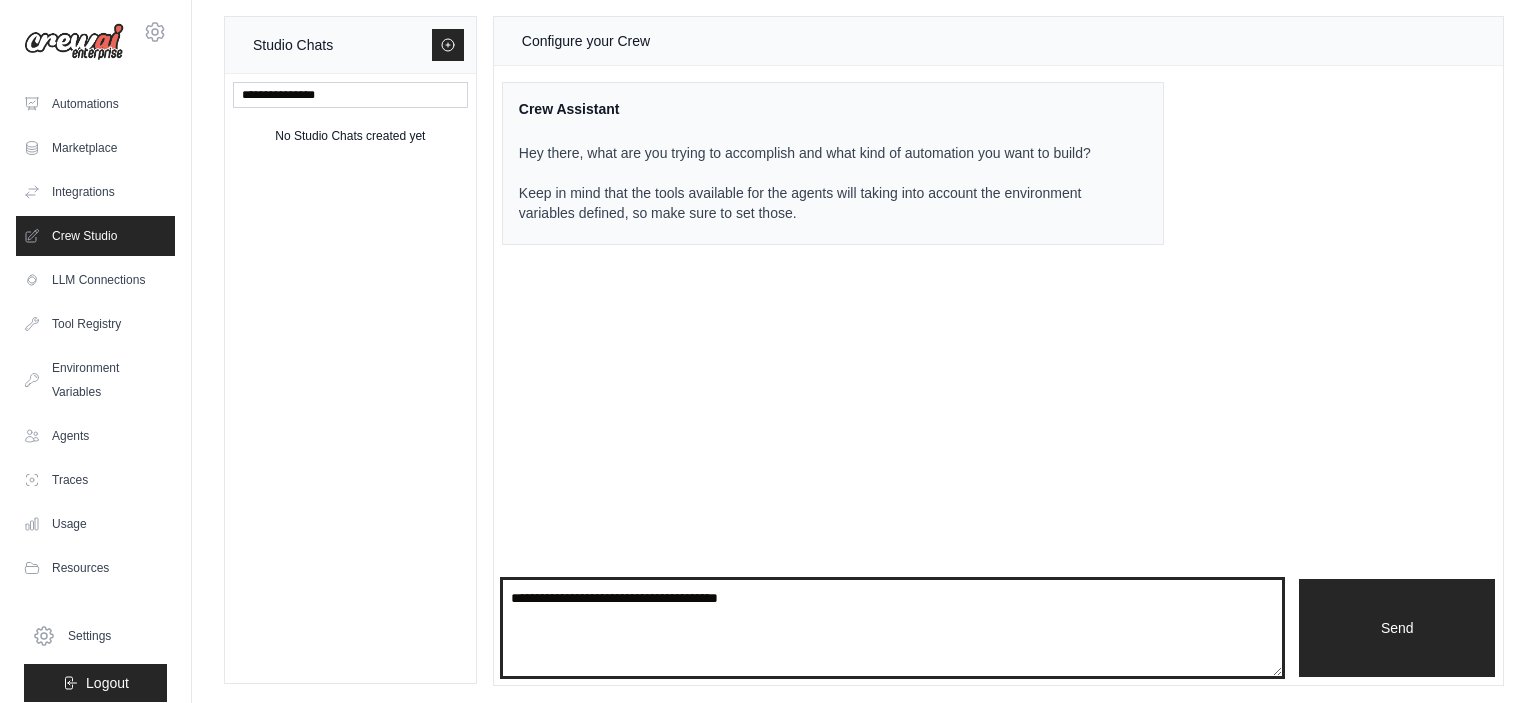 type on "**********" 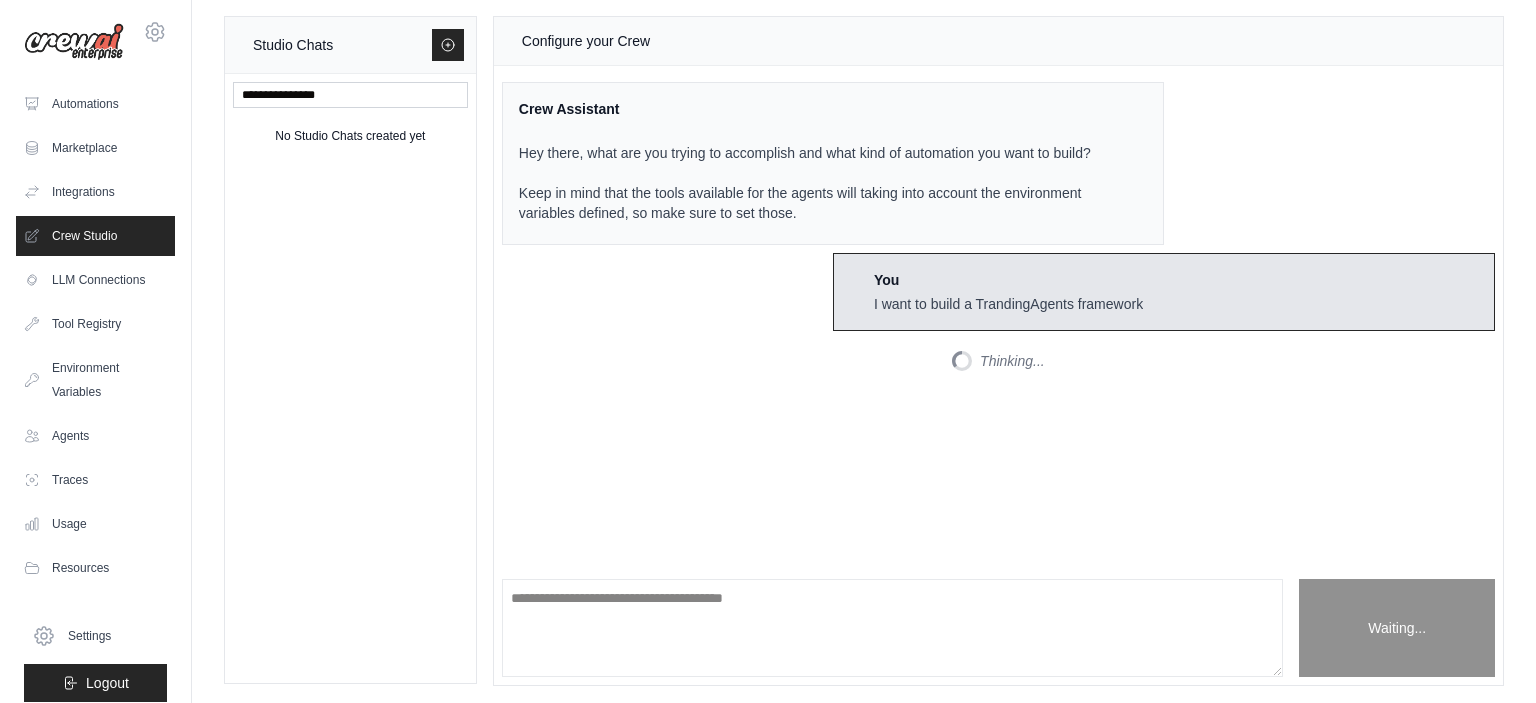 scroll, scrollTop: 62, scrollLeft: 0, axis: vertical 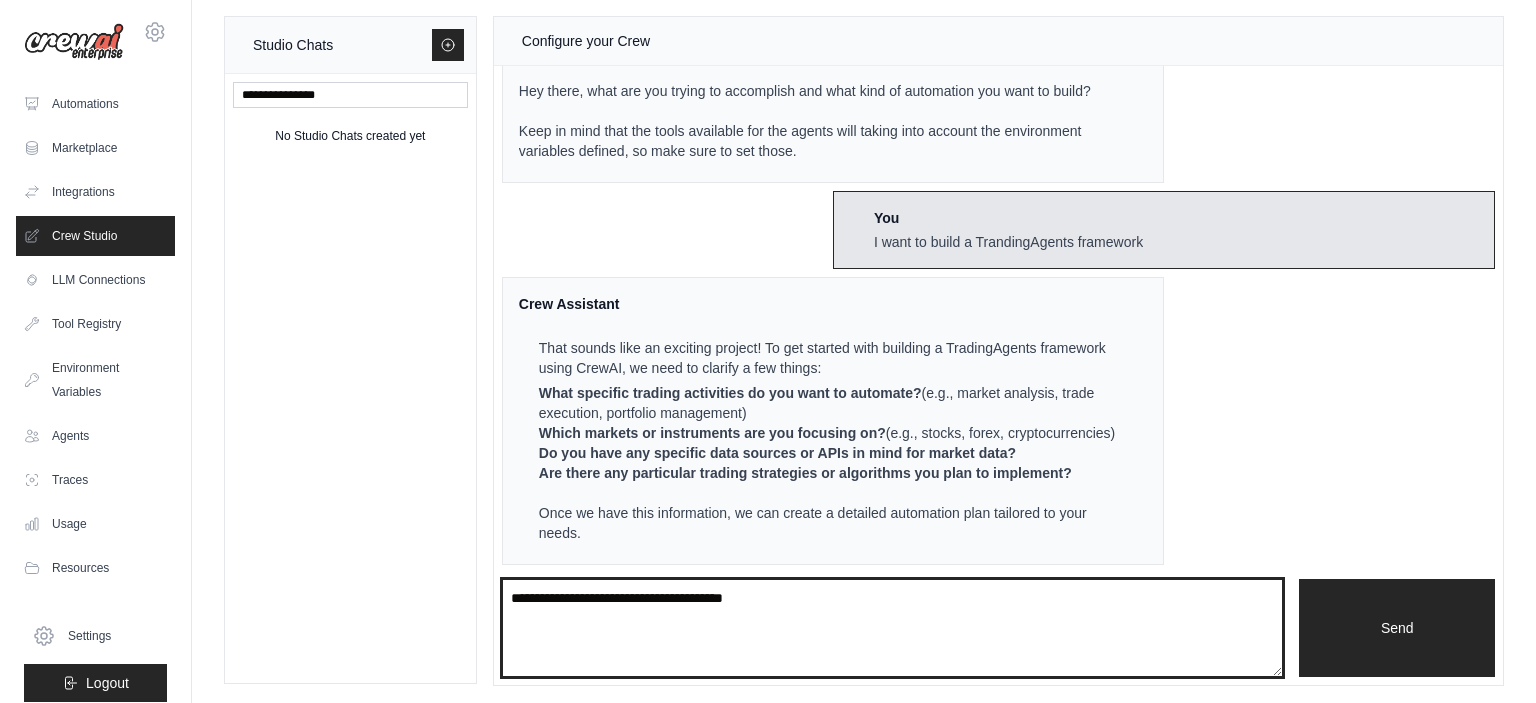 click on "**********" at bounding box center (893, 628) 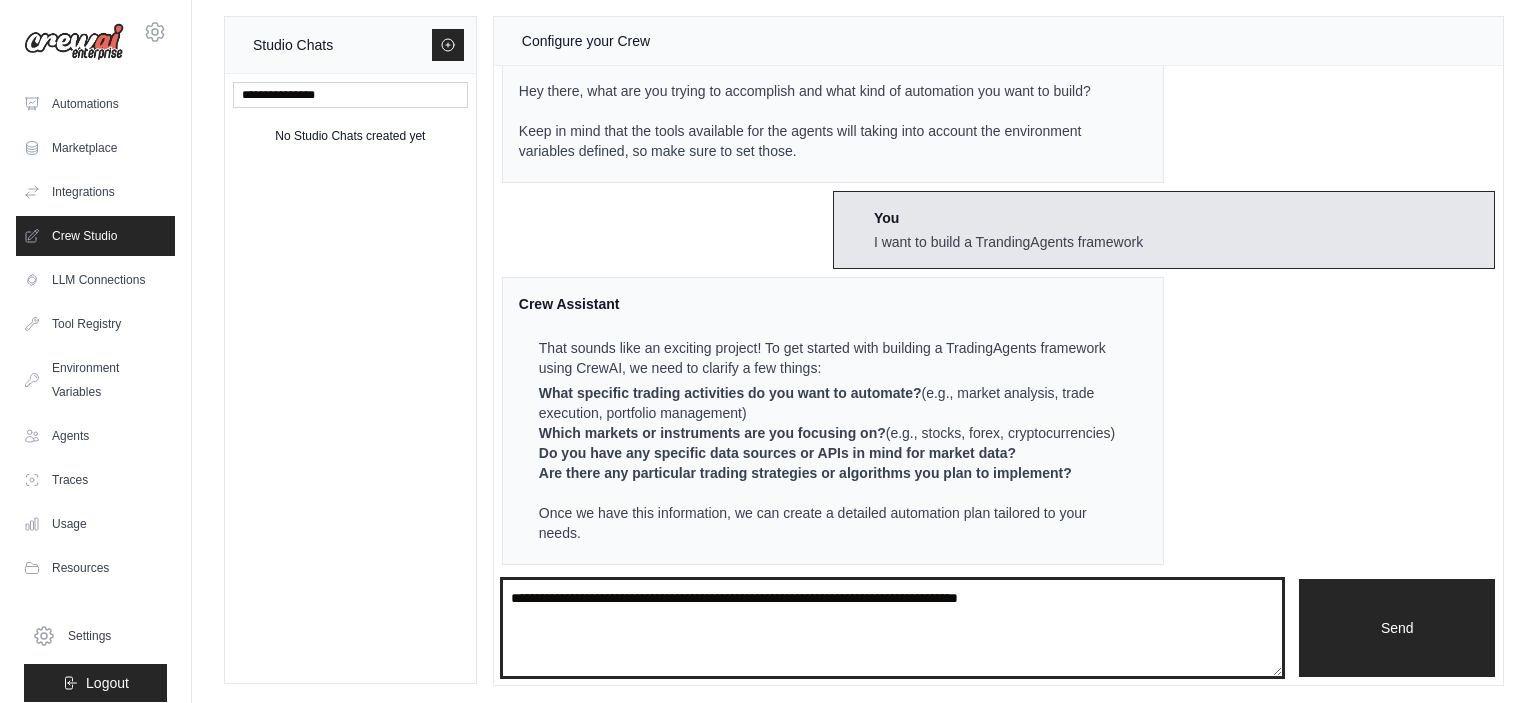 paste on "**********" 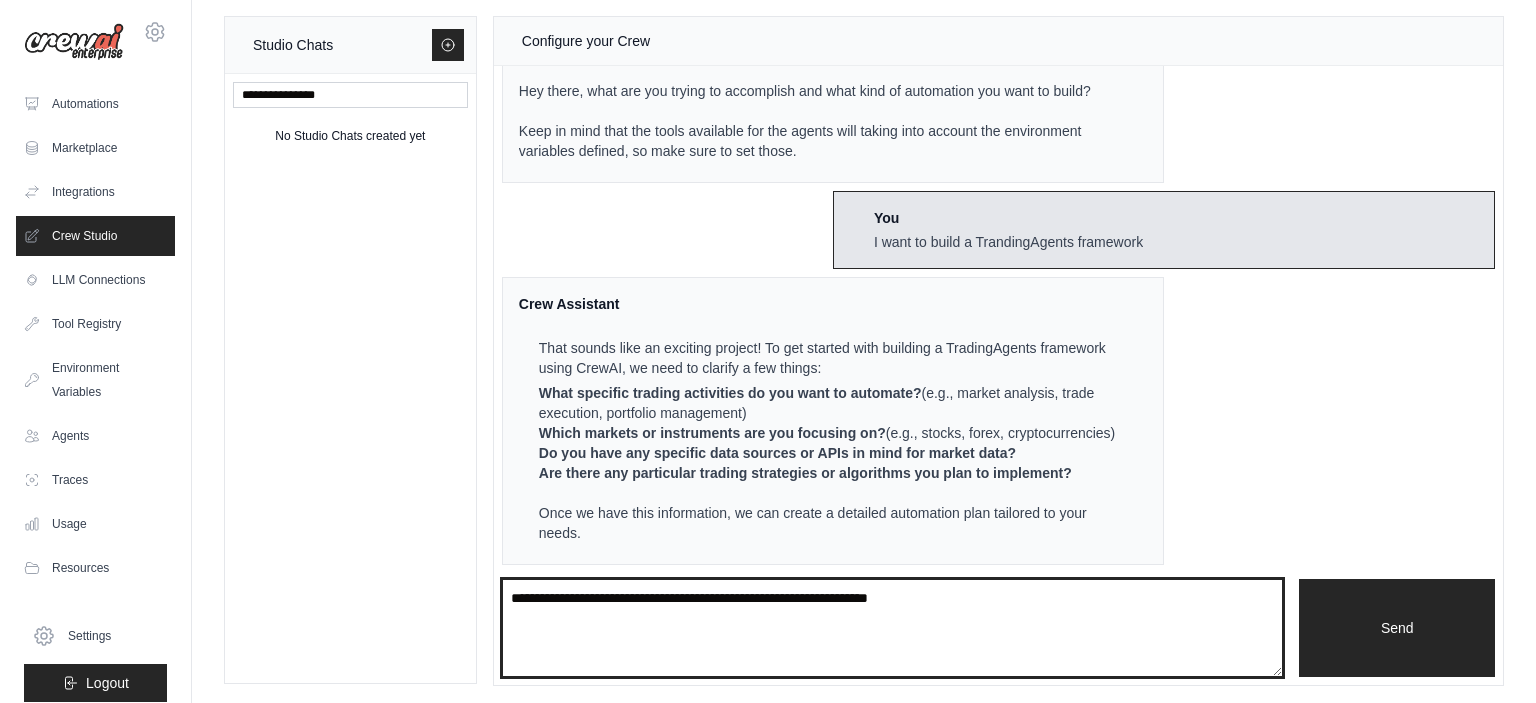 type on "**********" 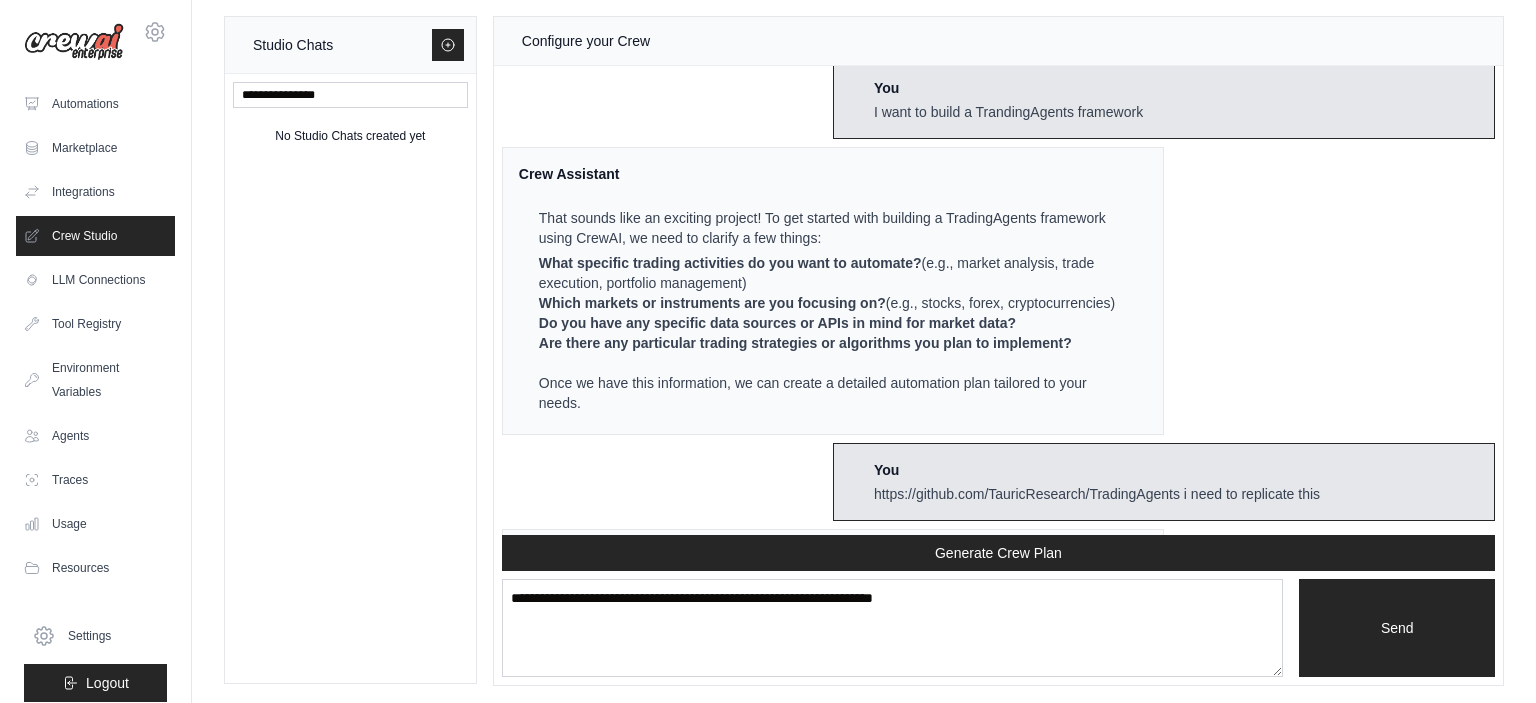 scroll, scrollTop: 660, scrollLeft: 0, axis: vertical 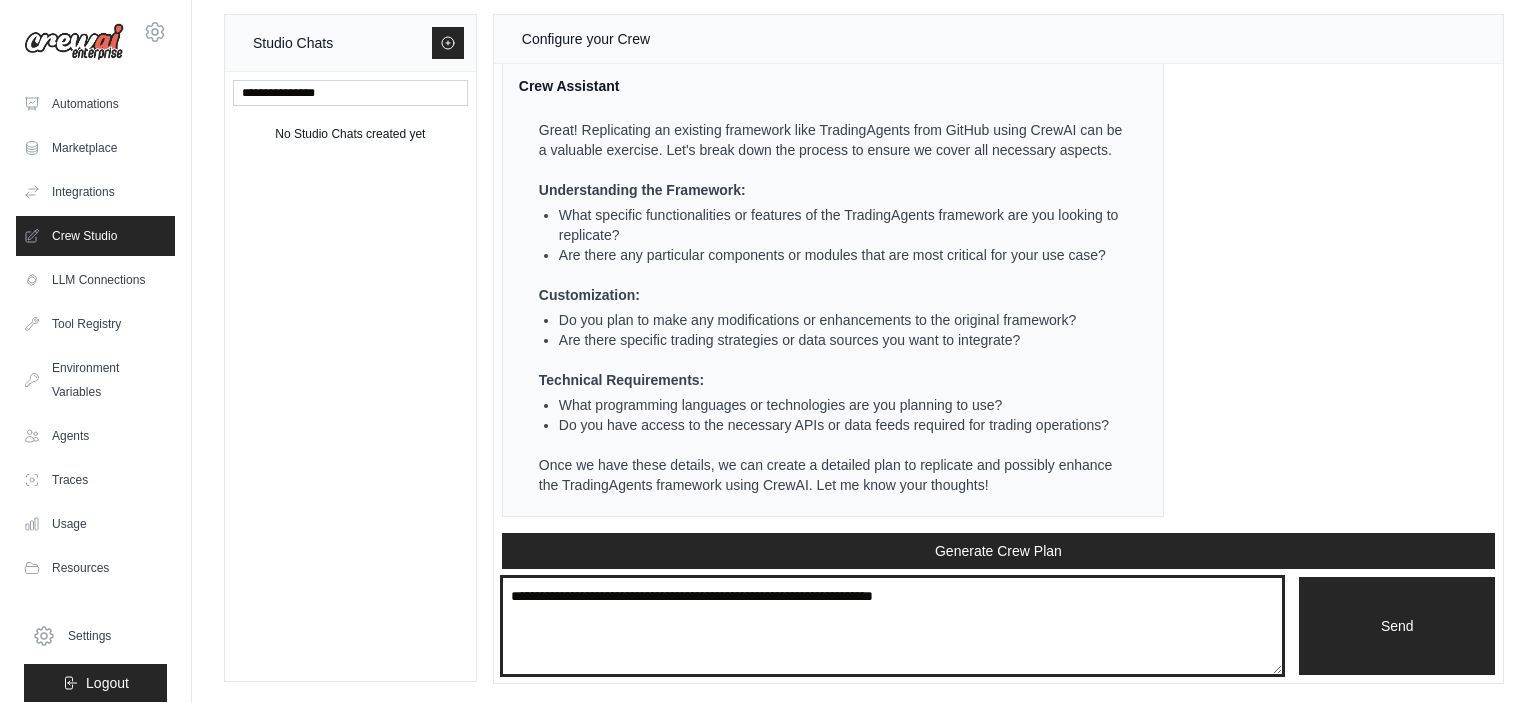 click on "**********" at bounding box center (893, 626) 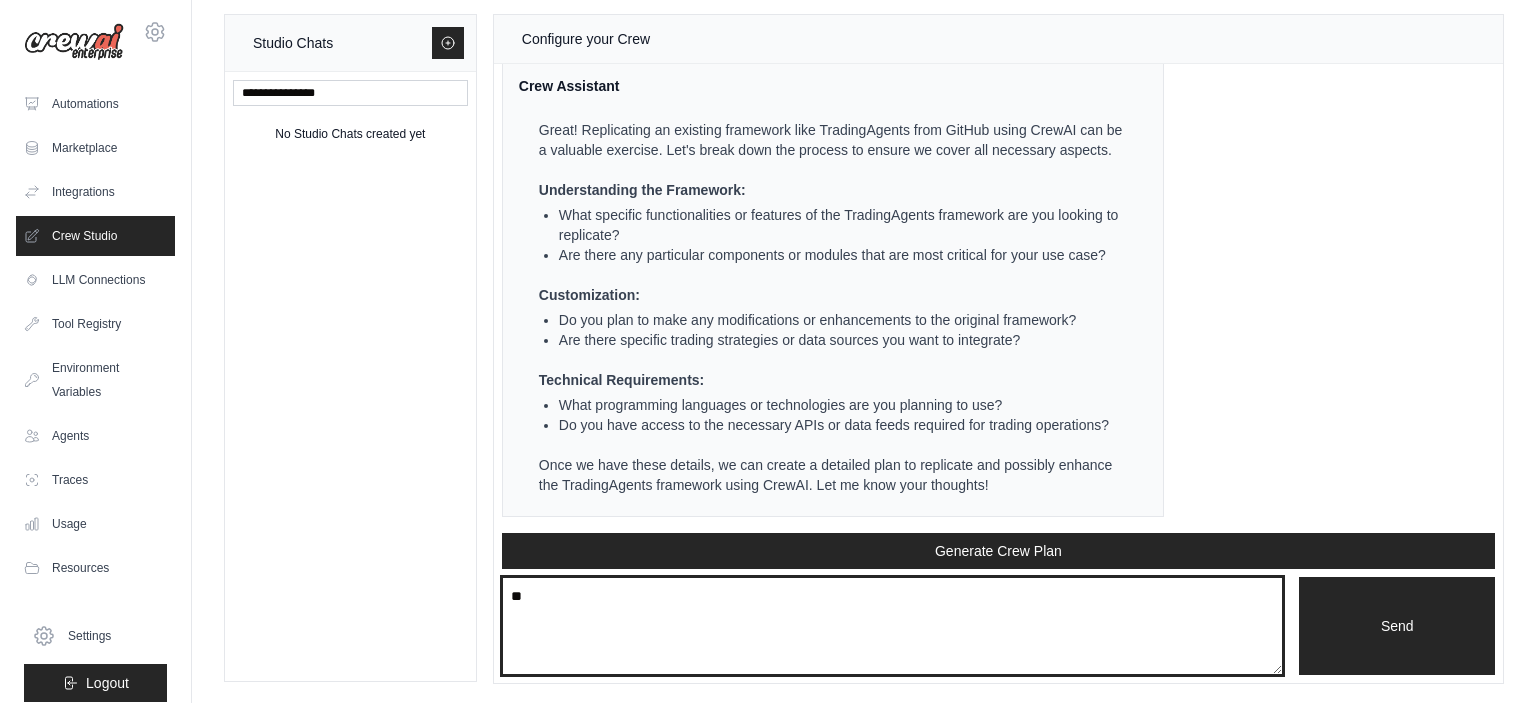 type on "*" 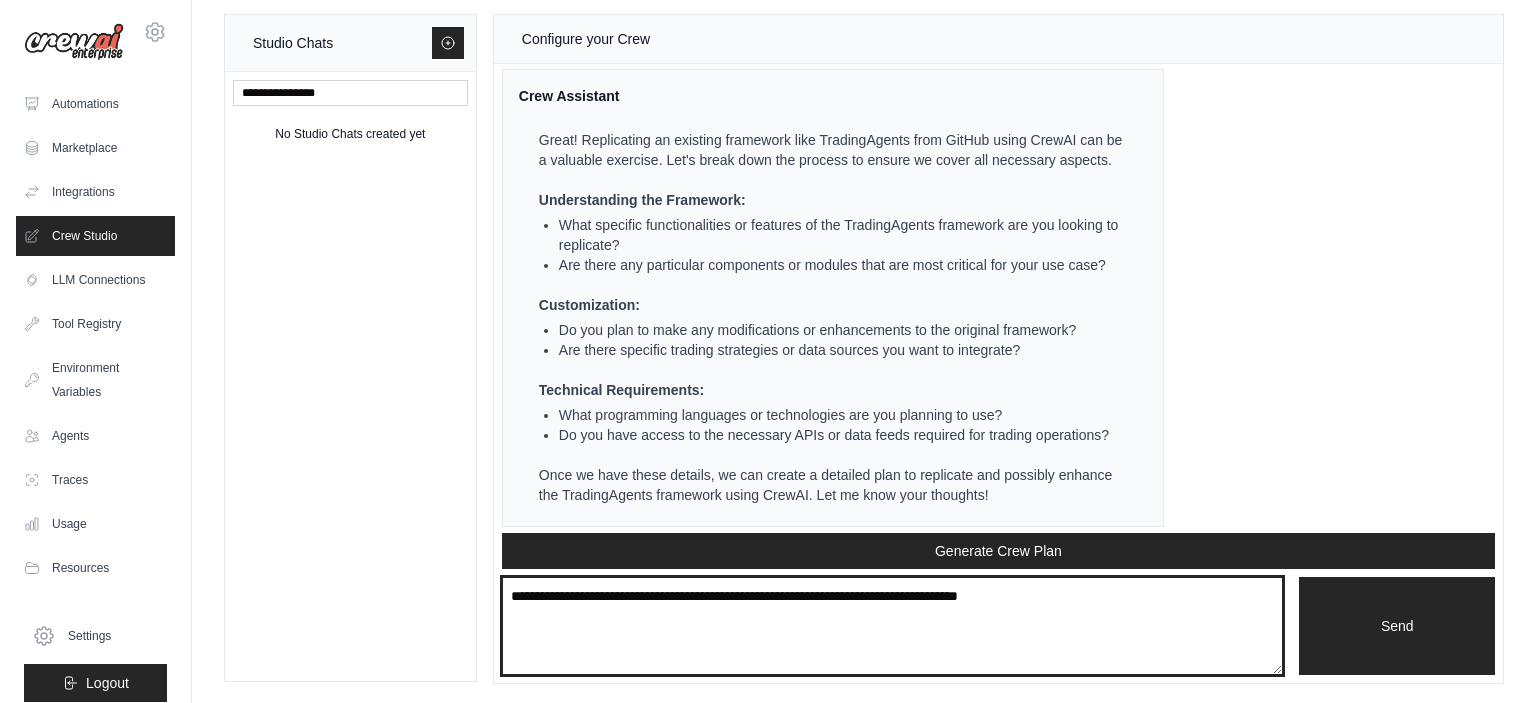 scroll, scrollTop: 660, scrollLeft: 0, axis: vertical 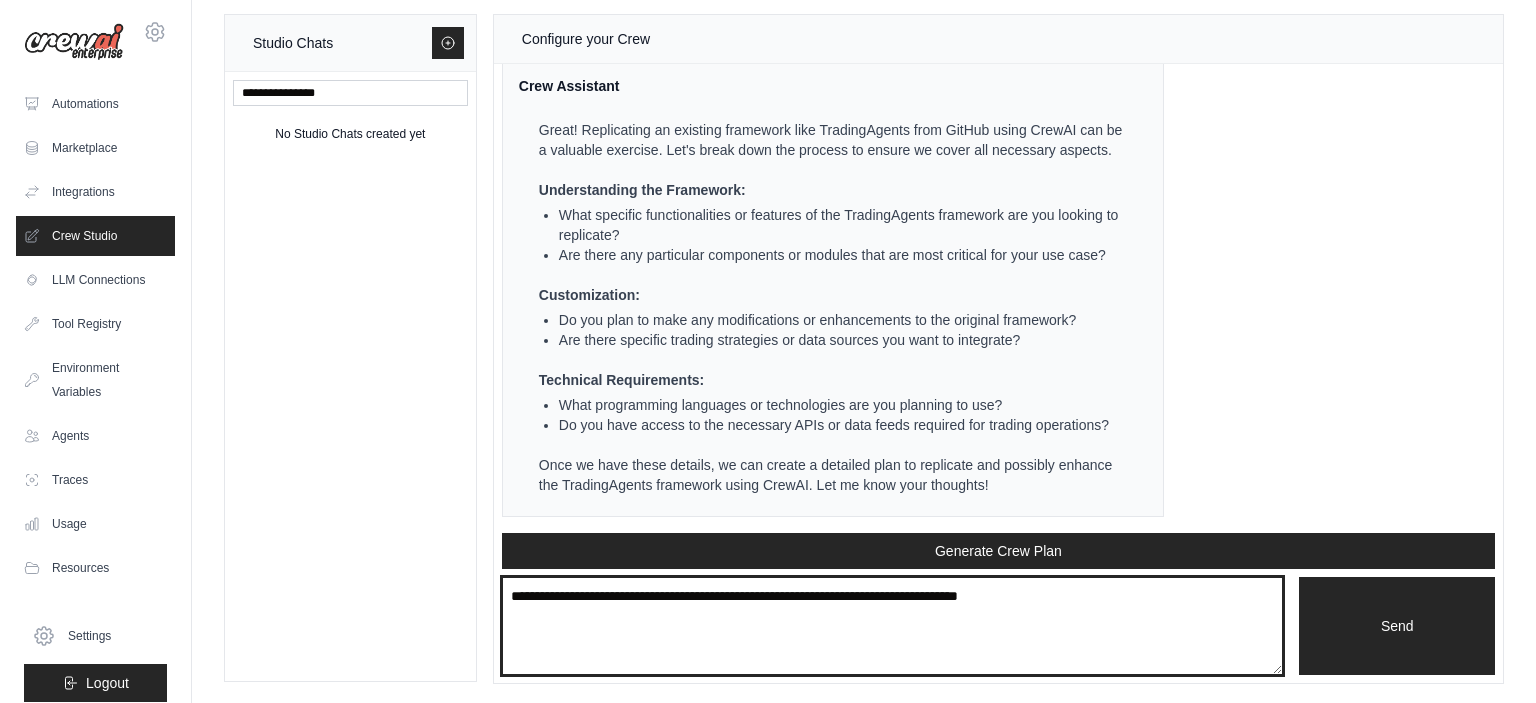 click at bounding box center (893, 626) 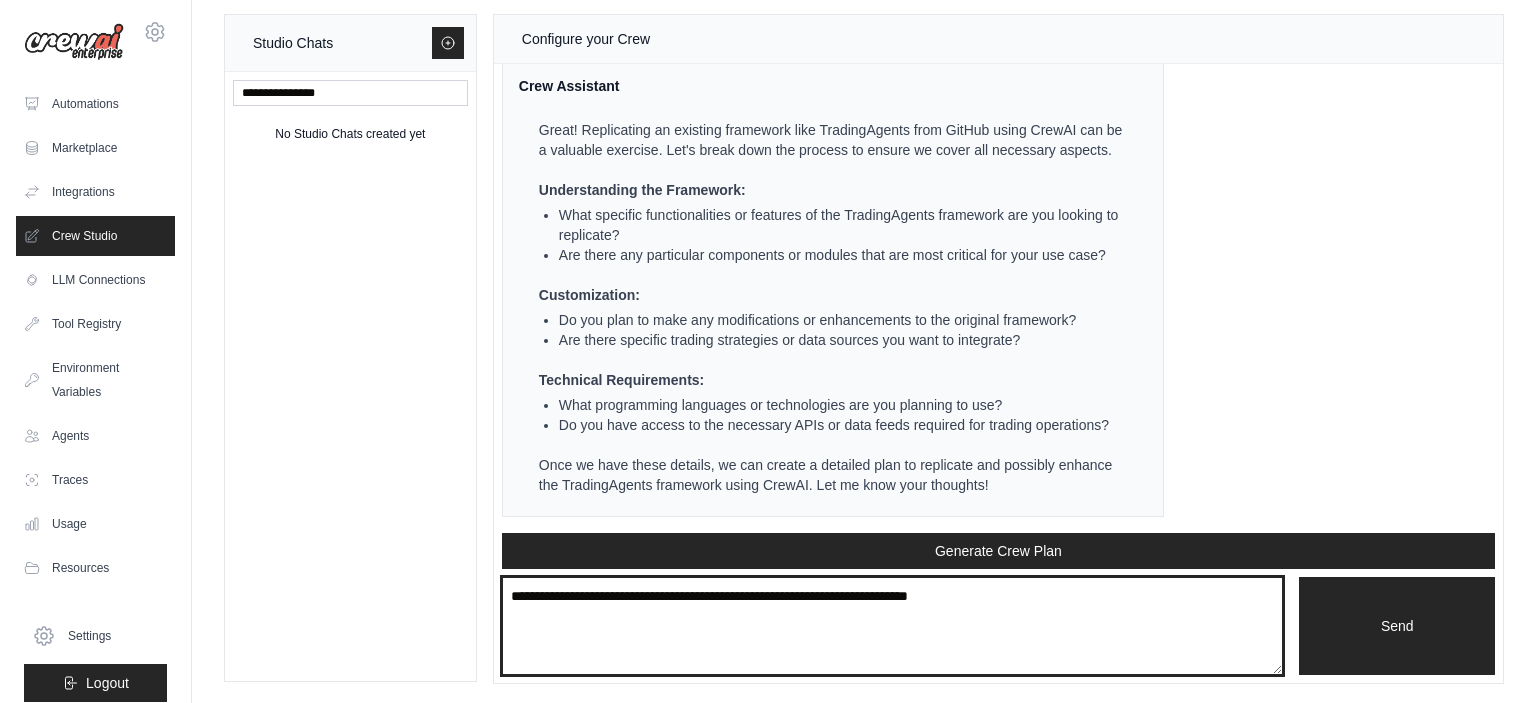 paste on "**********" 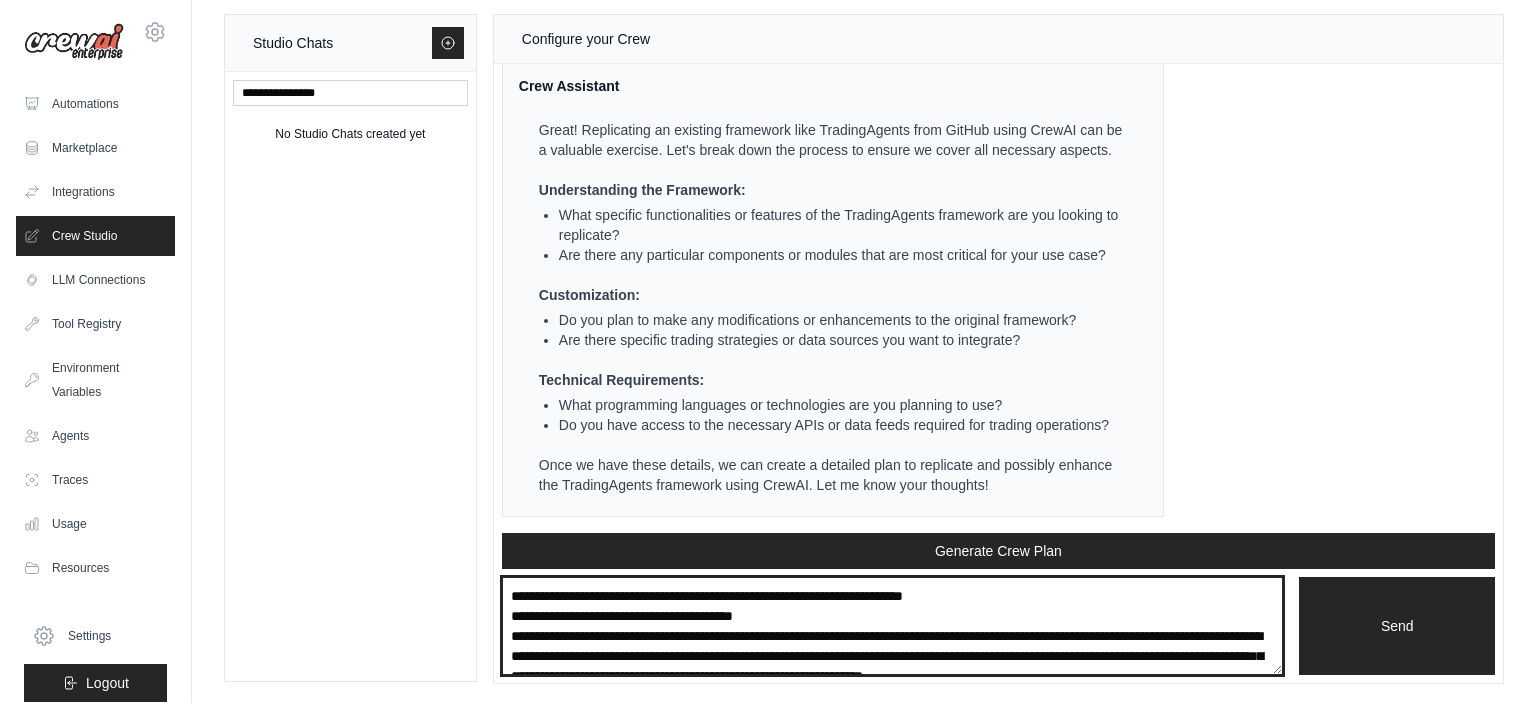 scroll, scrollTop: 2090, scrollLeft: 0, axis: vertical 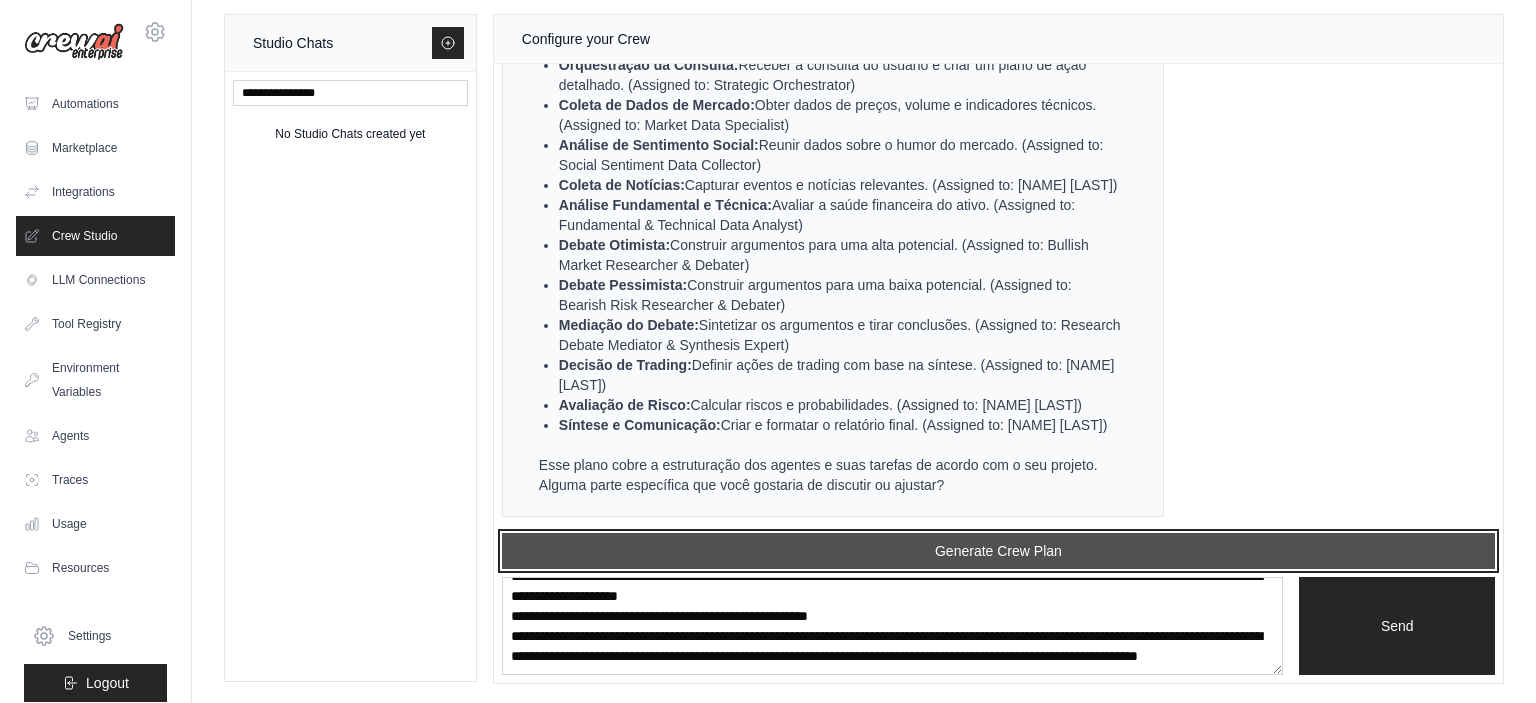 click on "Generate Crew Plan" at bounding box center (998, 551) 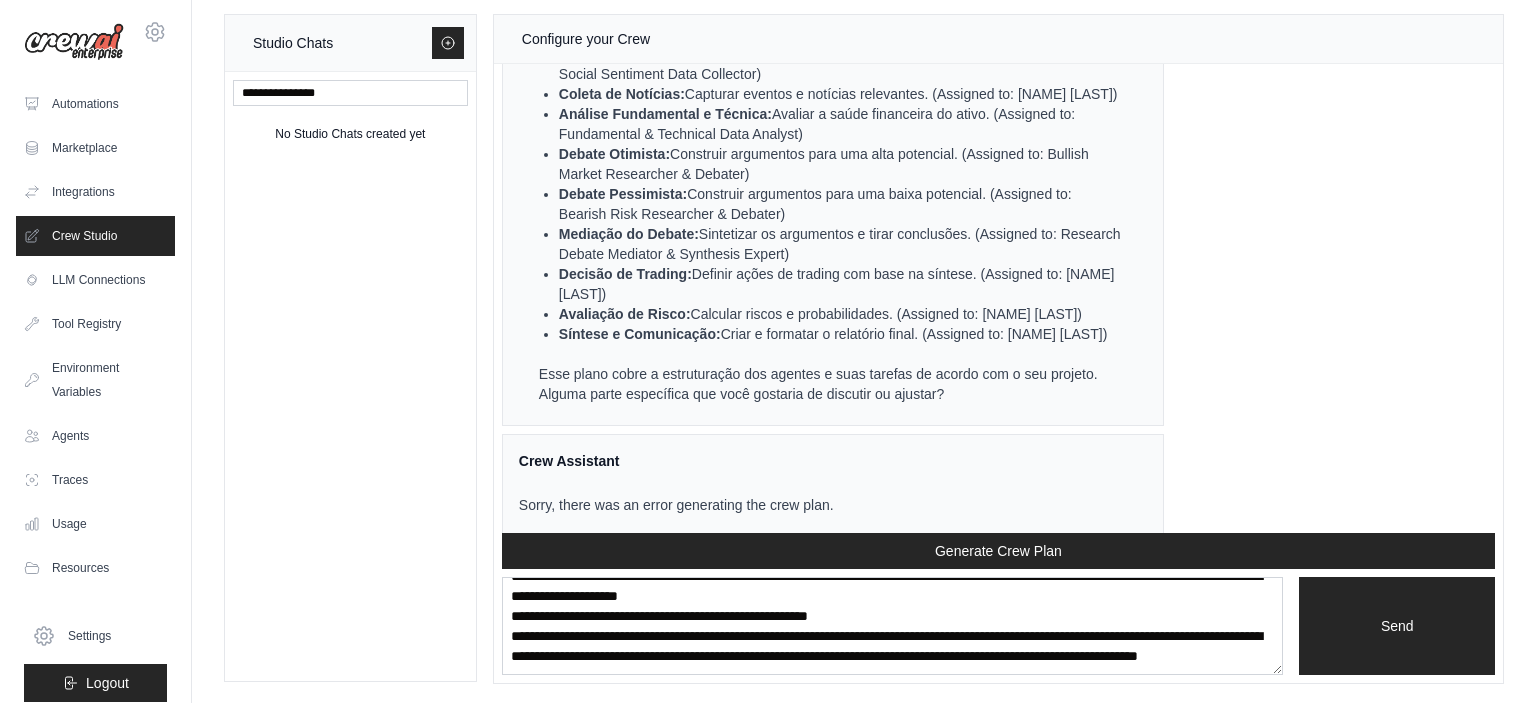 scroll, scrollTop: 4658, scrollLeft: 0, axis: vertical 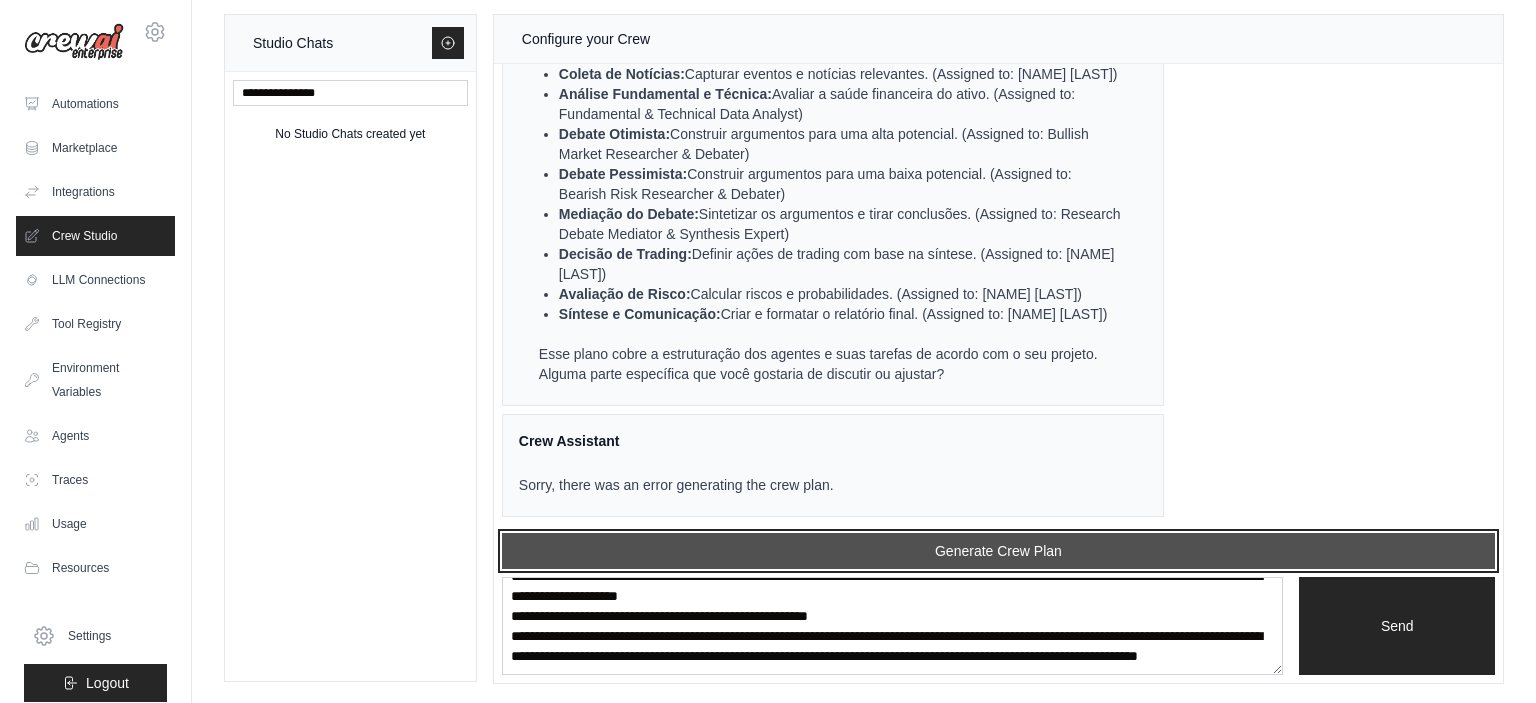 click on "Generate Crew Plan" at bounding box center (998, 551) 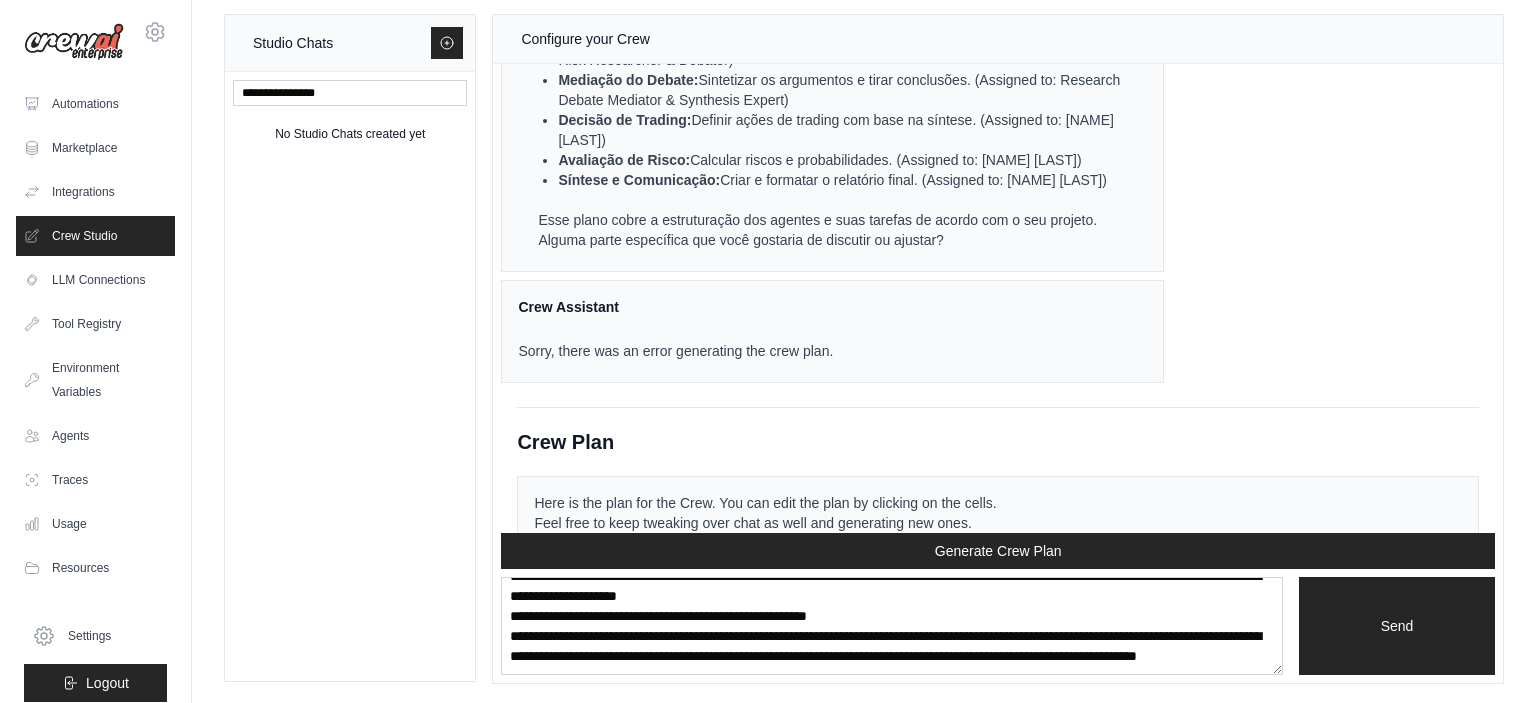 scroll, scrollTop: 6868, scrollLeft: 0, axis: vertical 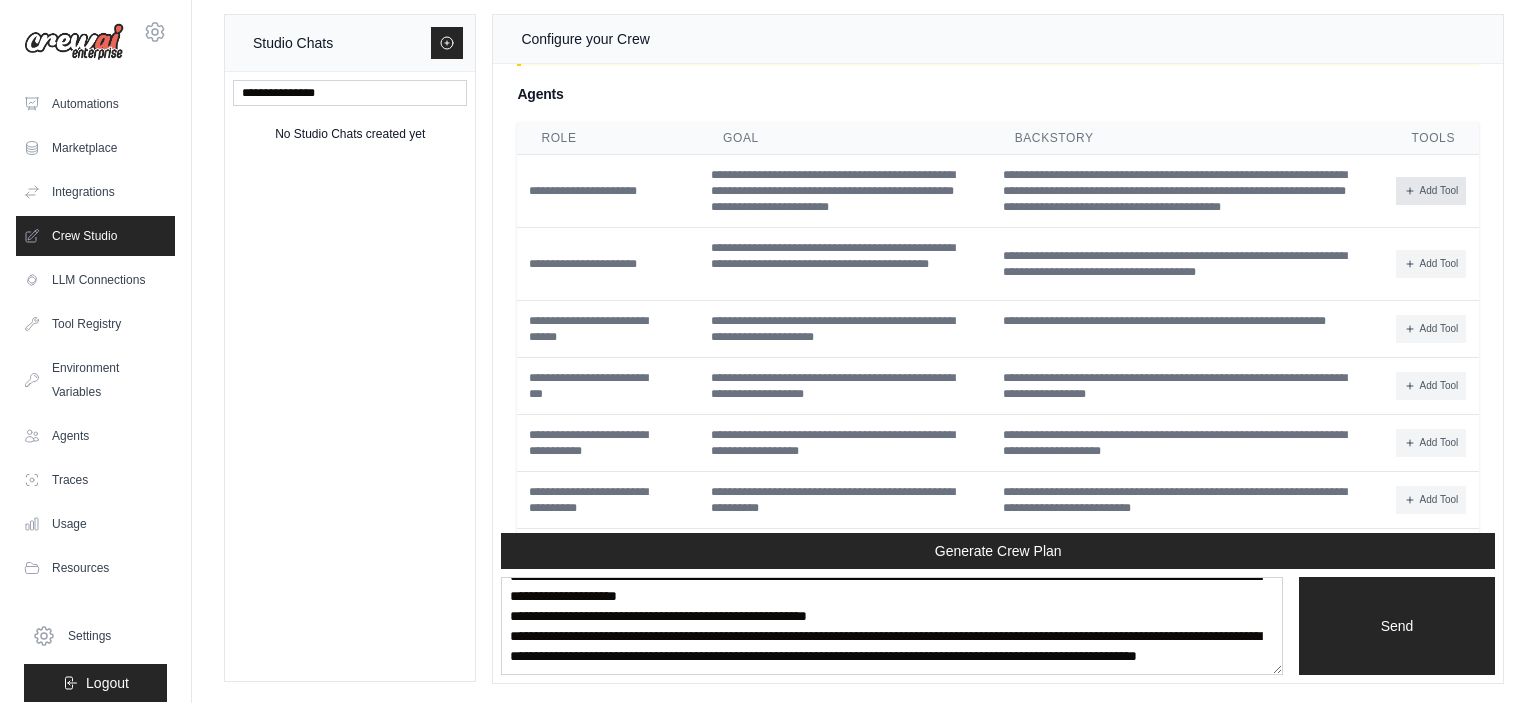 click on "Add Tool" at bounding box center (1431, 191) 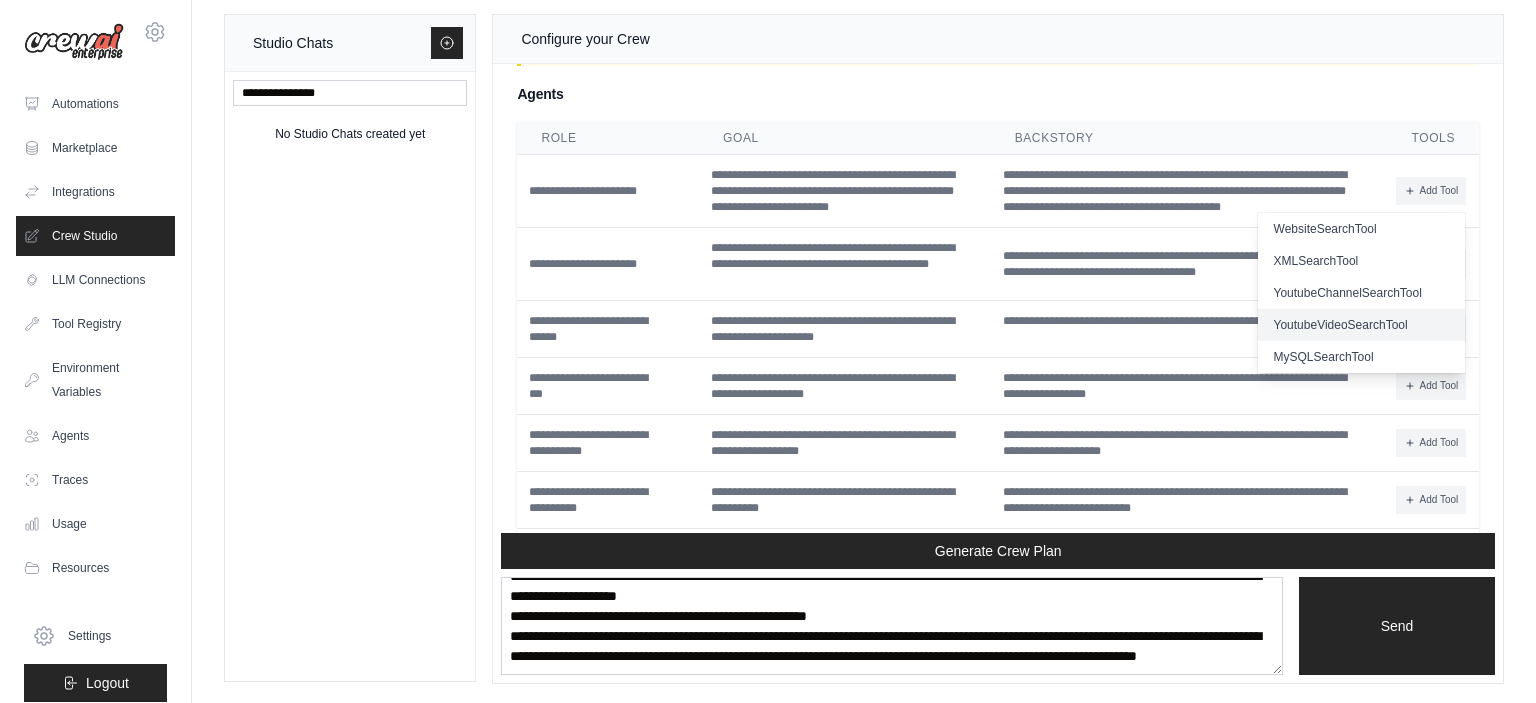 scroll, scrollTop: 552, scrollLeft: 0, axis: vertical 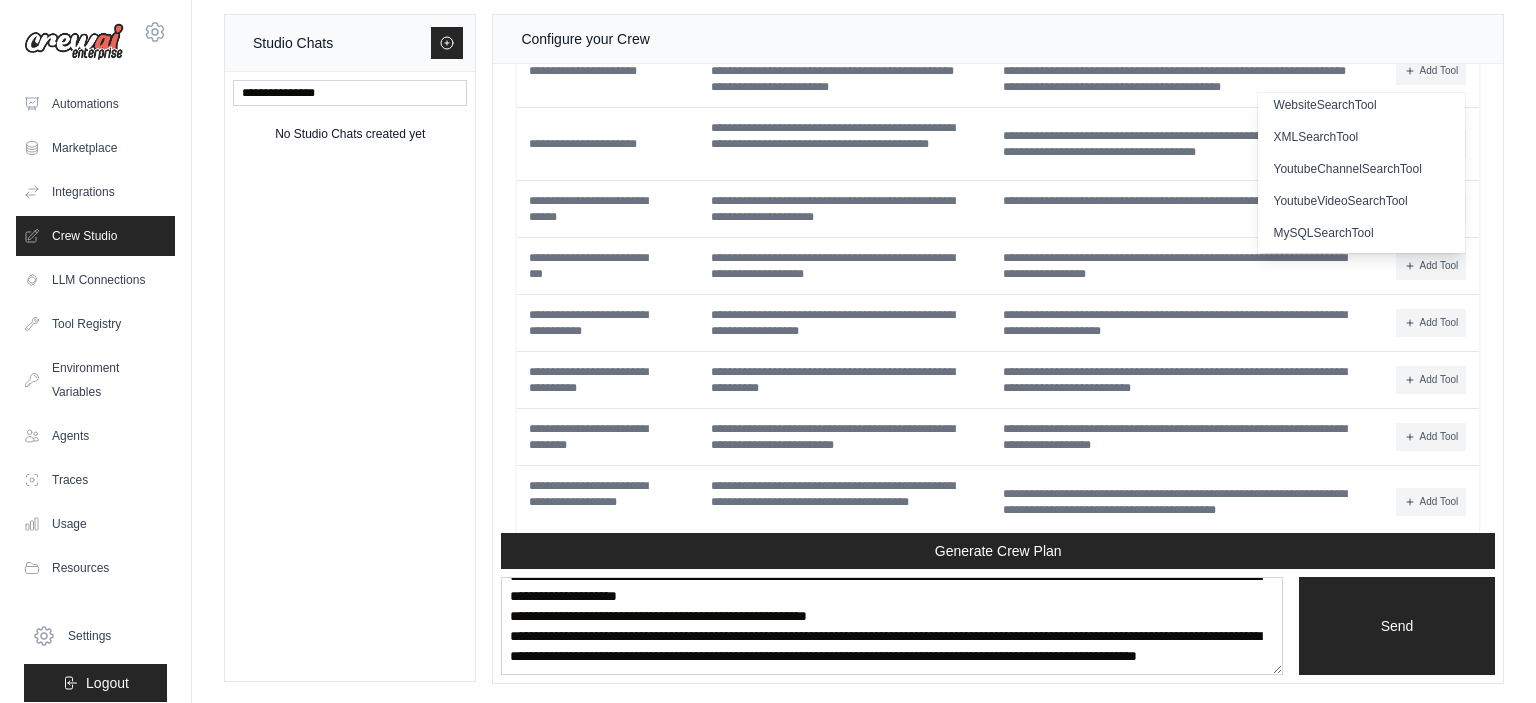 click on "Crew Assistant Hey there, what are you trying to accomplish and what kind of automation you want to build? Keep in mind that the tools available for the agents will taking into account the environment variables defined, so make sure to set those. You I want to build a TrandingAgents framework Crew Assistant That sounds like an exciting project! To get started with building a TradingAgents framework using CrewAI, we need to clarify a few things:
What specific trading activities do you want to automate?  (e.g., market analysis, trade execution, portfolio management) Which markets or instruments are you focusing on?  (e.g., stocks, forex, cryptocurrencies) Do you have any specific data sources or APIs in mind for market data? Are there any particular trading strategies or algorithms you plan to implement?
Once we have this information, we can create a detailed automation plan tailored to your needs.
You https://github.com/TauricResearch/TradingAgents i need to replicate this Crew Assistant" at bounding box center (998, 298) 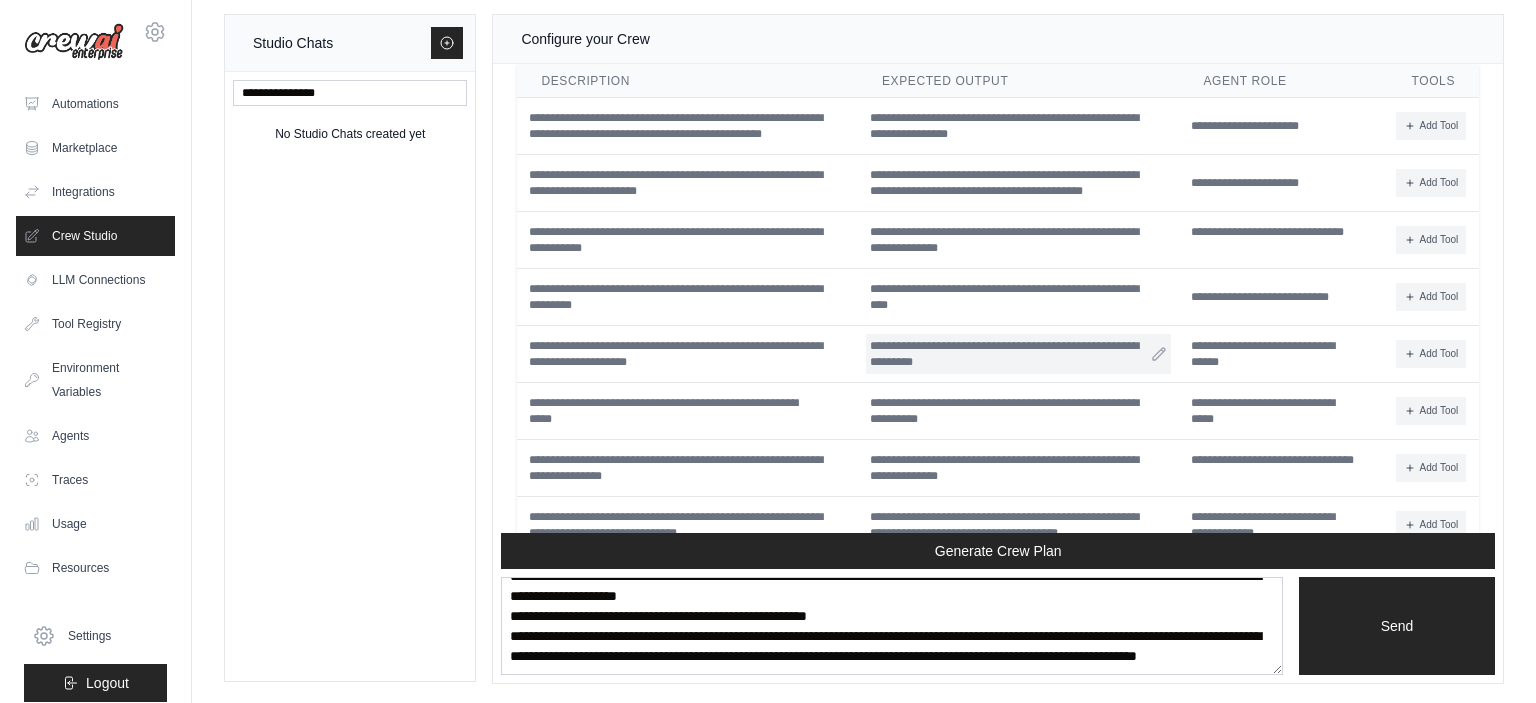 scroll, scrollTop: 6508, scrollLeft: 0, axis: vertical 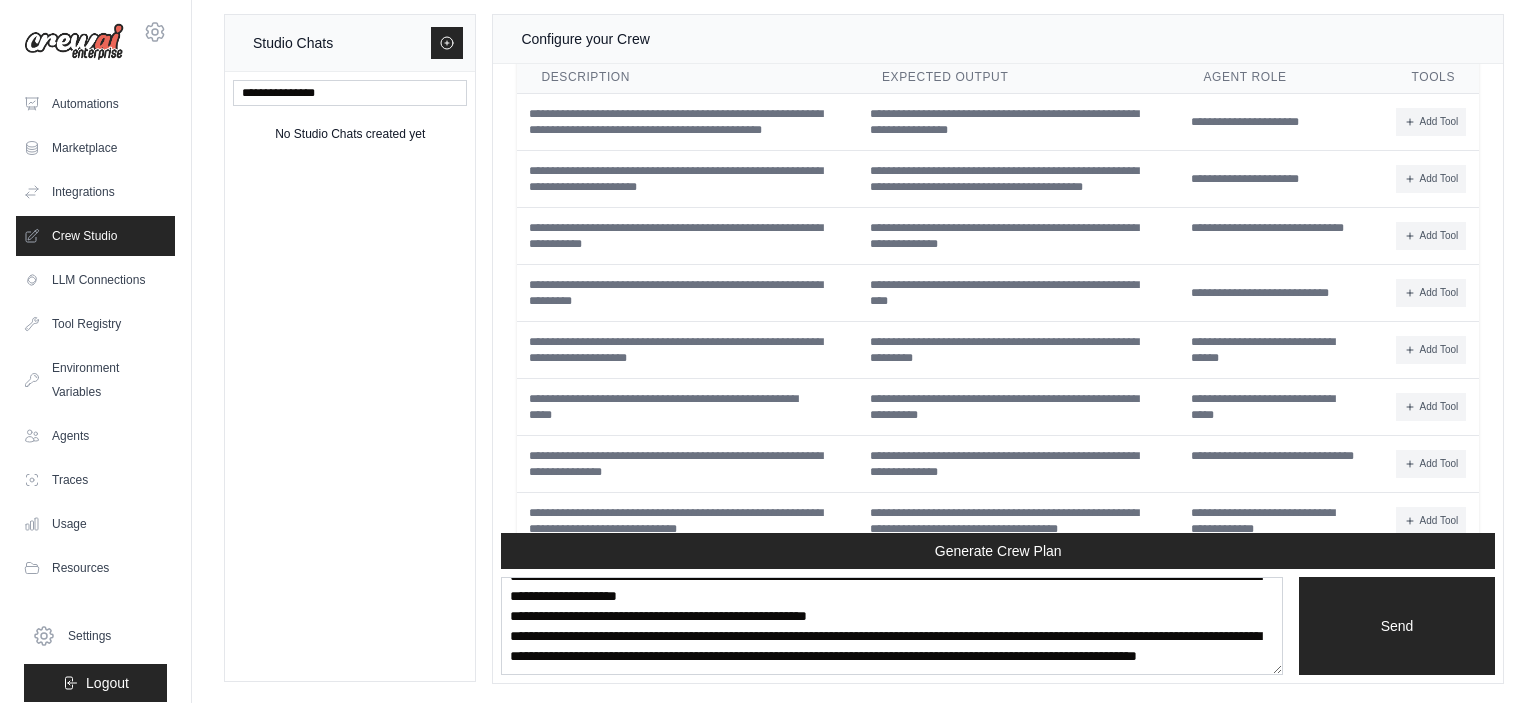 click on "**********" at bounding box center [998, 370] 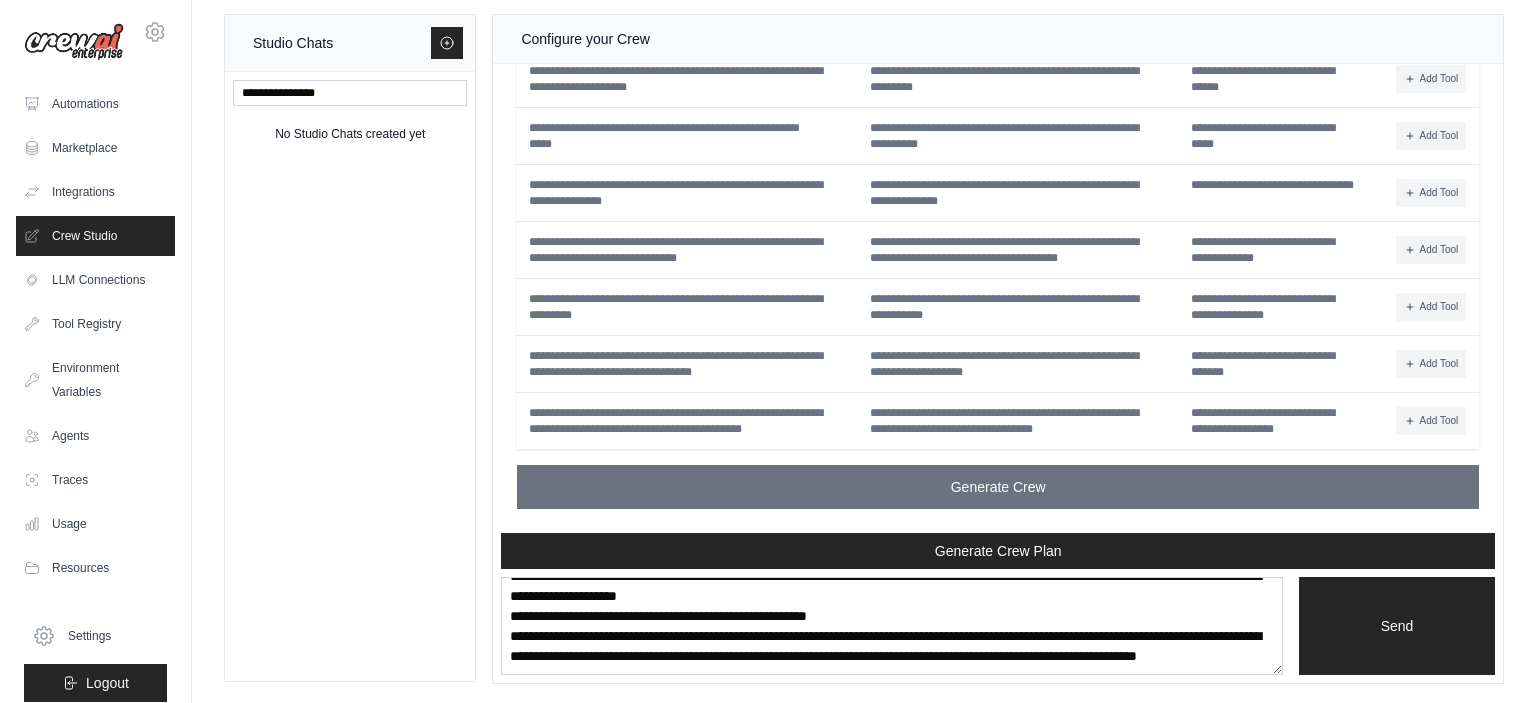 scroll, scrollTop: 6868, scrollLeft: 0, axis: vertical 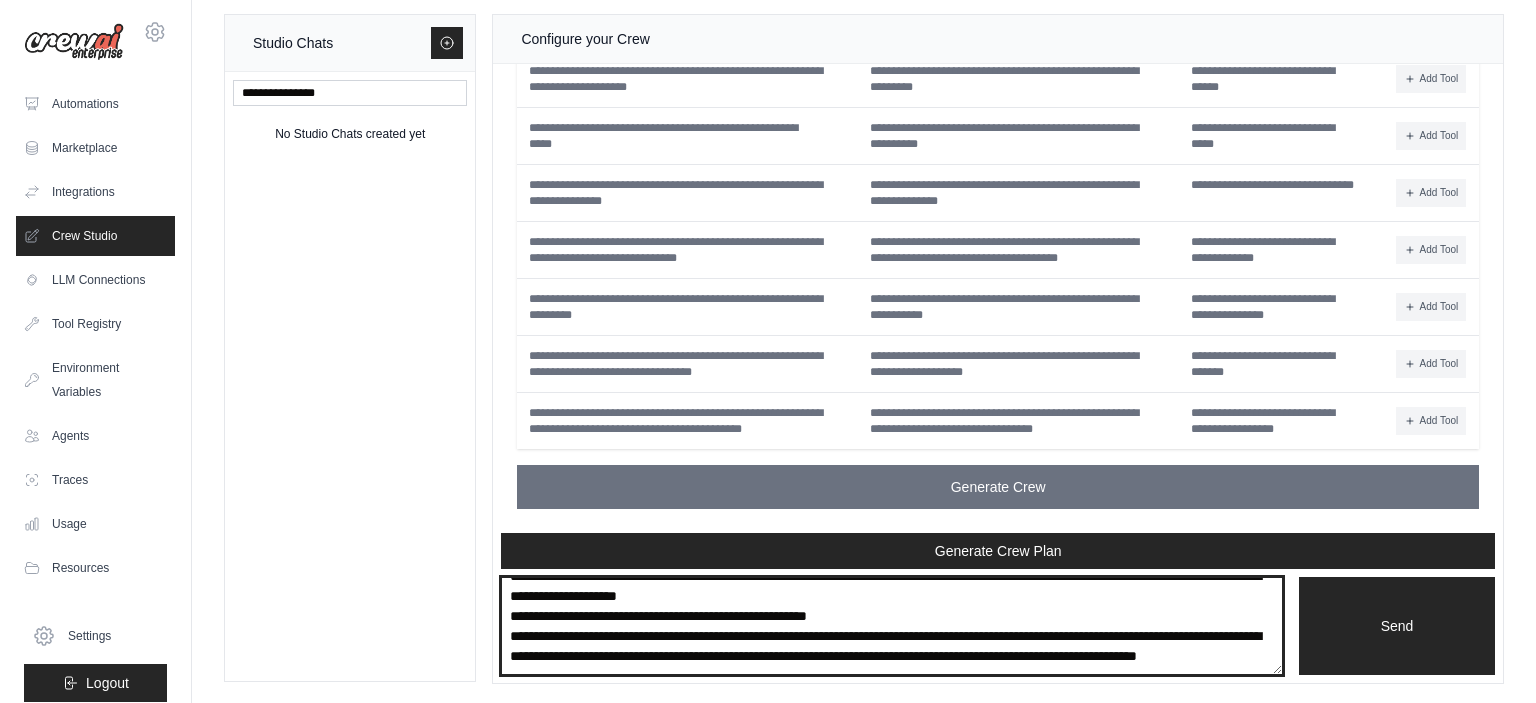 click at bounding box center (892, 626) 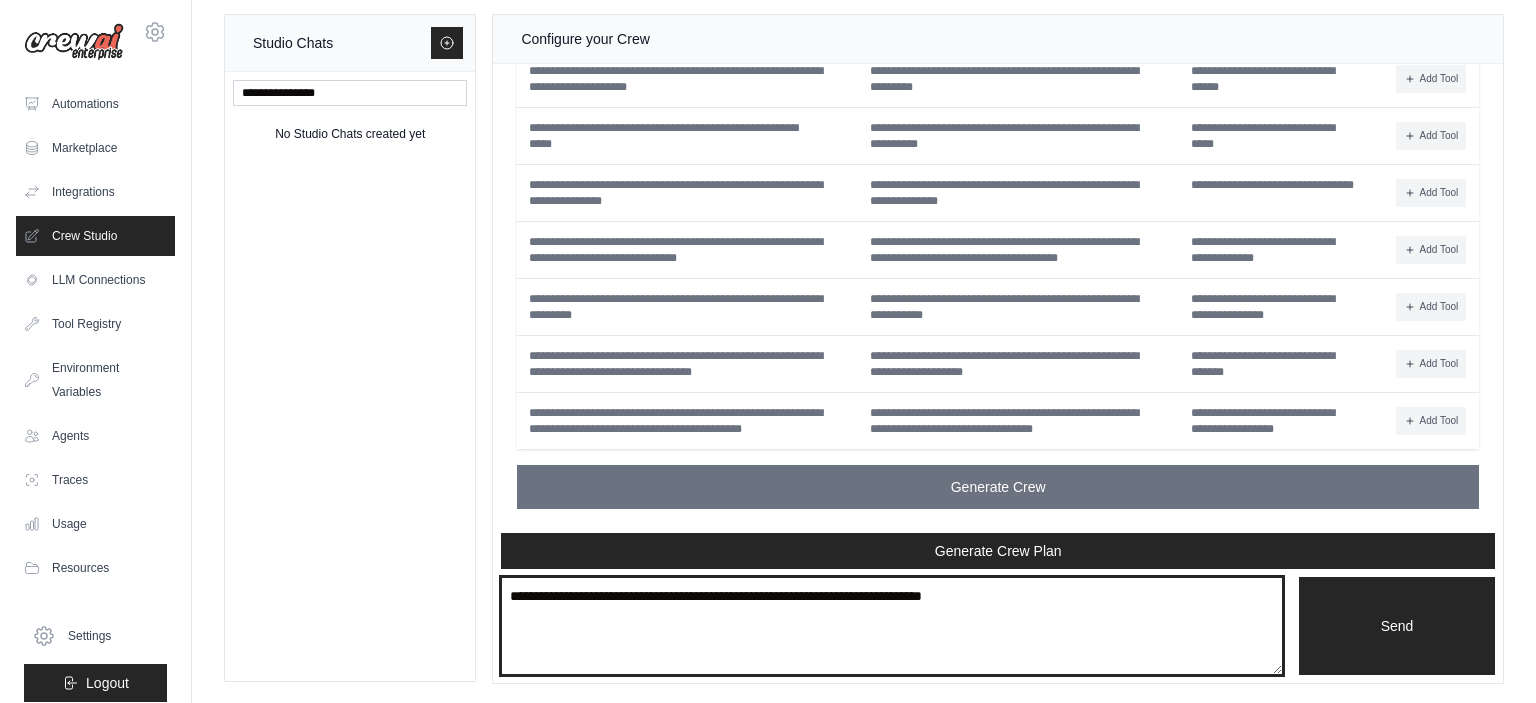 type on "**********" 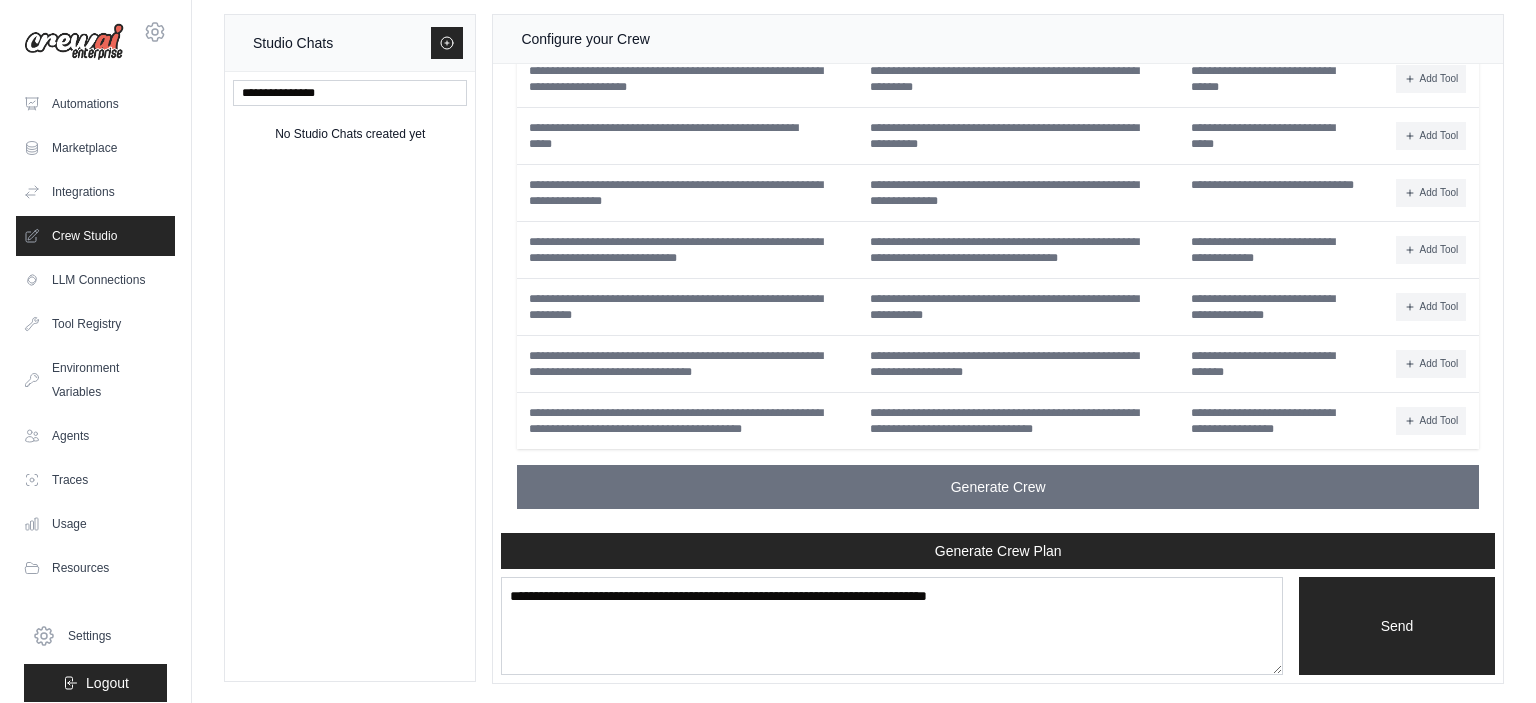 scroll, scrollTop: 7005, scrollLeft: 0, axis: vertical 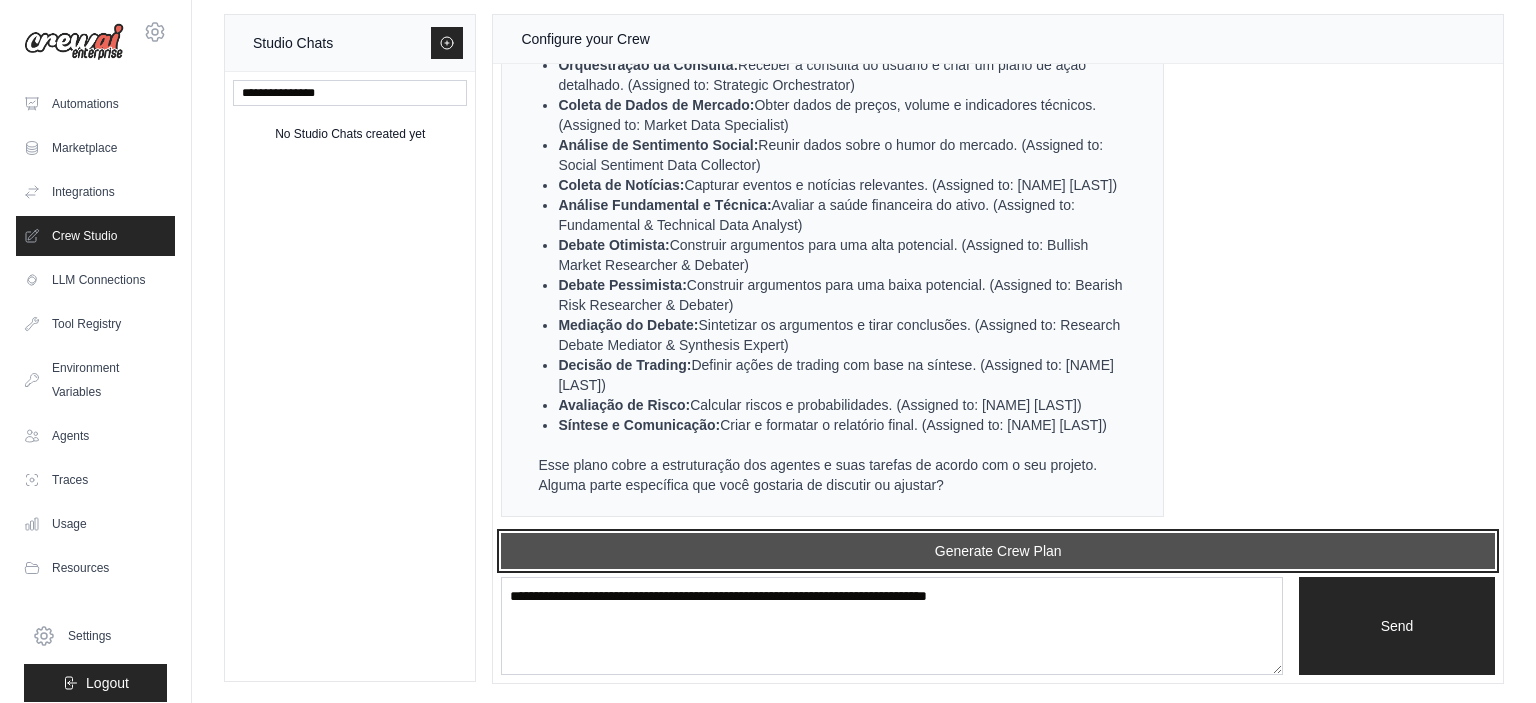 click on "Generate Crew Plan" at bounding box center (998, 551) 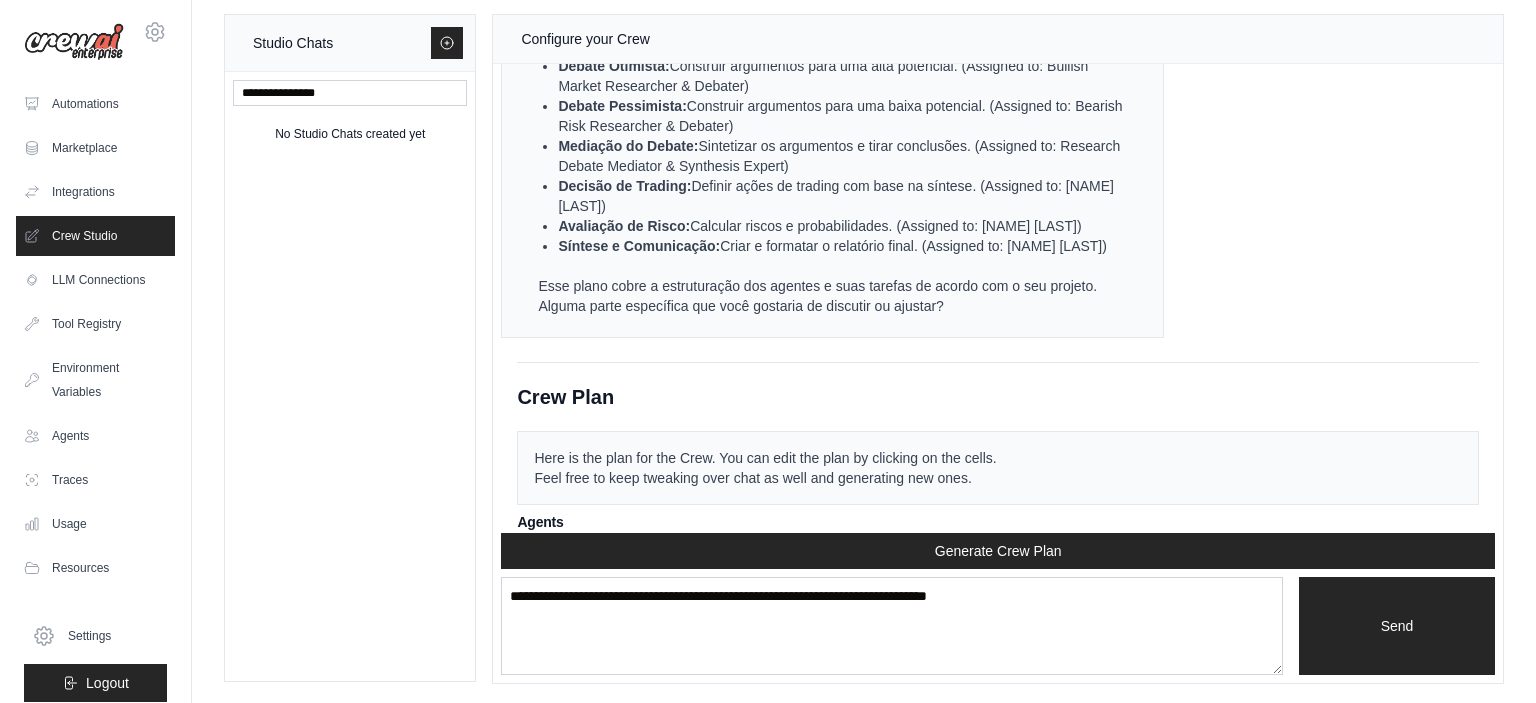 scroll, scrollTop: 10546, scrollLeft: 0, axis: vertical 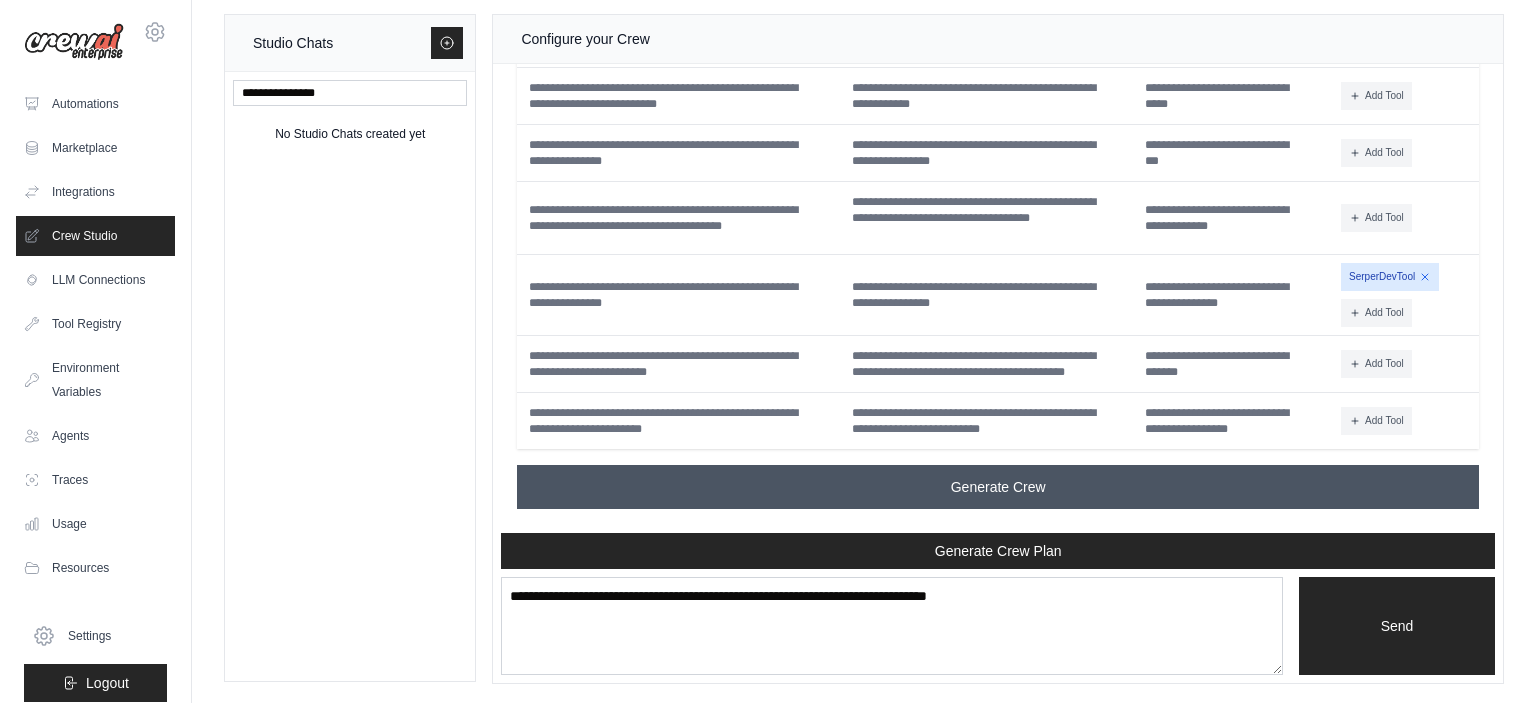 click on "Generate Crew" at bounding box center (998, 487) 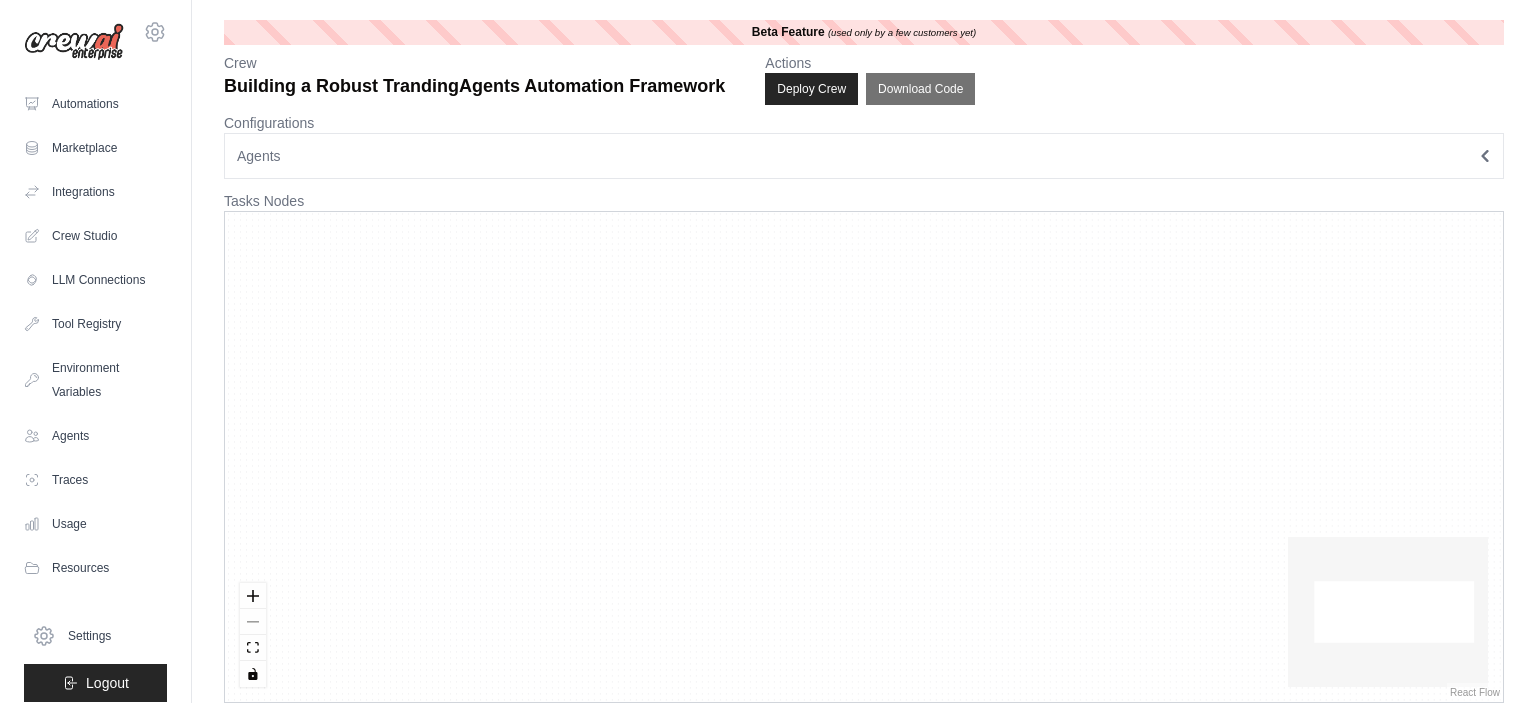 scroll, scrollTop: 0, scrollLeft: 0, axis: both 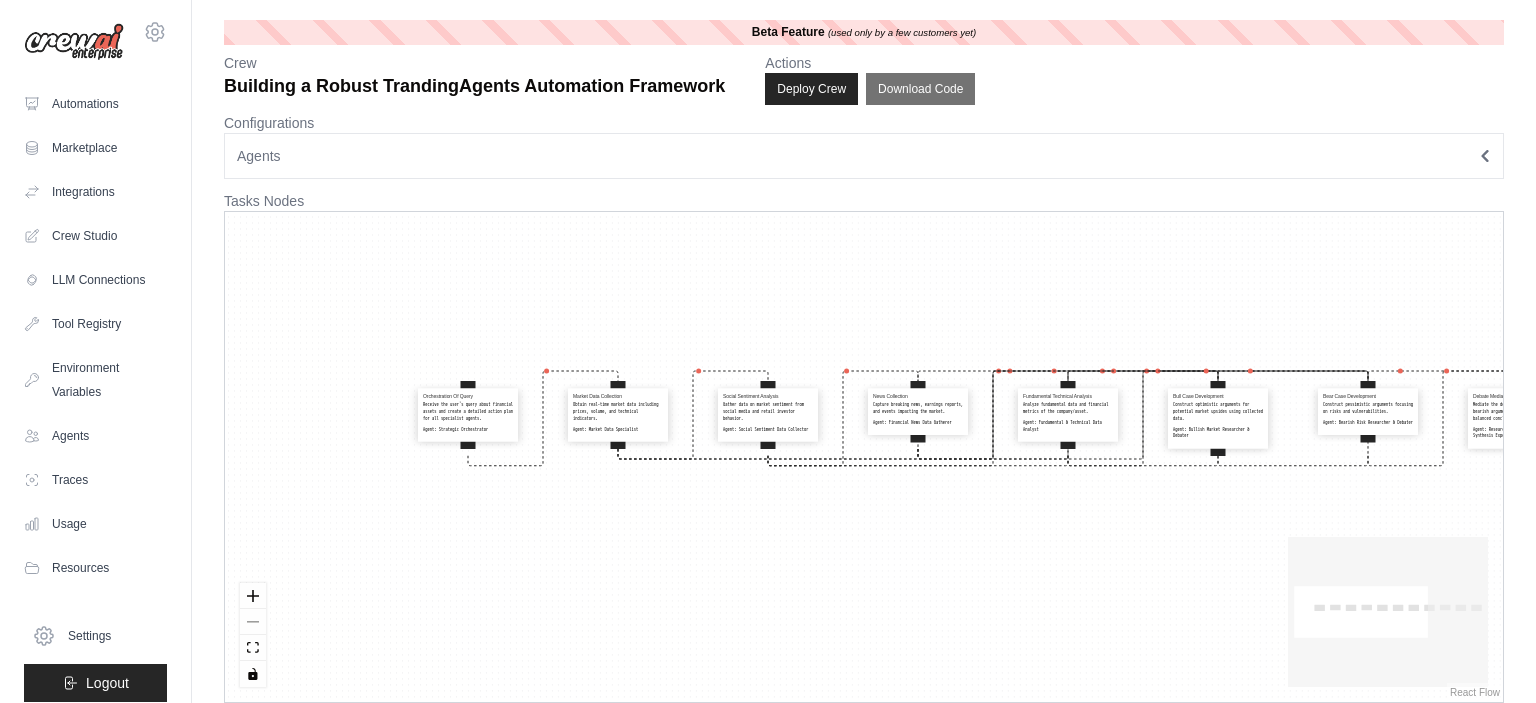 drag, startPoint x: 447, startPoint y: 322, endPoint x: 882, endPoint y: 264, distance: 438.84964 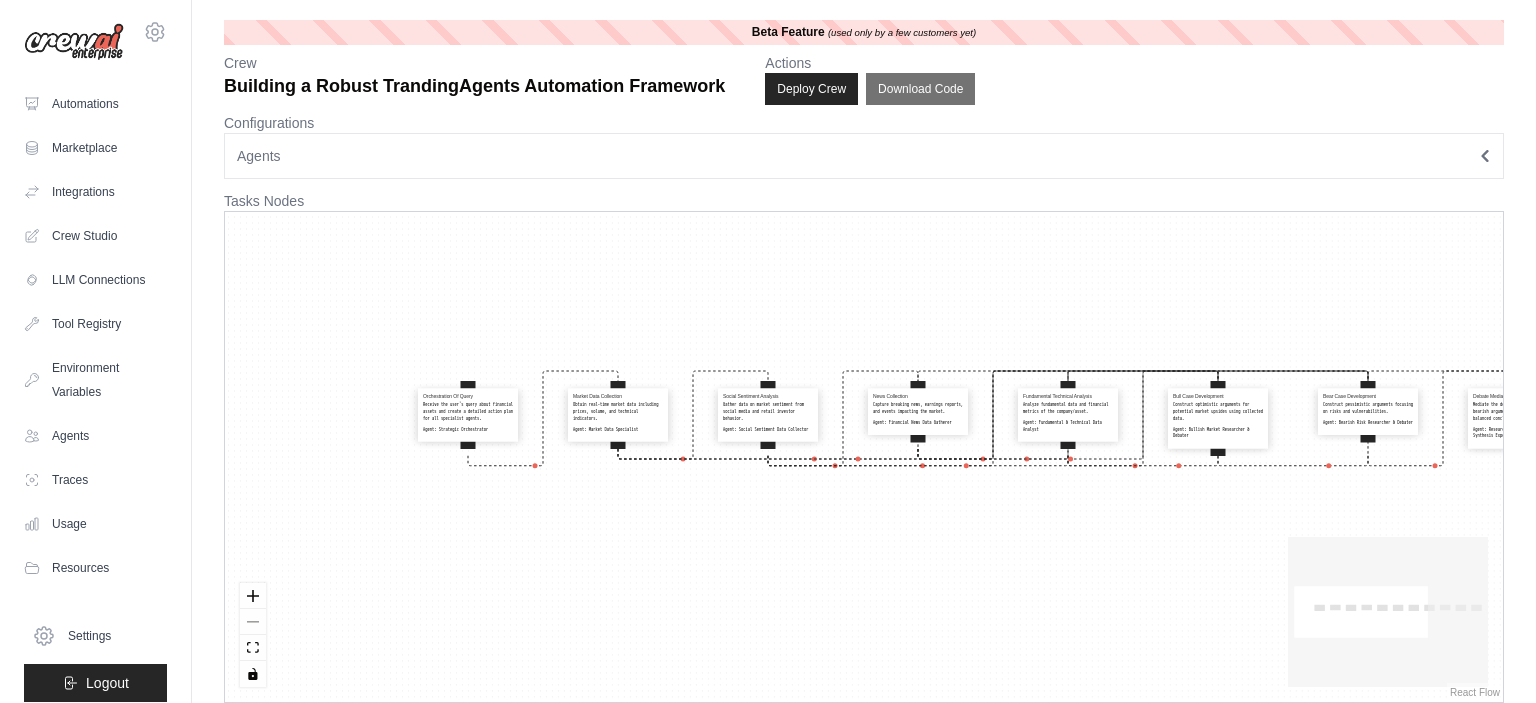 click on "Orchestration Of Query Receive the user's query about financial assets and create a detailed action plan for all specialist agents. Agent:   Strategic Orchestrator Market Data Collection Obtain real-time market data including prices, volume, and technical indicators. Agent:   Market Data Specialist Social Sentiment Analysis Gather data on market sentiment from social media and retail investor behavior. Agent:   Social Sentiment Data Collector News Collection Capture breaking news, earnings reports, and events impacting the market. Agent:   Financial News Data Gatherer Fundamental Technical Analysis Analyze fundamental data and financial metrics of the company/asset. Agent:   Fundamental & Technical Data Analyst Bull Case Development Construct optimistic arguments for potential market upsides using collected data. Agent:   Bullish Market Researcher & Debater Bear Case Development Construct pessimistic arguments focusing on risks and vulnerabilities. Agent:   Bearish Risk Researcher & Debater Agent:   Agent:" at bounding box center [864, 457] 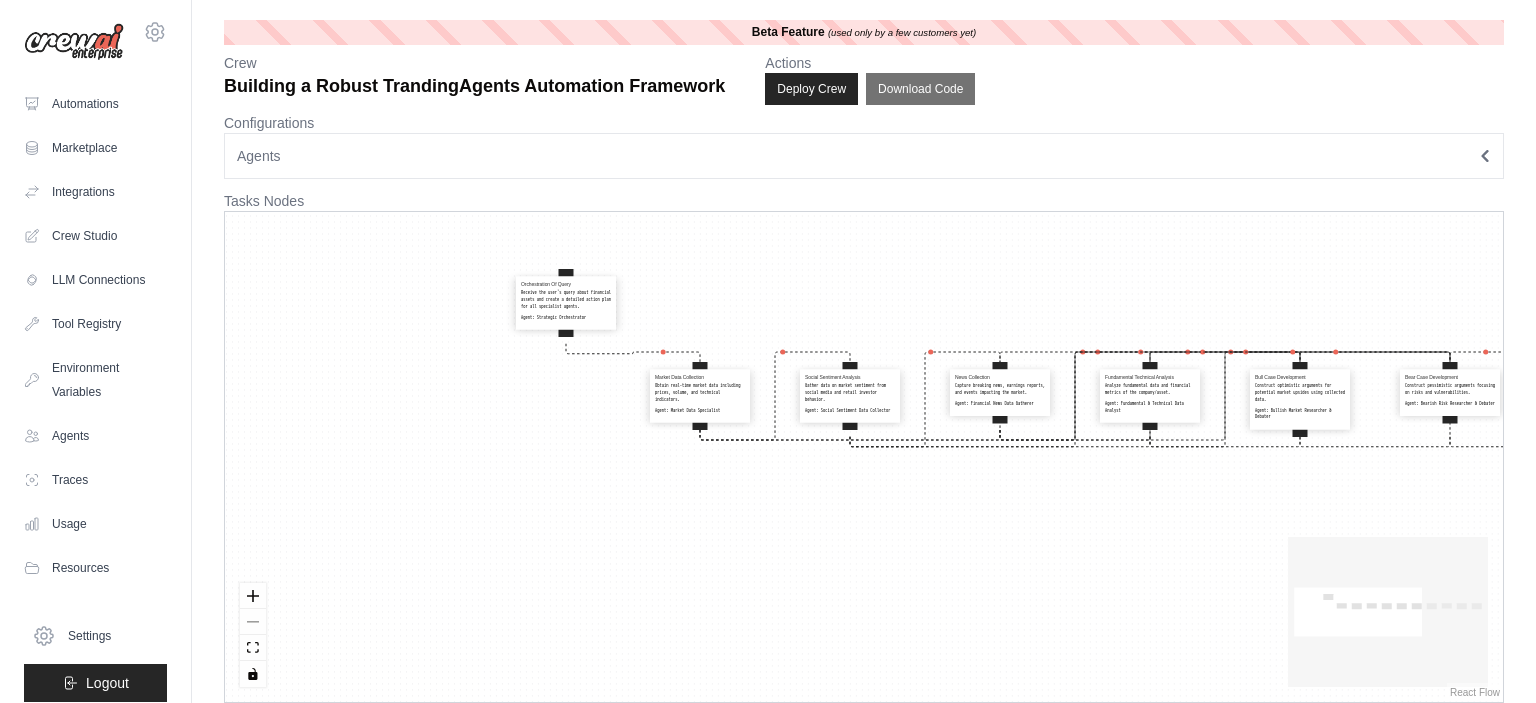 drag, startPoint x: 550, startPoint y: 399, endPoint x: 566, endPoint y: 307, distance: 93.38094 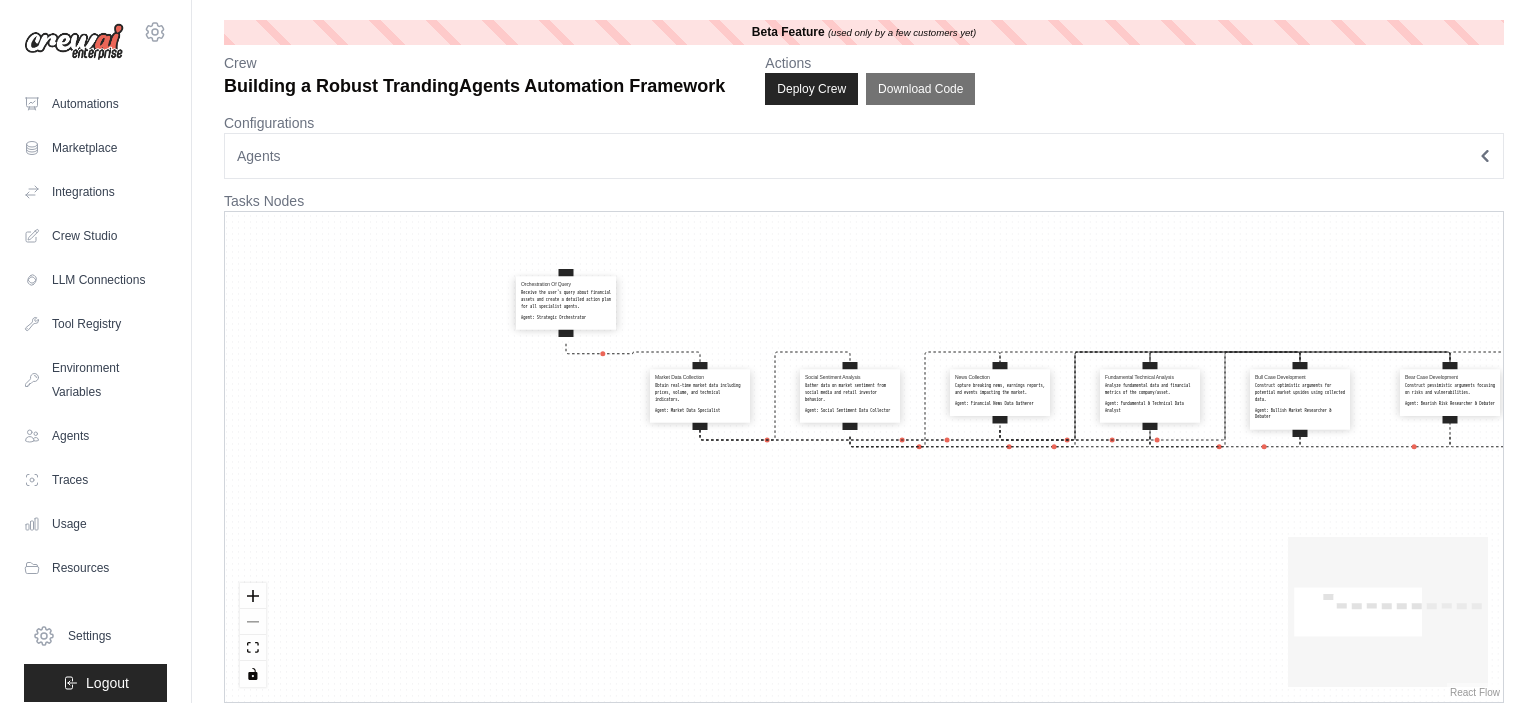 click on "Receive the user's query about financial assets and create a detailed action plan for all specialist agents." at bounding box center [566, 300] 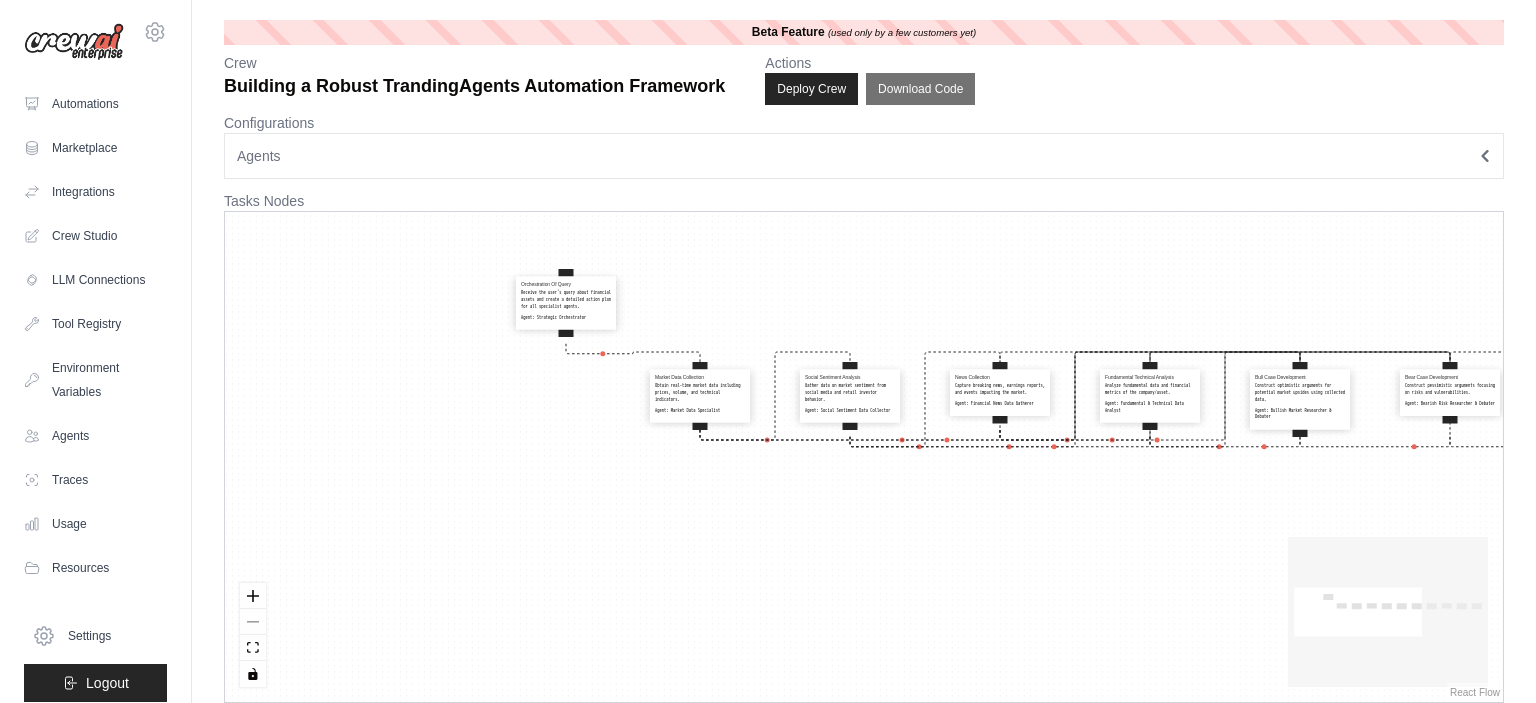 click on "Receive the user's query about financial assets and create a detailed action plan for all specialist agents." at bounding box center (566, 300) 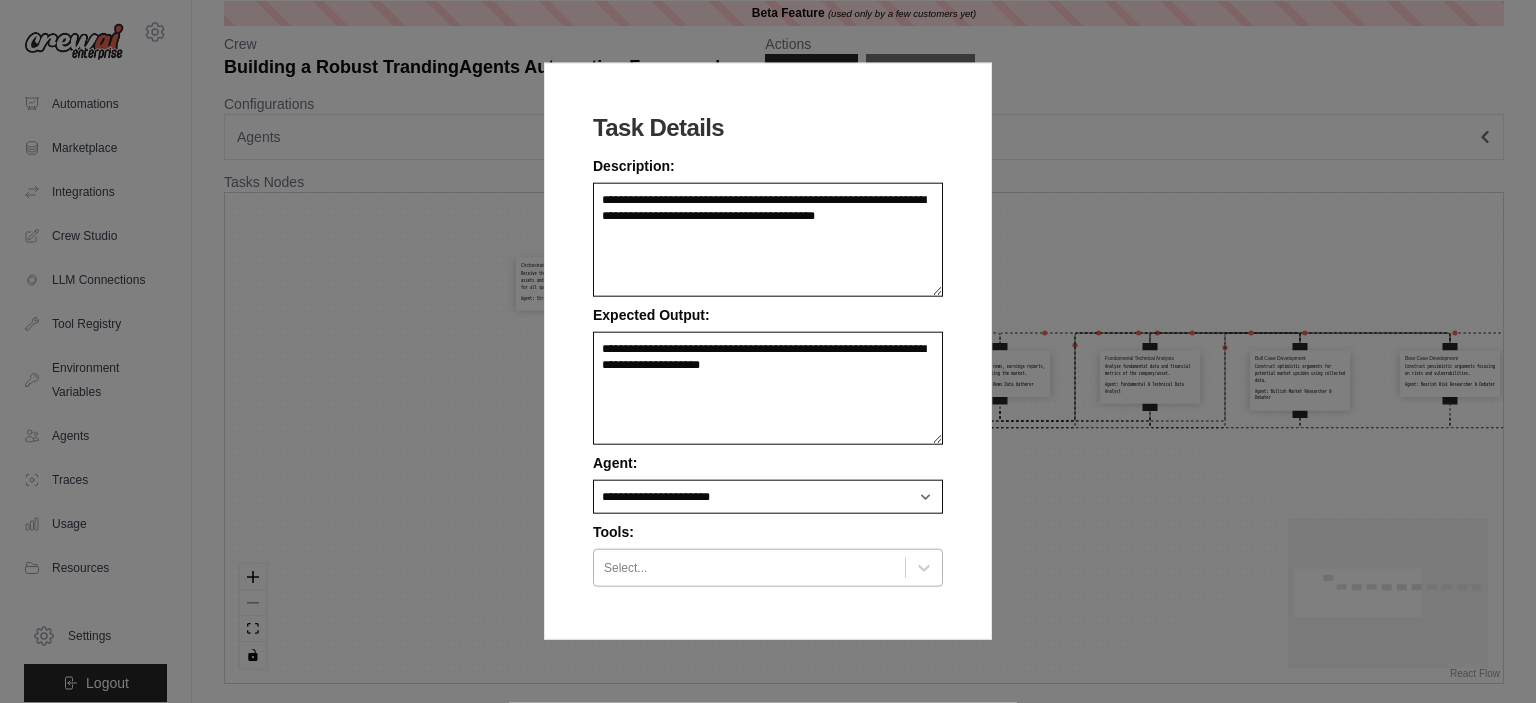 scroll, scrollTop: 20, scrollLeft: 0, axis: vertical 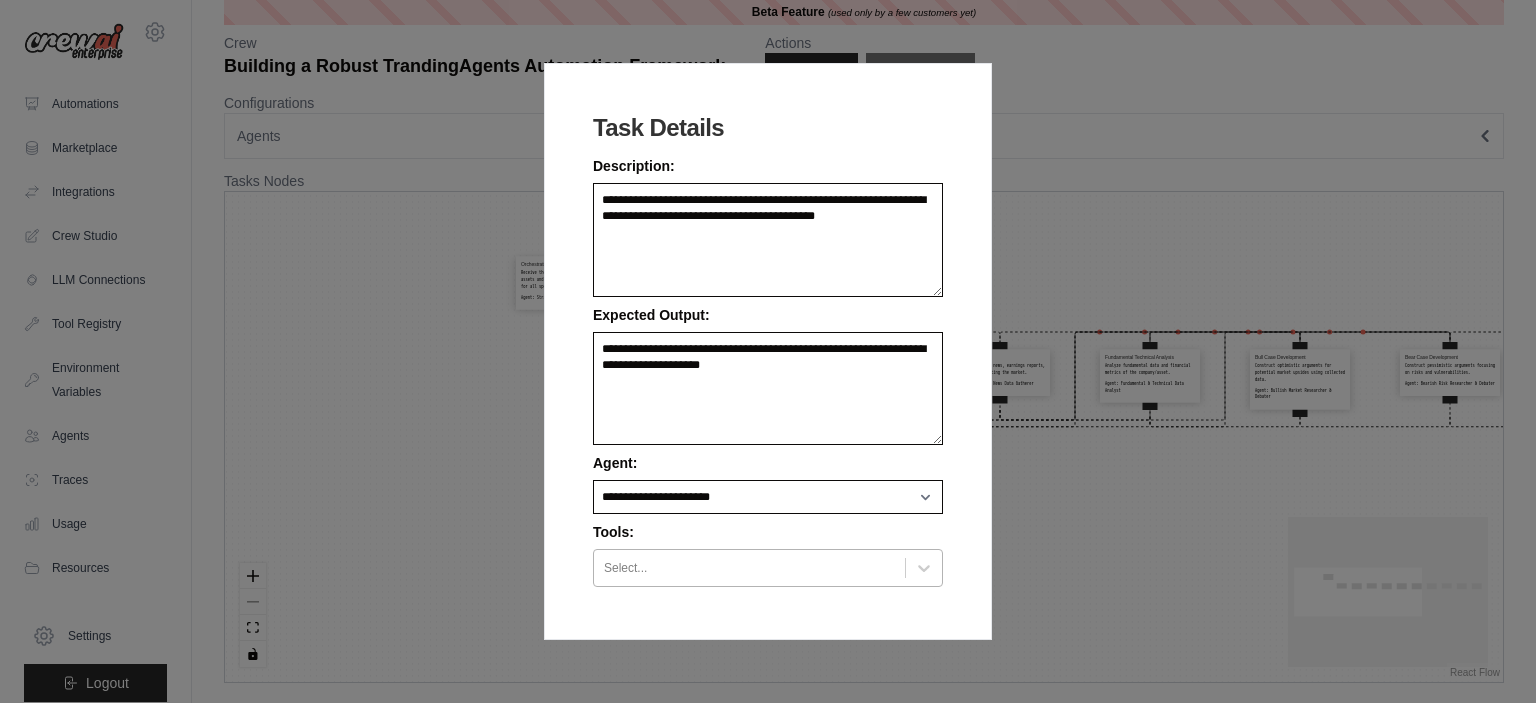 click on "Select..." at bounding box center [749, 568] 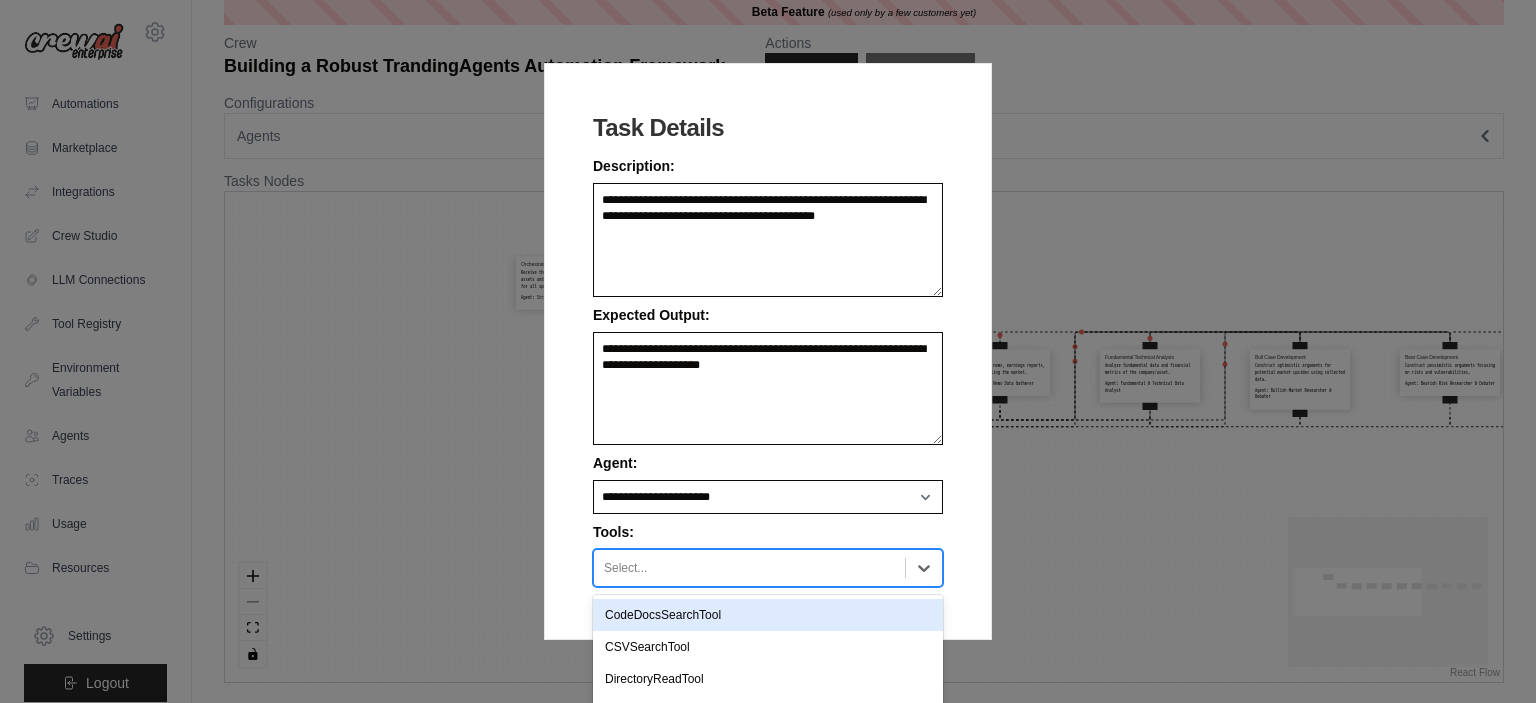 click on "**********" at bounding box center [768, 351] 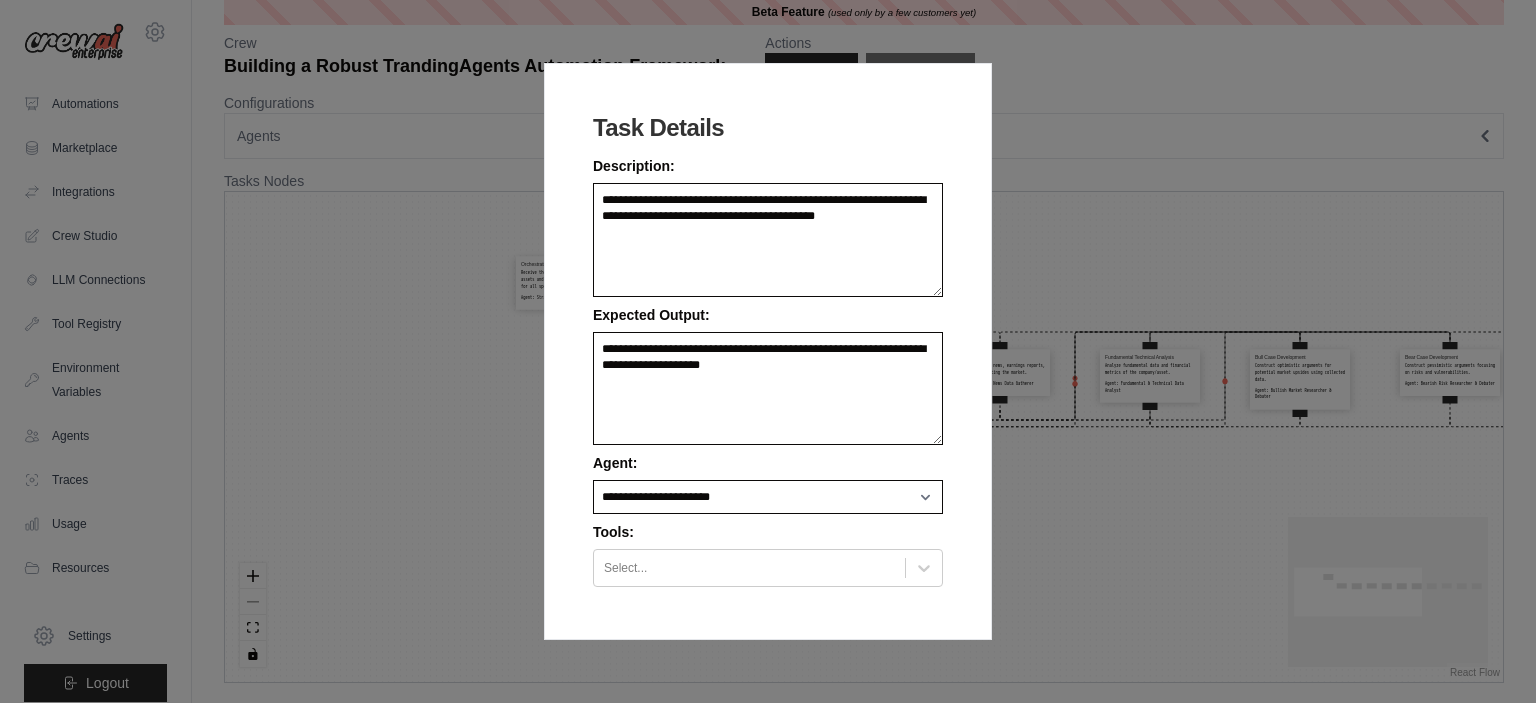 click on "**********" at bounding box center (768, 351) 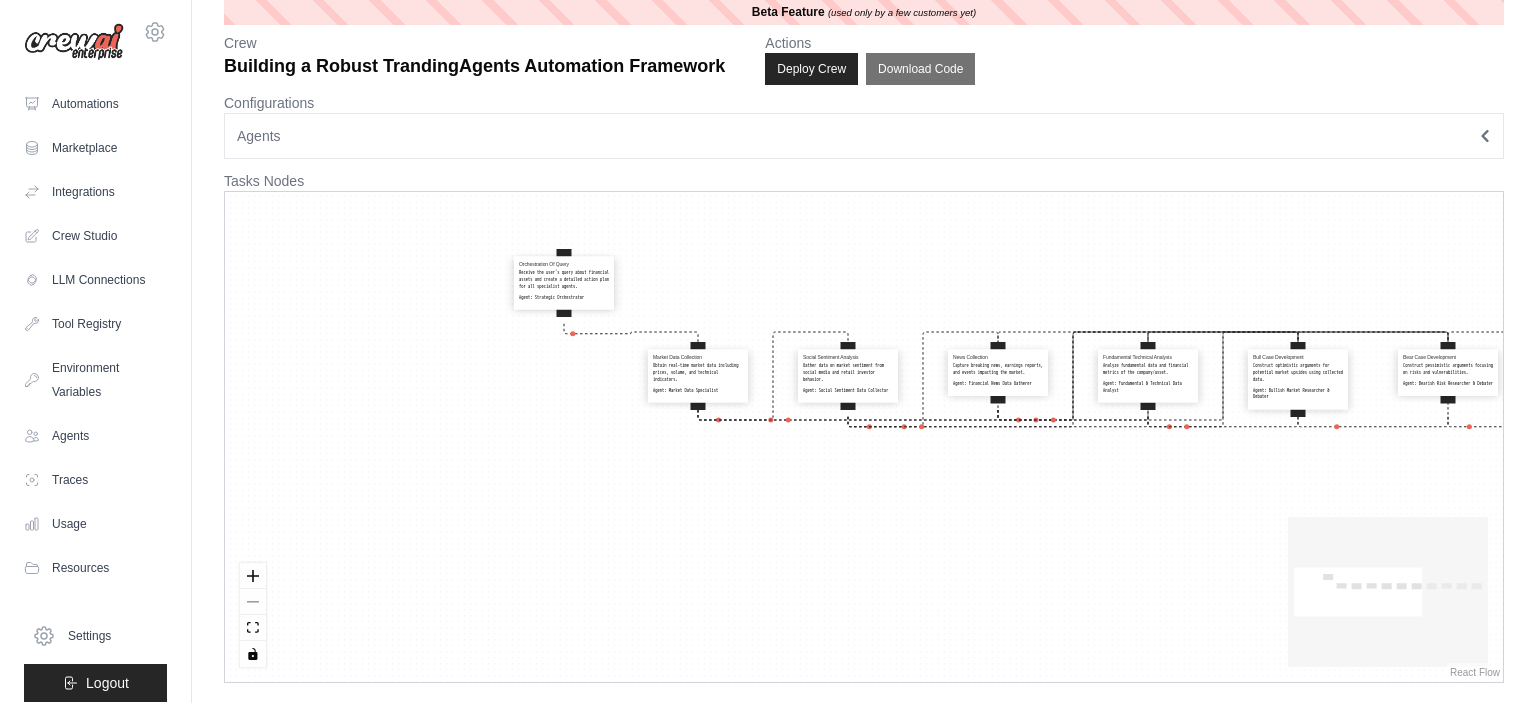 drag, startPoint x: 847, startPoint y: 548, endPoint x: 777, endPoint y: 586, distance: 79.64923 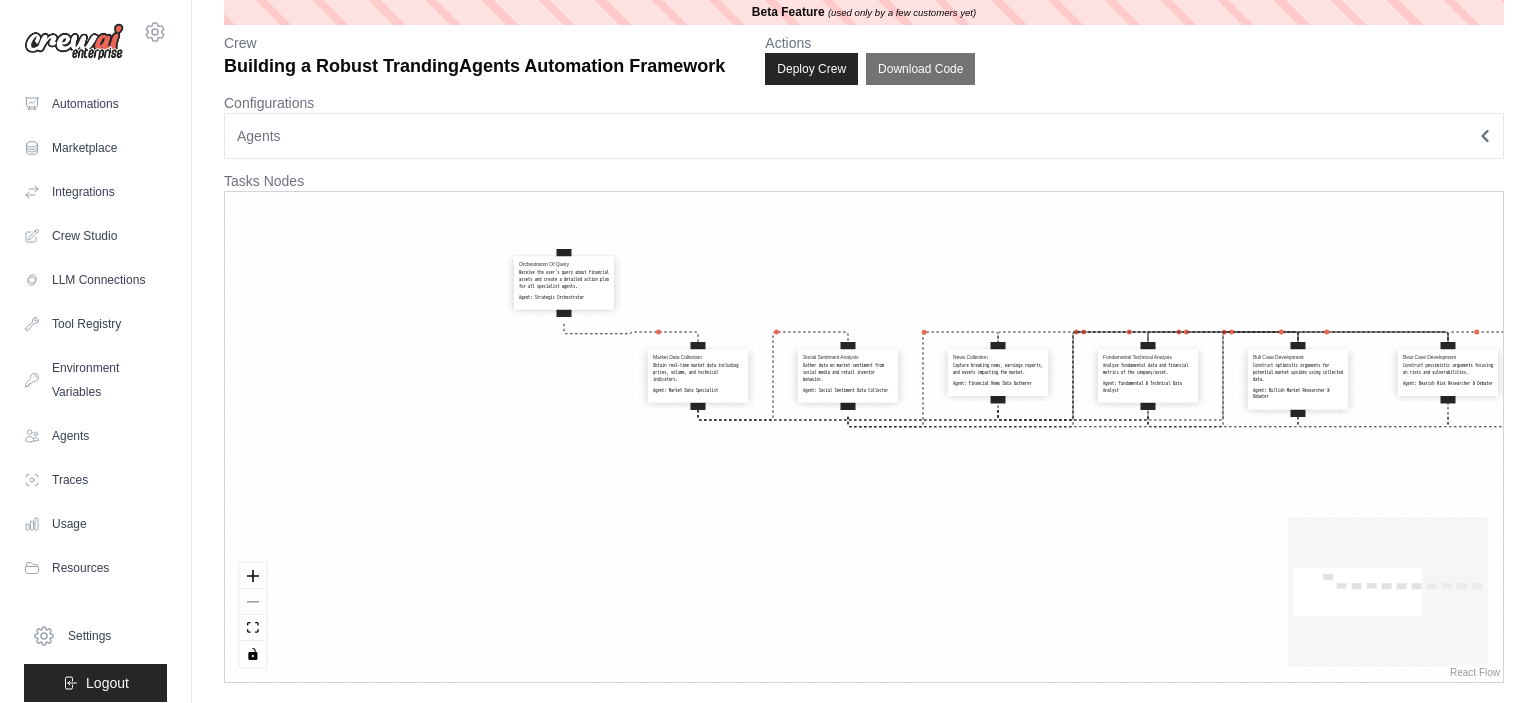 click on "Orchestration Of Query Receive the user's query about financial assets and create a detailed action plan for all specialist agents. Agent:   Strategic Orchestrator Market Data Collection Obtain real-time market data including prices, volume, and technical indicators. Agent:   Market Data Specialist Social Sentiment Analysis Gather data on market sentiment from social media and retail investor behavior. Agent:   Social Sentiment Data Collector News Collection Capture breaking news, earnings reports, and events impacting the market. Agent:   Financial News Data Gatherer Fundamental Technical Analysis Analyze fundamental data and financial metrics of the company/asset. Agent:   Fundamental & Technical Data Analyst Bull Case Development Construct optimistic arguments for potential market upsides using collected data. Agent:   Bullish Market Researcher & Debater Bear Case Development Construct pessimistic arguments focusing on risks and vulnerabilities. Agent:   Bearish Risk Researcher & Debater Agent:   Agent:" at bounding box center (864, 437) 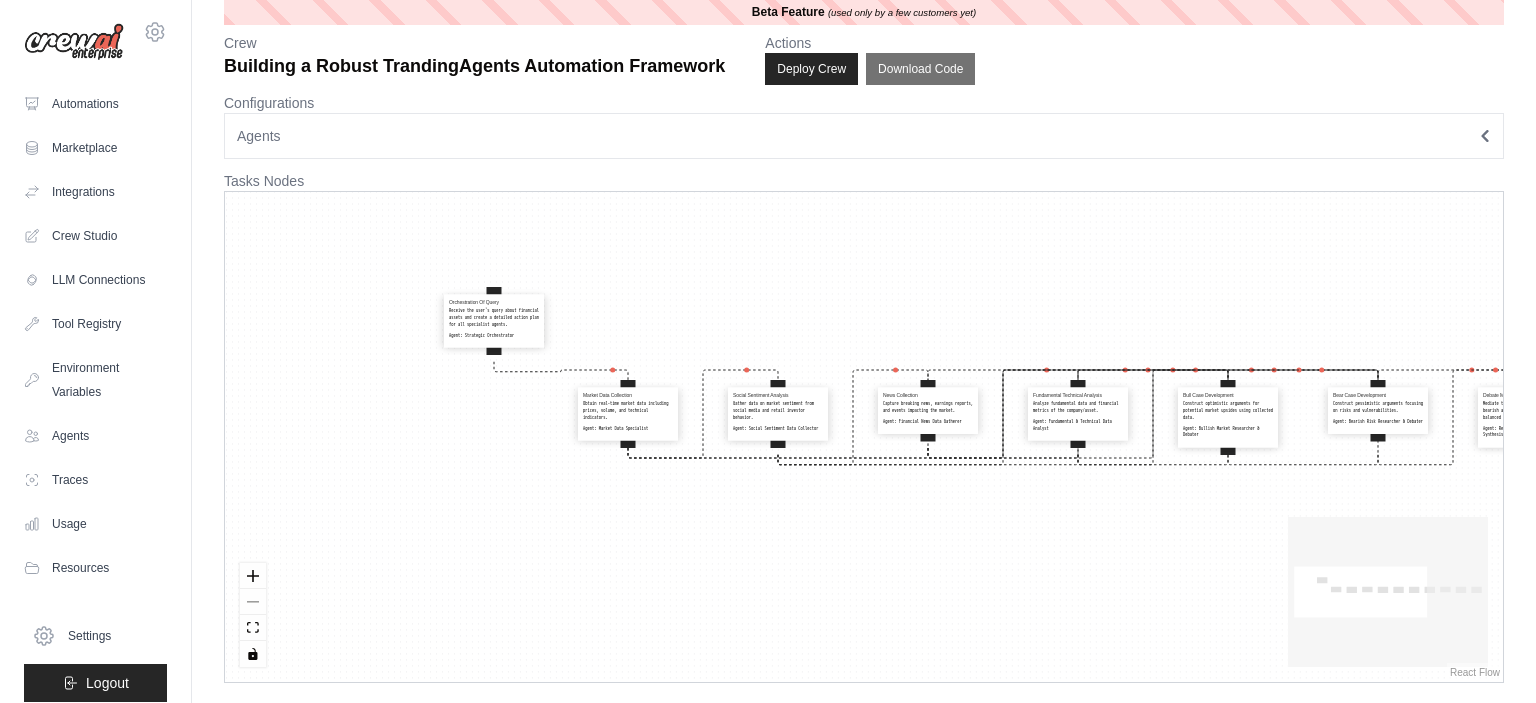 click on "Market Data Collection Obtain real-time market data including prices, volume, and technical indicators. Agent:   Market Data Specialist" at bounding box center (628, 412) 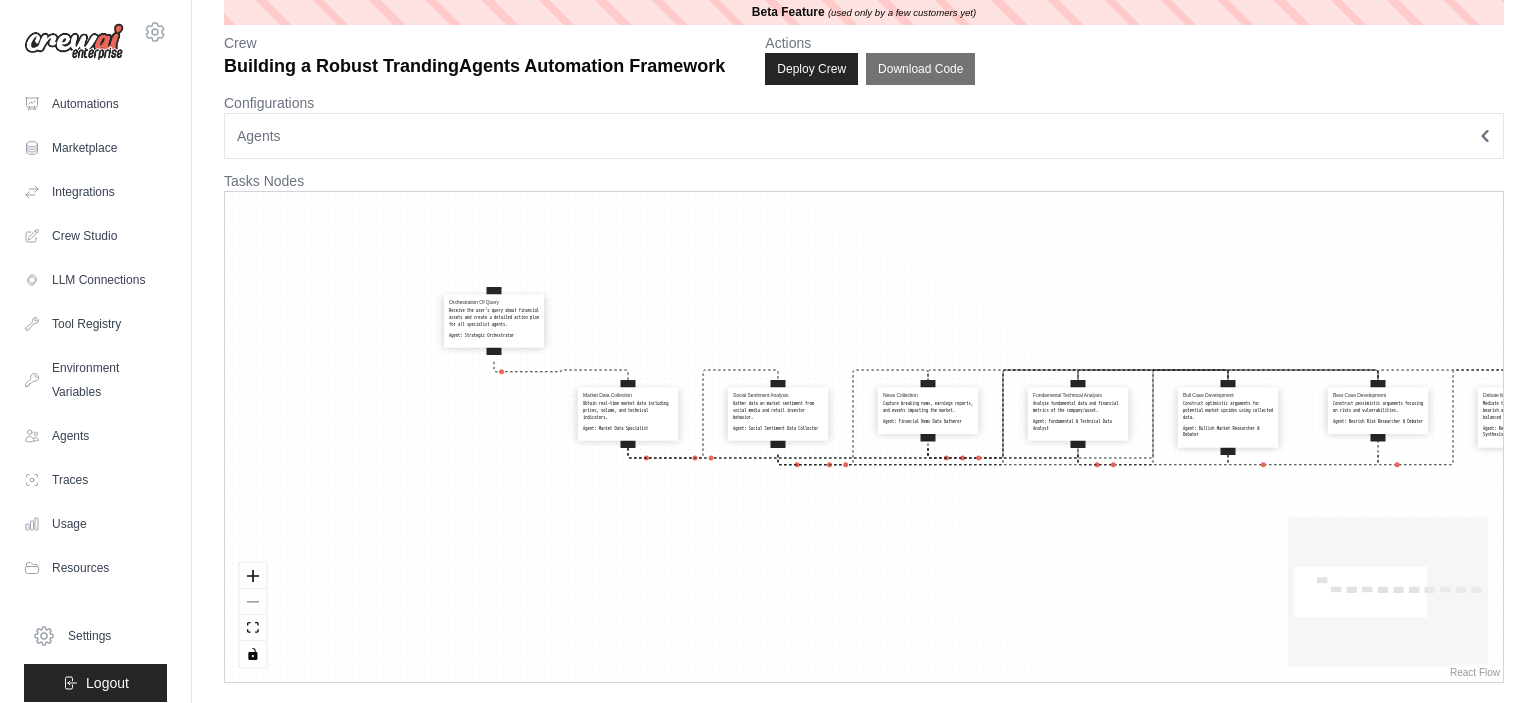 select on "**********" 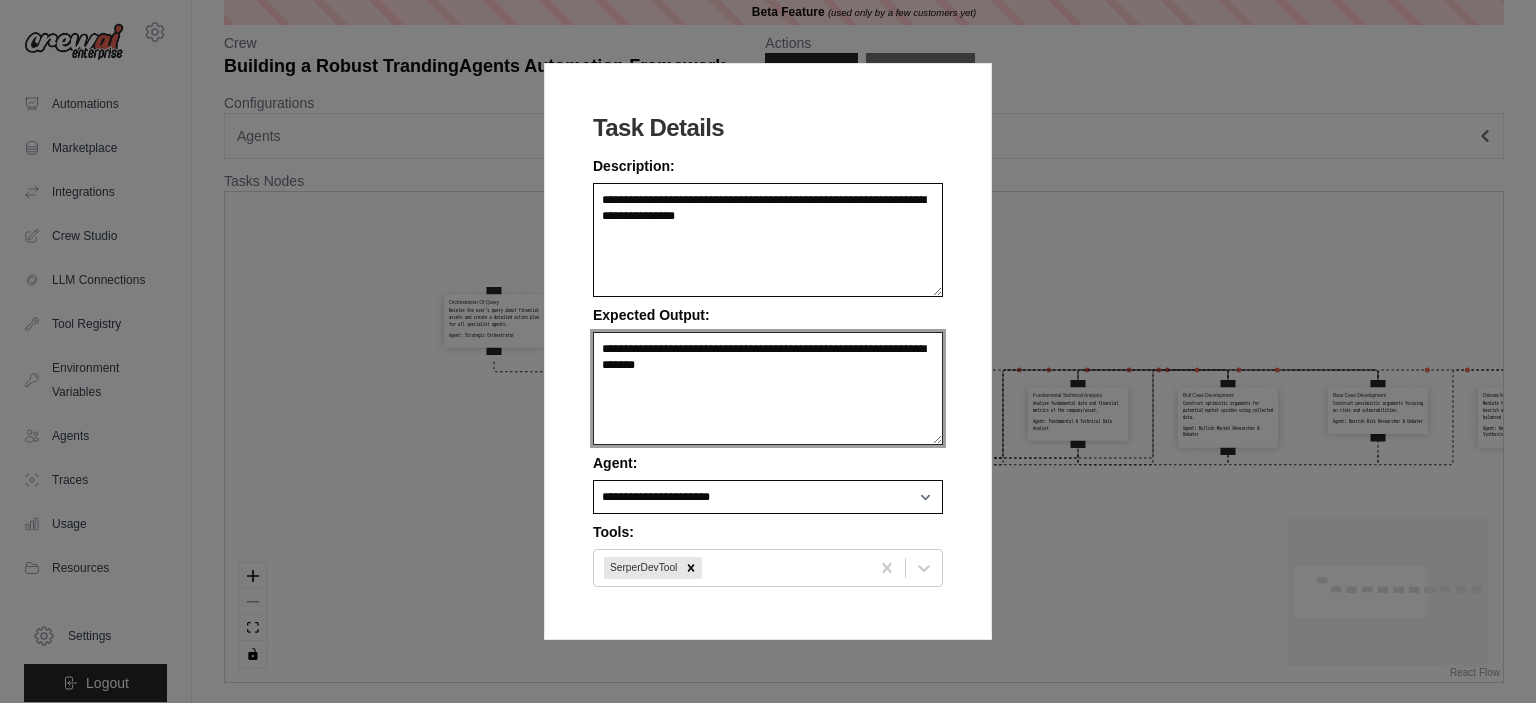 click on "**********" at bounding box center (768, 389) 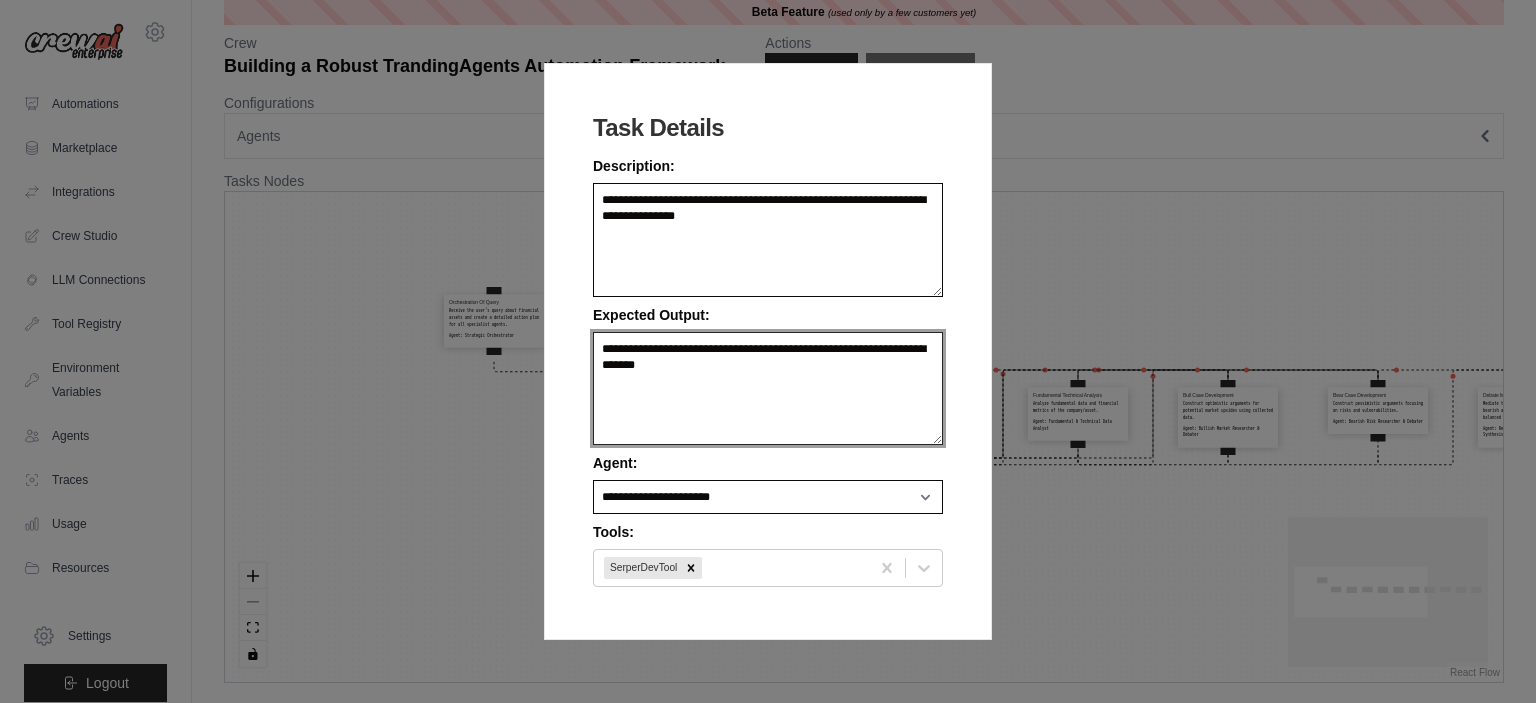 click on "**********" at bounding box center [768, 389] 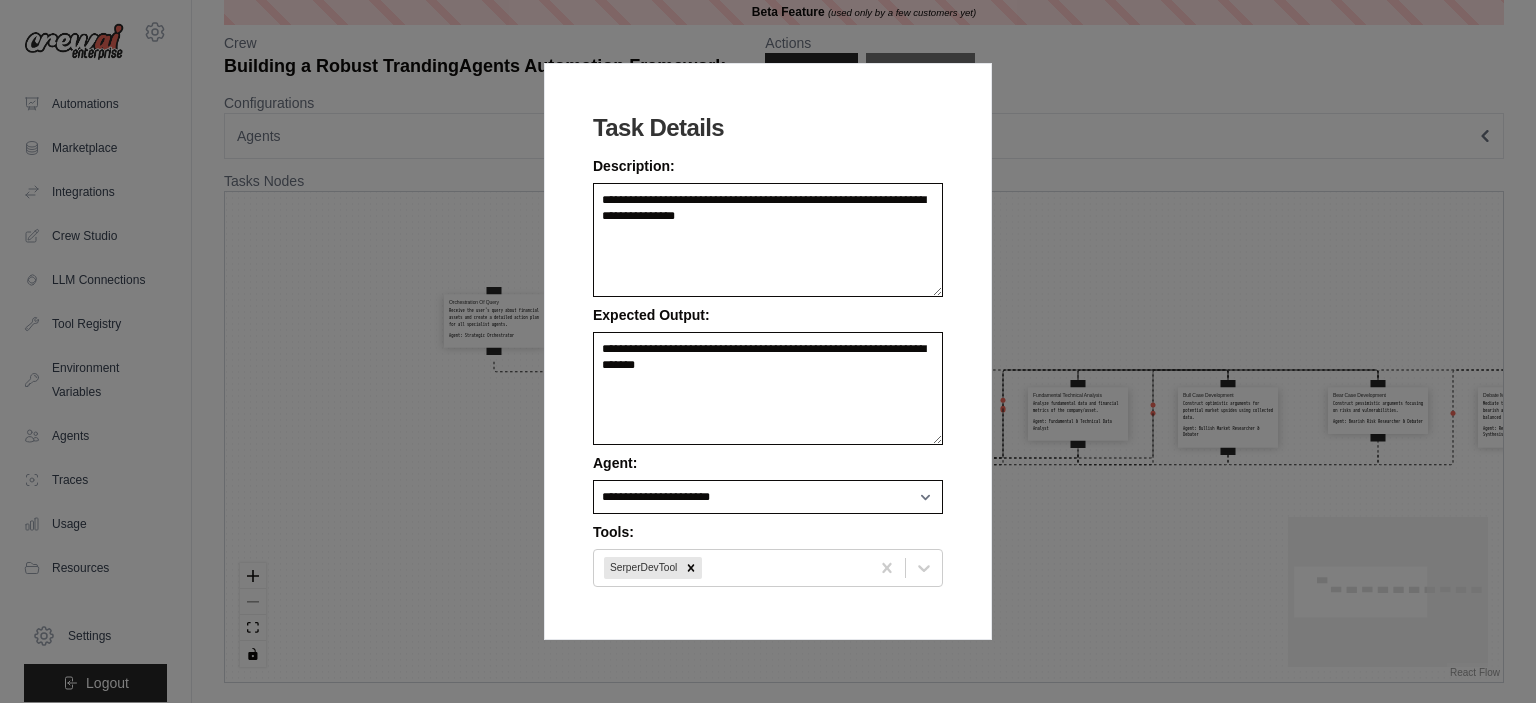 click on "**********" at bounding box center (768, 351) 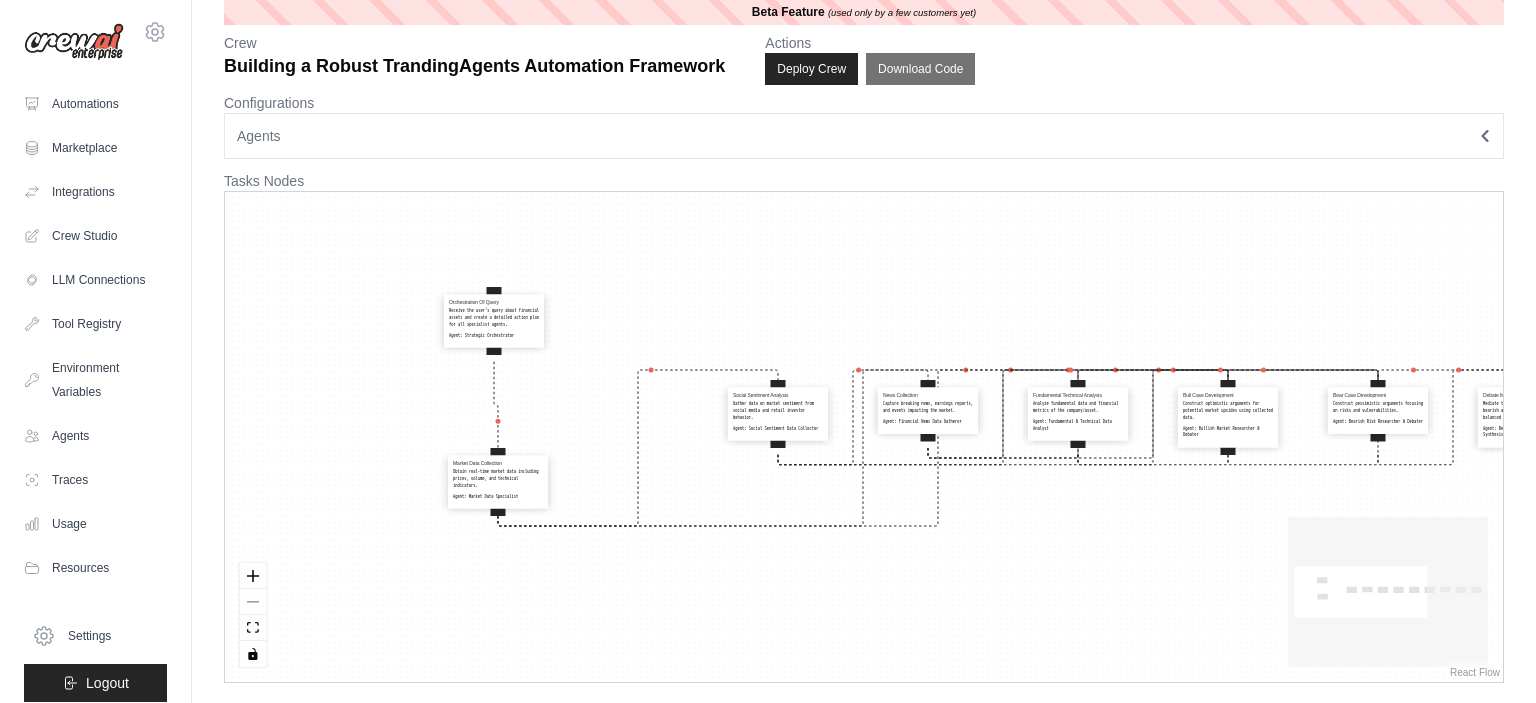 drag, startPoint x: 596, startPoint y: 447, endPoint x: 486, endPoint y: 490, distance: 118.10589 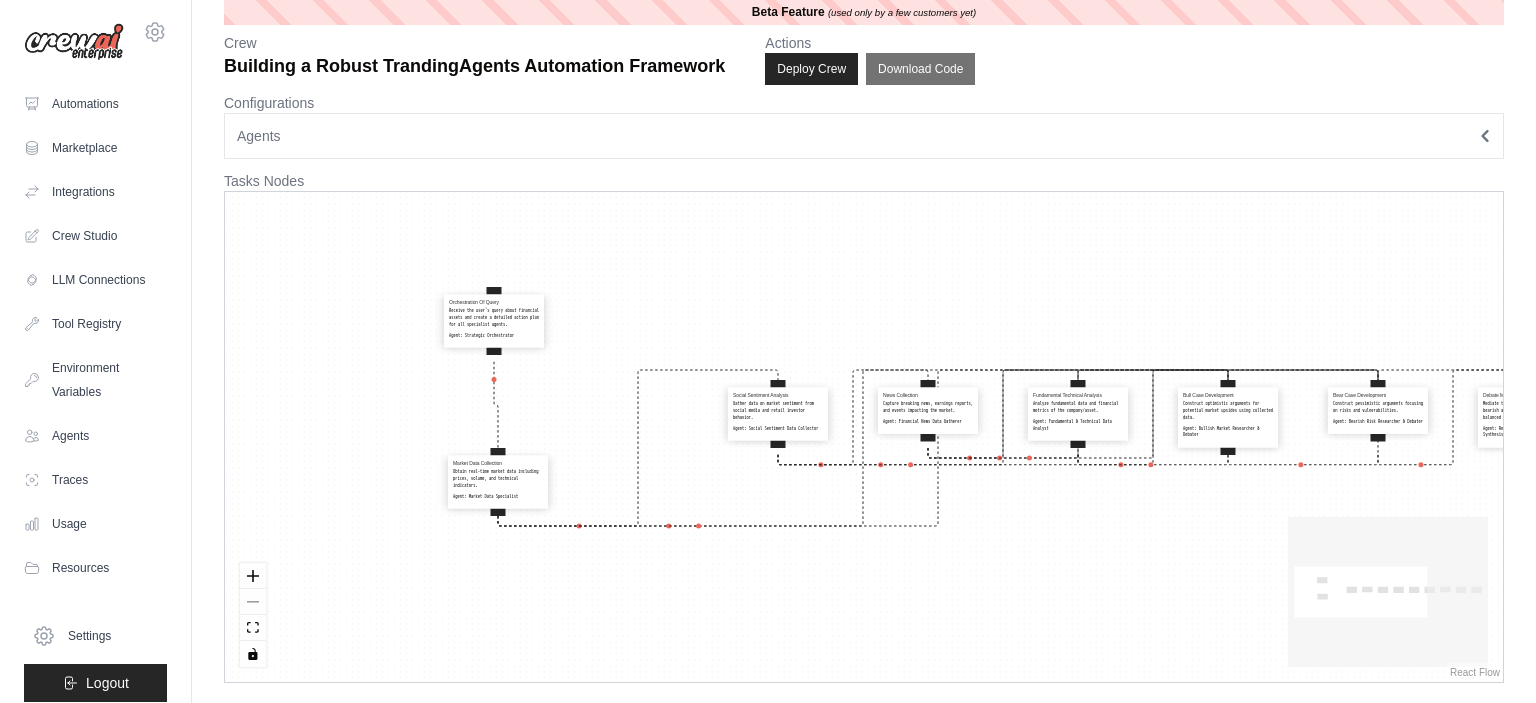 click on "Market Data Collection Obtain real-time market data including prices, volume, and technical indicators. Agent:   Market Data Specialist" at bounding box center [498, 480] 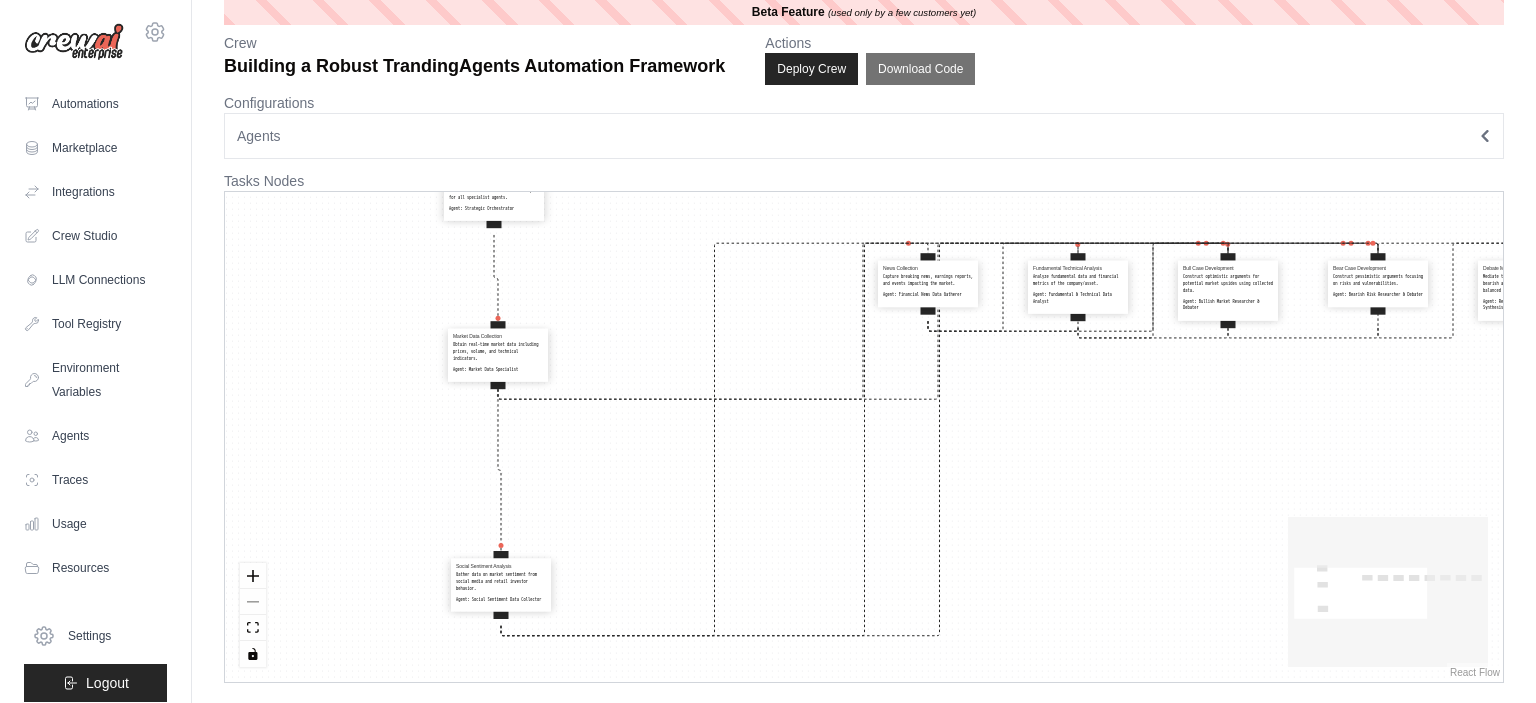 drag, startPoint x: 764, startPoint y: 434, endPoint x: 489, endPoint y: 596, distance: 319.16922 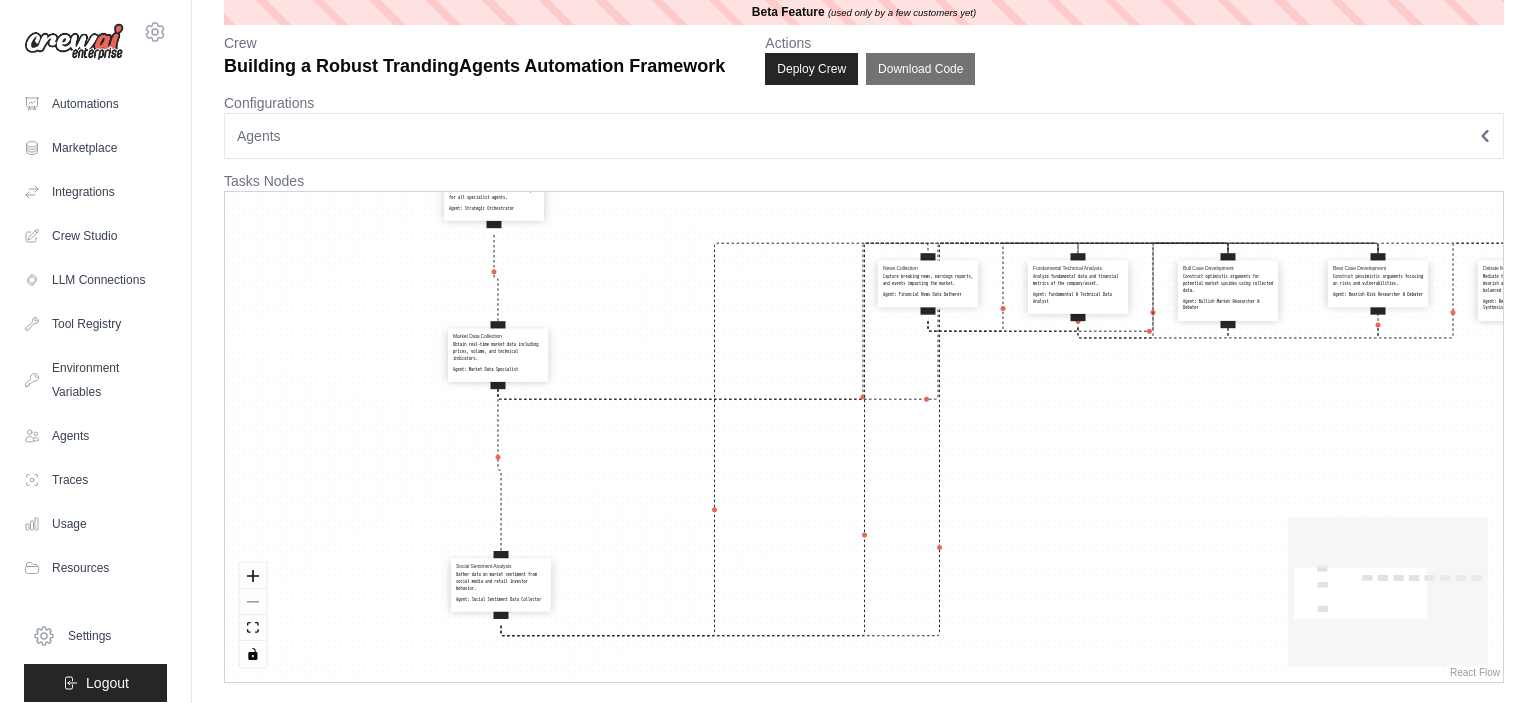 click on "Social Sentiment Analysis Gather data on market sentiment from social media and retail investor behavior. Agent:   Social Sentiment Data Collector" at bounding box center (501, 583) 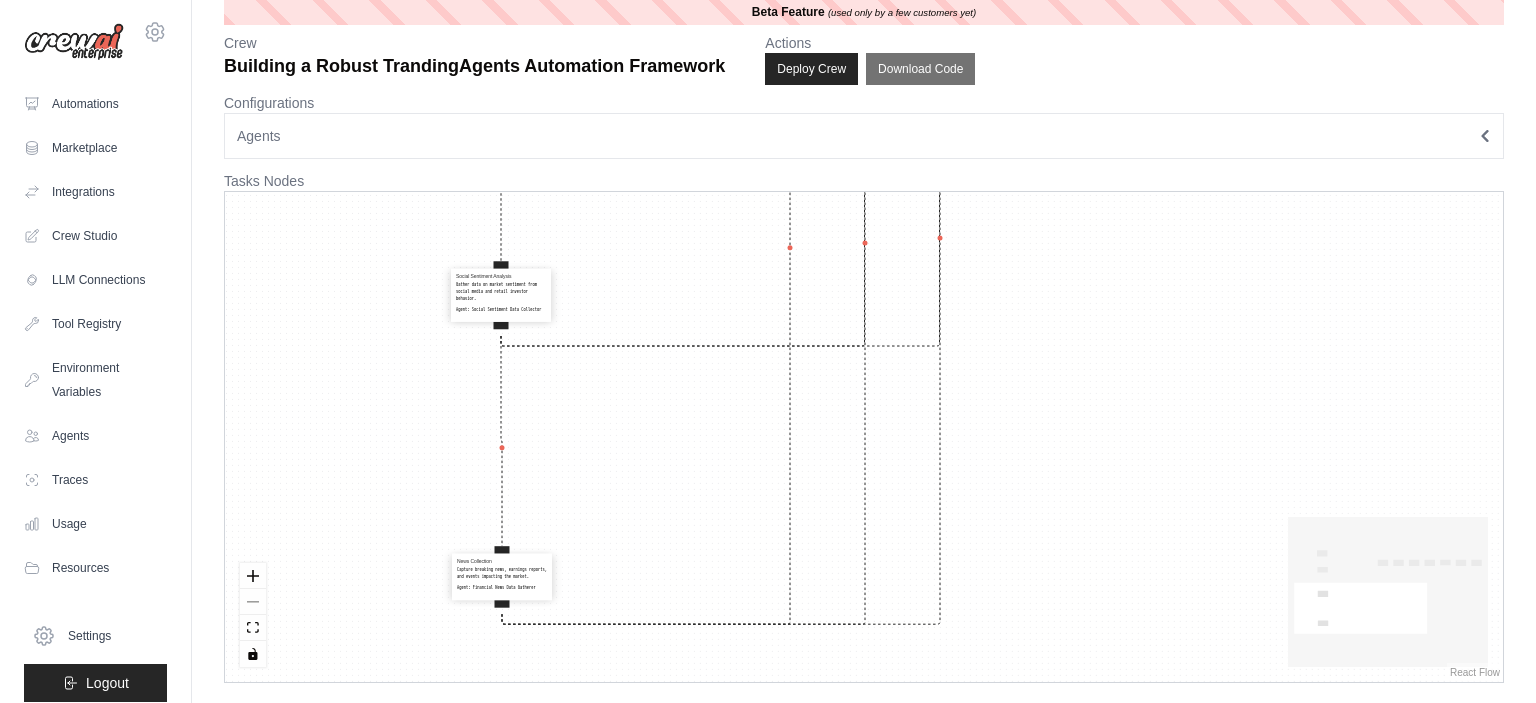 drag, startPoint x: 915, startPoint y: 432, endPoint x: 518, endPoint y: 596, distance: 429.54047 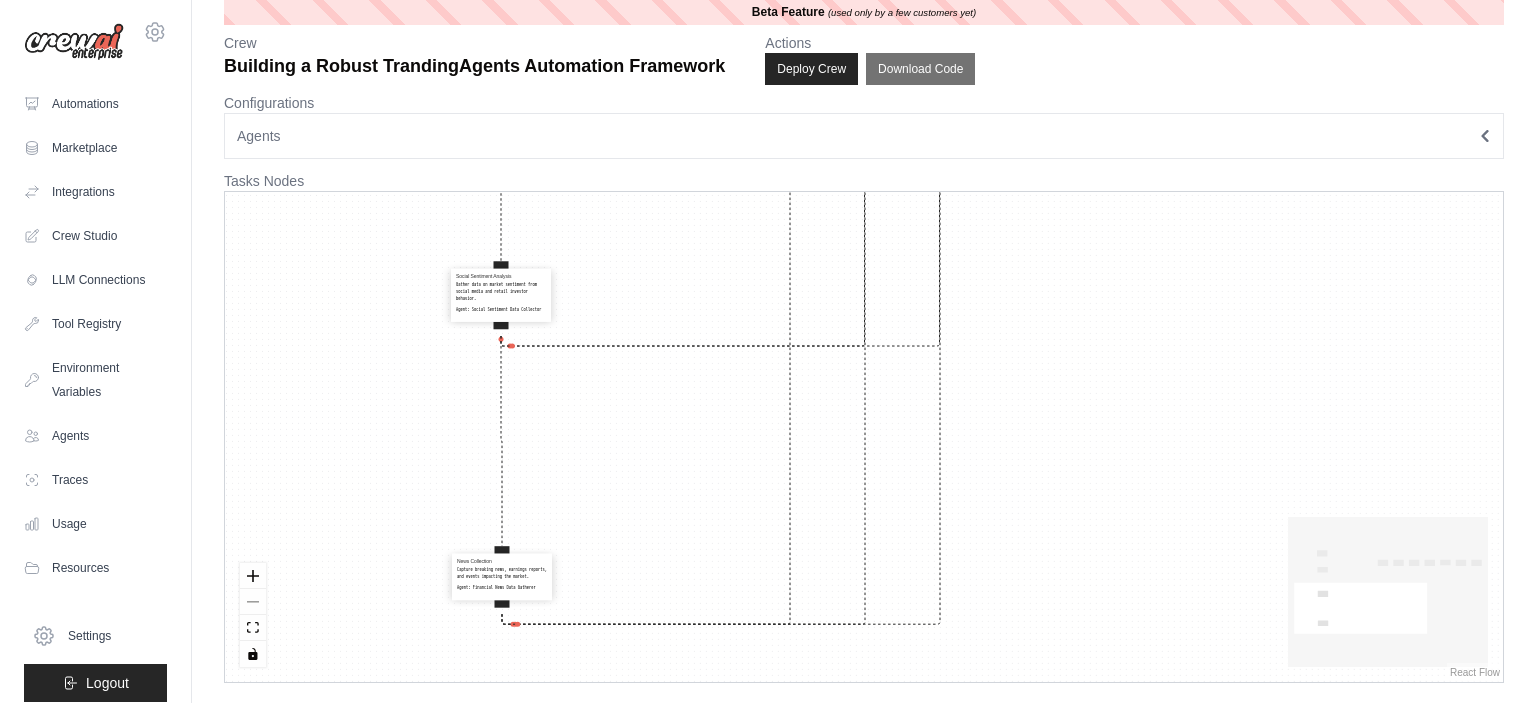 click on "Agent:   Financial News Data Gatherer" at bounding box center (502, 587) 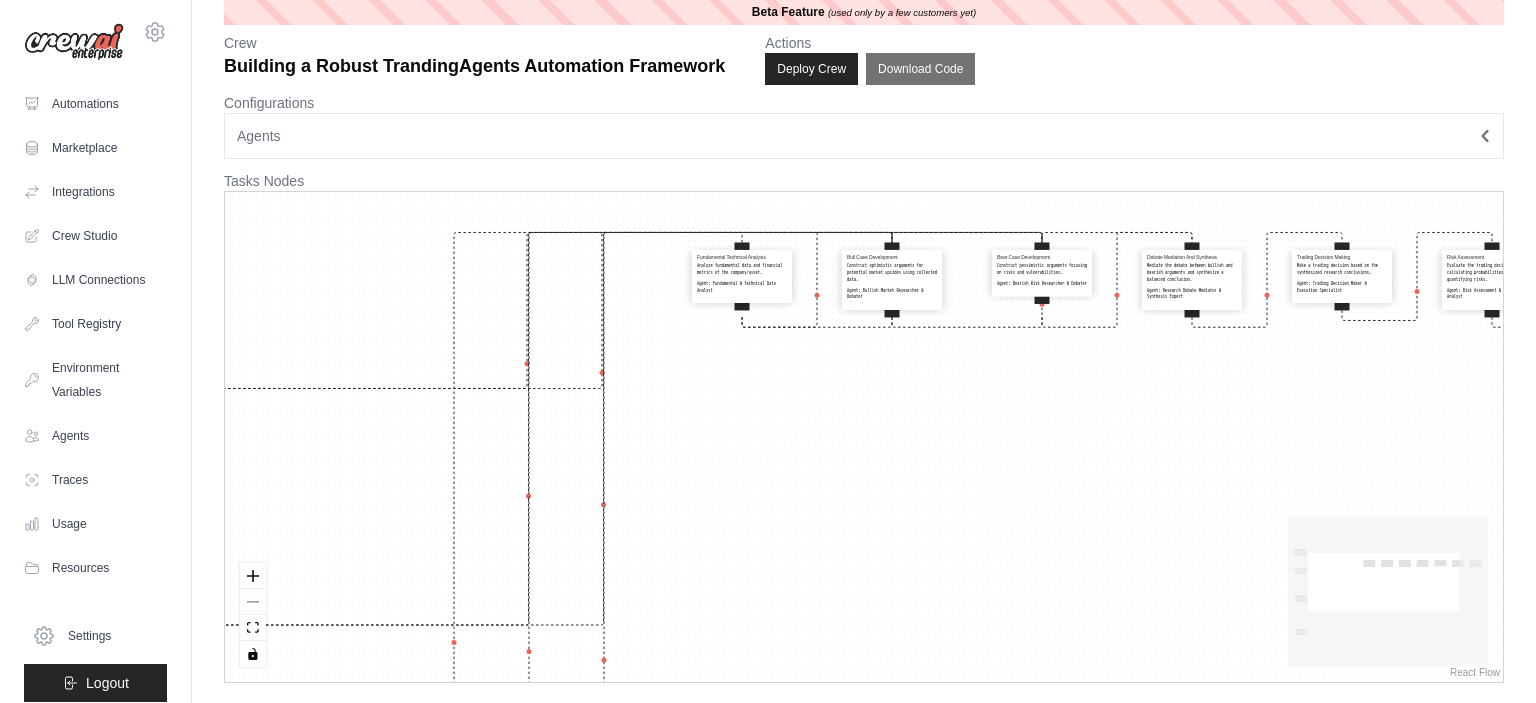 drag, startPoint x: 1350, startPoint y: 384, endPoint x: 1026, endPoint y: 685, distance: 442.24088 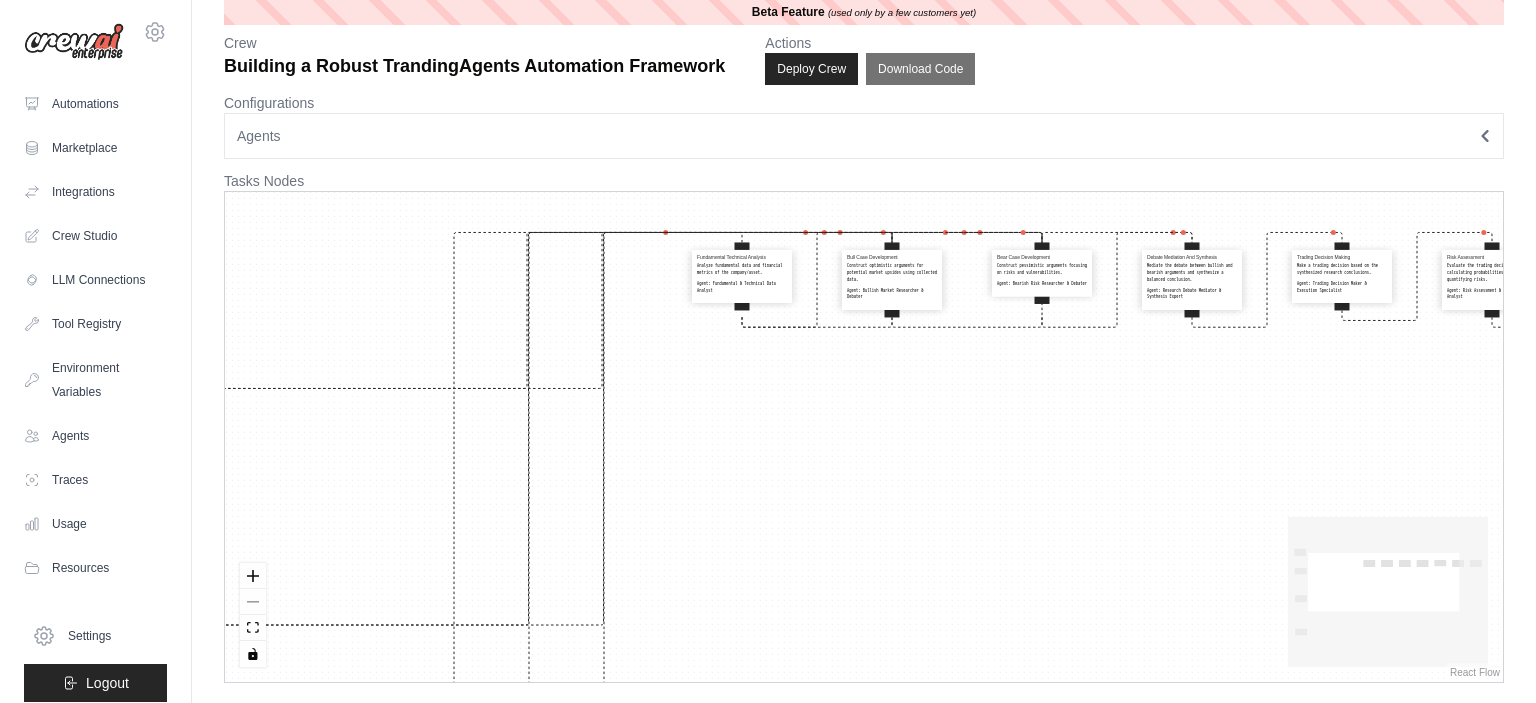 click on "Orchestration Of Query Receive the user's query about financial assets and create a detailed action plan for all specialist agents. Agent:   Strategic Orchestrator Market Data Collection Obtain real-time market data including prices, volume, and technical indicators. Agent:   Market Data Specialist Social Sentiment Analysis Gather data on market sentiment from social media and retail investor behavior. Agent:   Social Sentiment Data Collector News Collection Capture breaking news, earnings reports, and events impacting the market. Agent:   Financial News Data Gatherer Fundamental Technical Analysis Analyze fundamental data and financial metrics of the company/asset. Agent:   Fundamental & Technical Data Analyst Bull Case Development Construct optimistic arguments for potential market upsides using collected data. Agent:   Bullish Market Researcher & Debater Bear Case Development Construct pessimistic arguments focusing on risks and vulnerabilities. Agent:   Bearish Risk Researcher & Debater Agent:   Agent:" at bounding box center [864, 437] 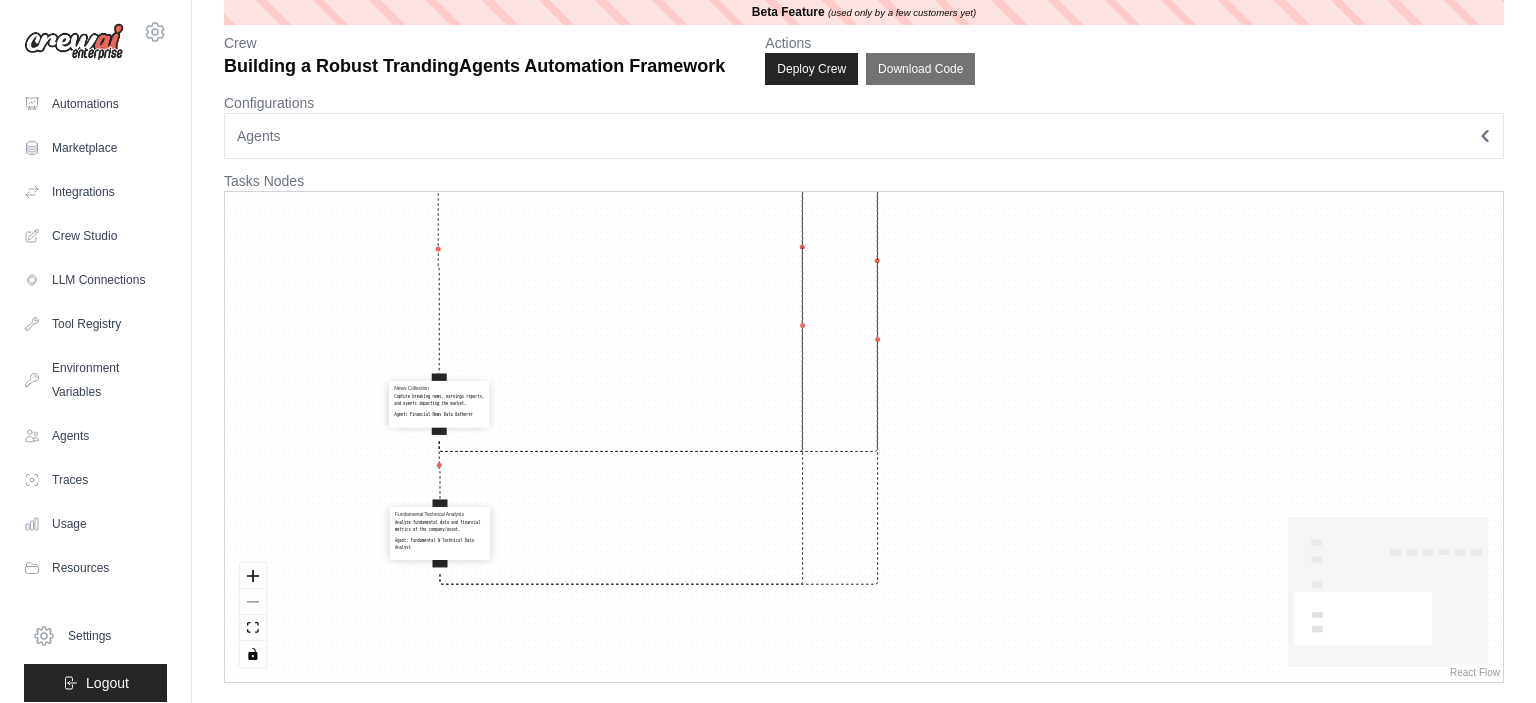 drag, startPoint x: 760, startPoint y: 323, endPoint x: 538, endPoint y: 442, distance: 251.8829 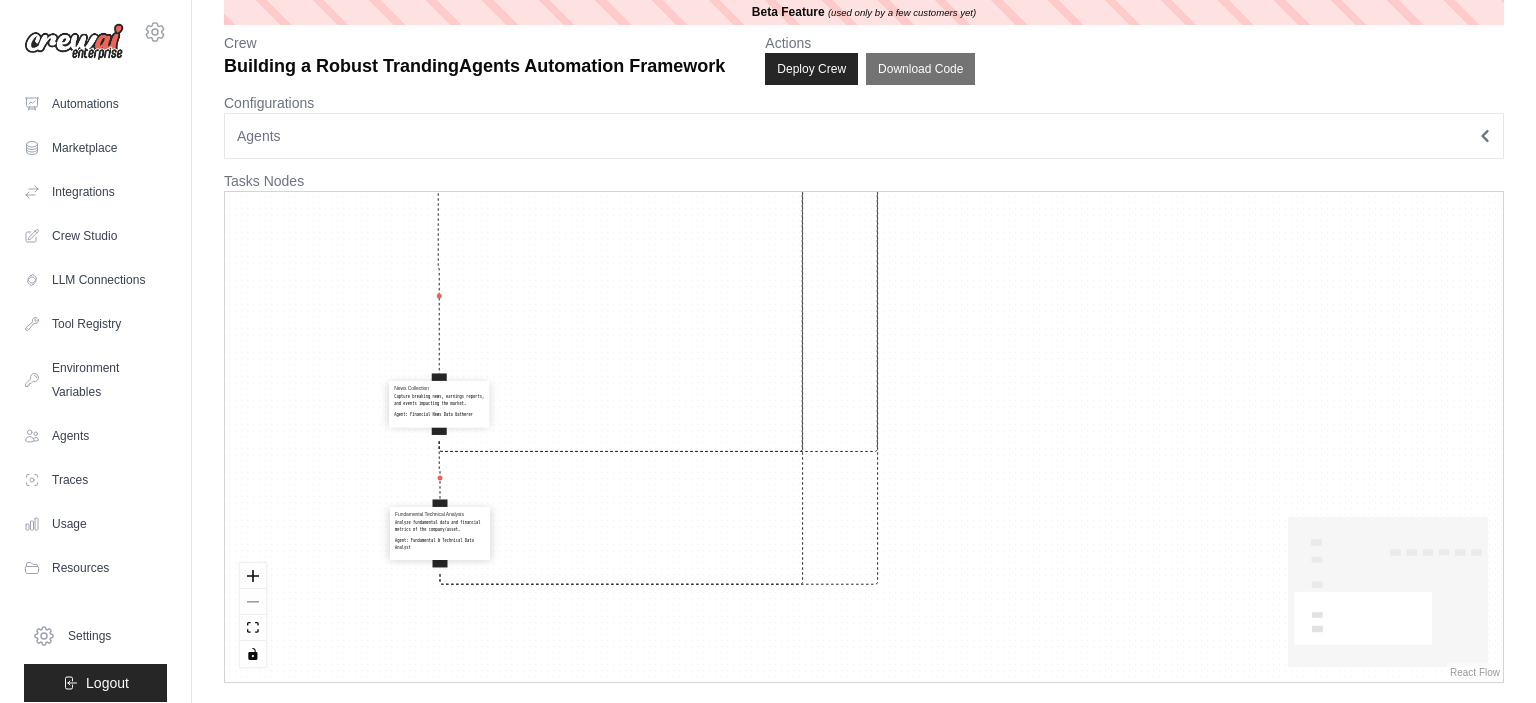 click on "Fundamental Technical Analysis Analyze fundamental data and financial metrics of the company/asset. Agent:   Fundamental & Technical Data Analyst" at bounding box center (440, 531) 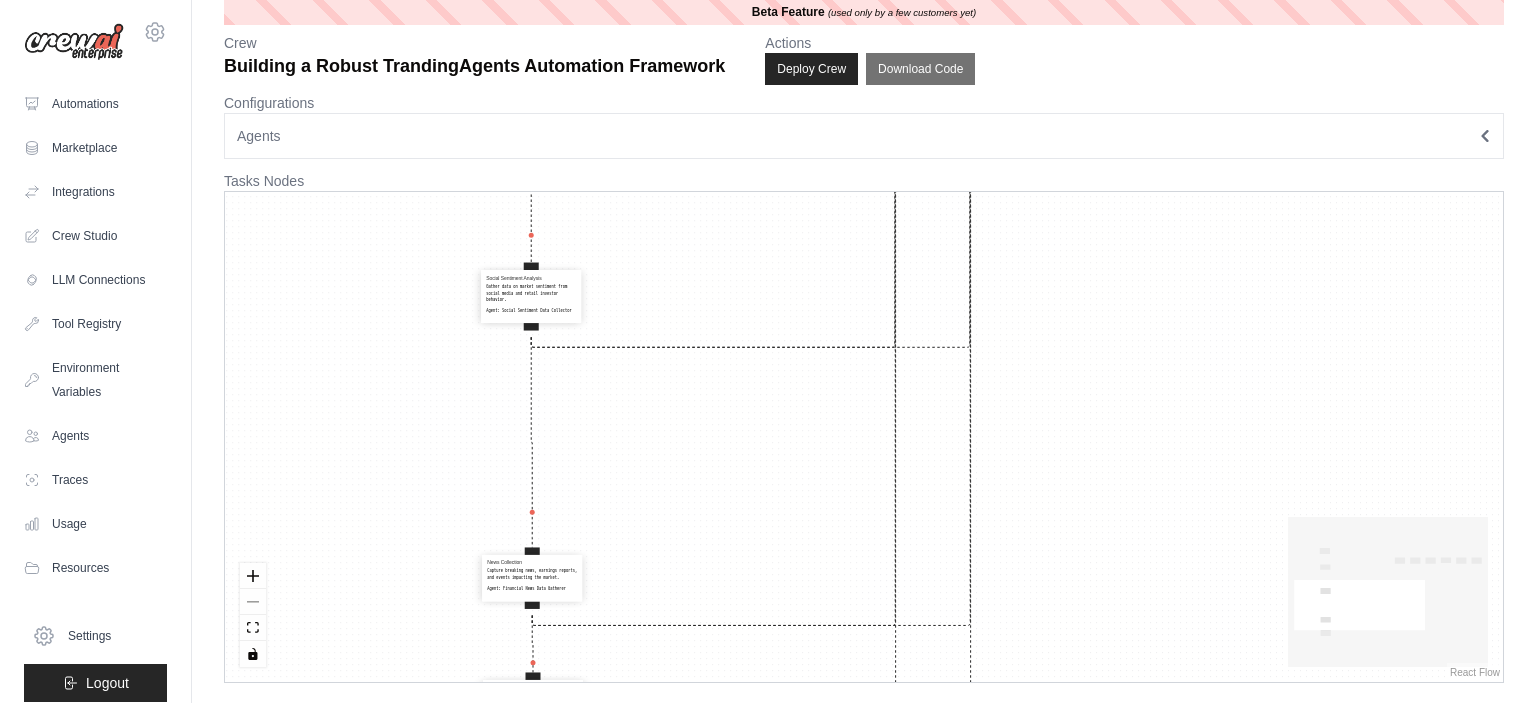 drag, startPoint x: 588, startPoint y: 324, endPoint x: 681, endPoint y: 474, distance: 176.4908 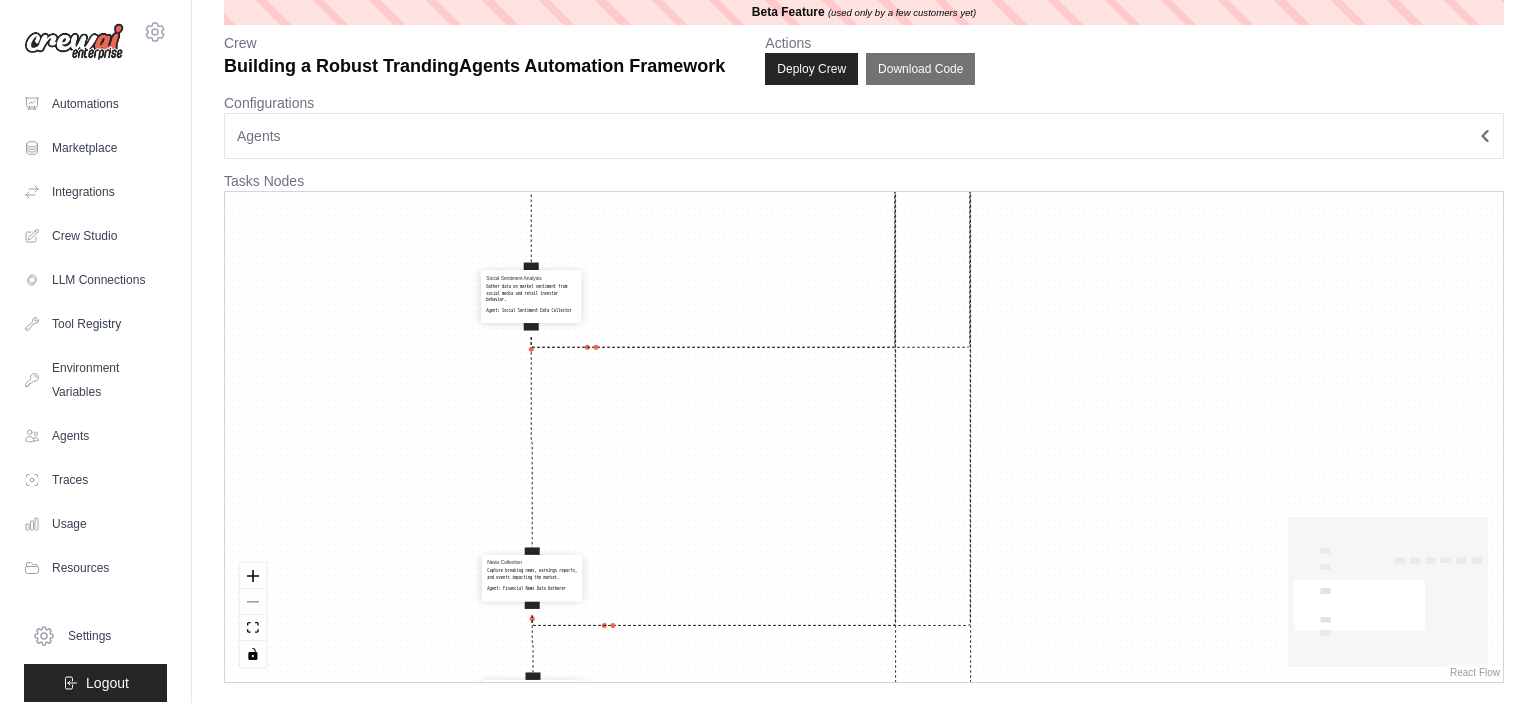 click on "Orchestration Of Query Receive the user's query about financial assets and create a detailed action plan for all specialist agents. Agent:   Strategic Orchestrator Market Data Collection Obtain real-time market data including prices, volume, and technical indicators. Agent:   Market Data Specialist Social Sentiment Analysis Gather data on market sentiment from social media and retail investor behavior. Agent:   Social Sentiment Data Collector News Collection Capture breaking news, earnings reports, and events impacting the market. Agent:   Financial News Data Gatherer Fundamental Technical Analysis Analyze fundamental data and financial metrics of the company/asset. Agent:   Fundamental & Technical Data Analyst Bull Case Development Construct optimistic arguments for potential market upsides using collected data. Agent:   Bullish Market Researcher & Debater Bear Case Development Construct pessimistic arguments focusing on risks and vulnerabilities. Agent:   Bearish Risk Researcher & Debater Agent:   Agent:" at bounding box center (864, 437) 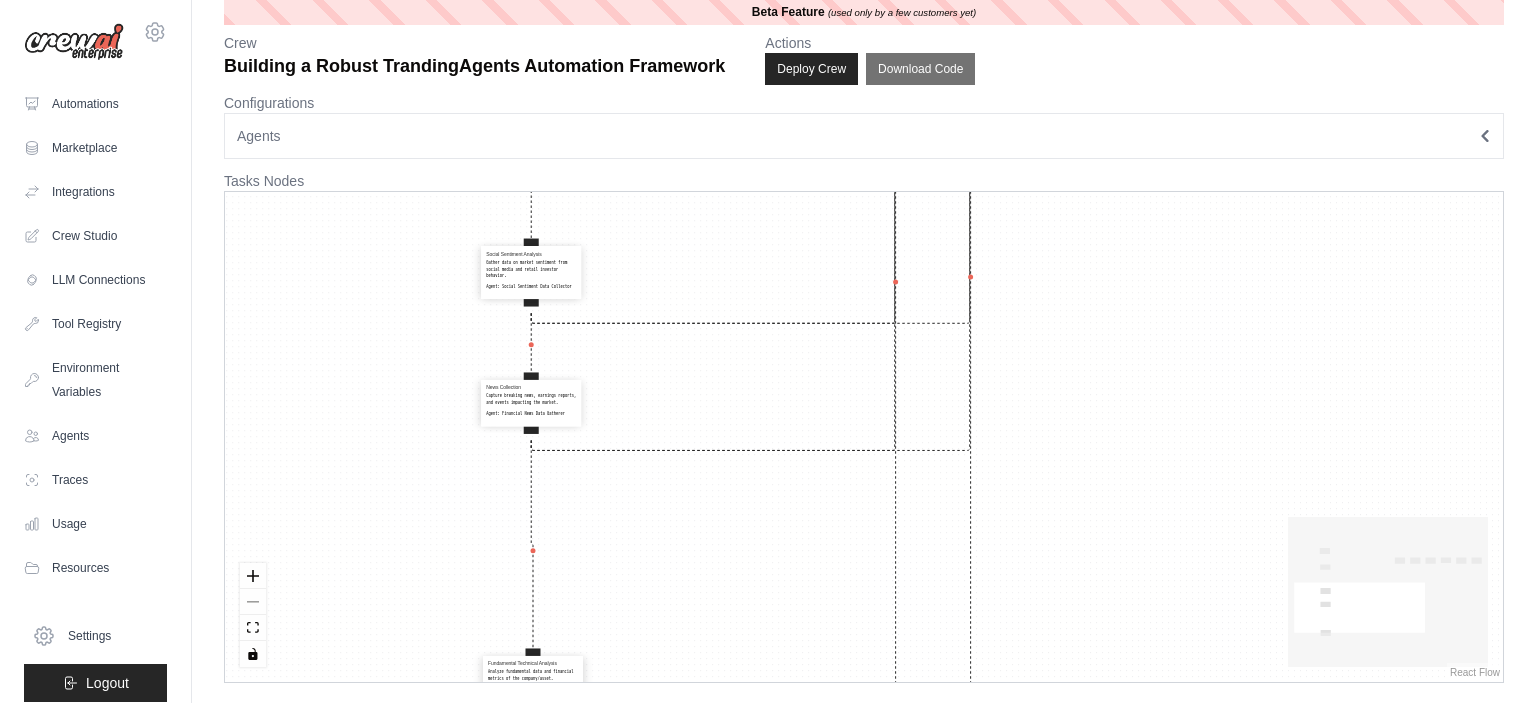 drag, startPoint x: 547, startPoint y: 566, endPoint x: 546, endPoint y: 406, distance: 160.00313 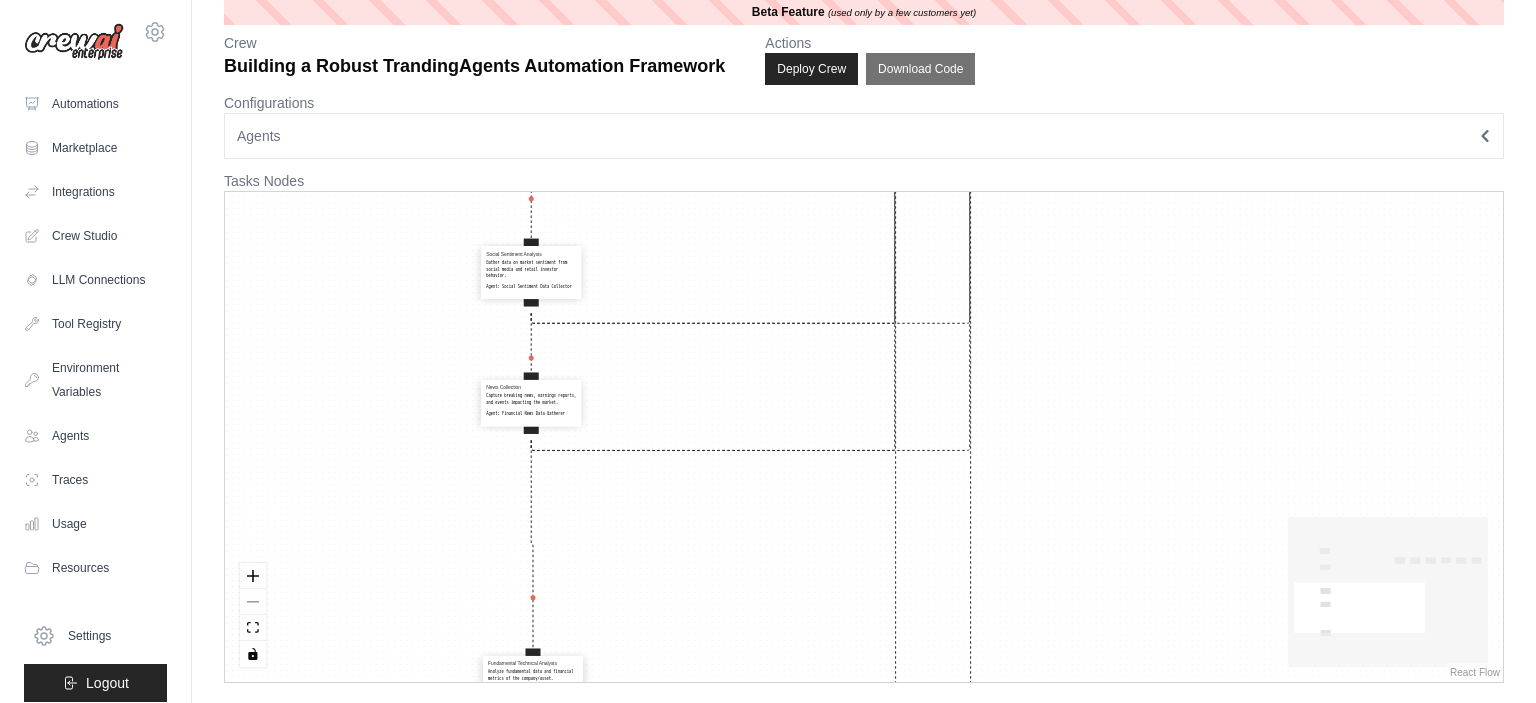 click on "News Collection Capture breaking news, earnings reports, and events impacting the market. Agent:   Financial News Data Gatherer" at bounding box center [531, 401] 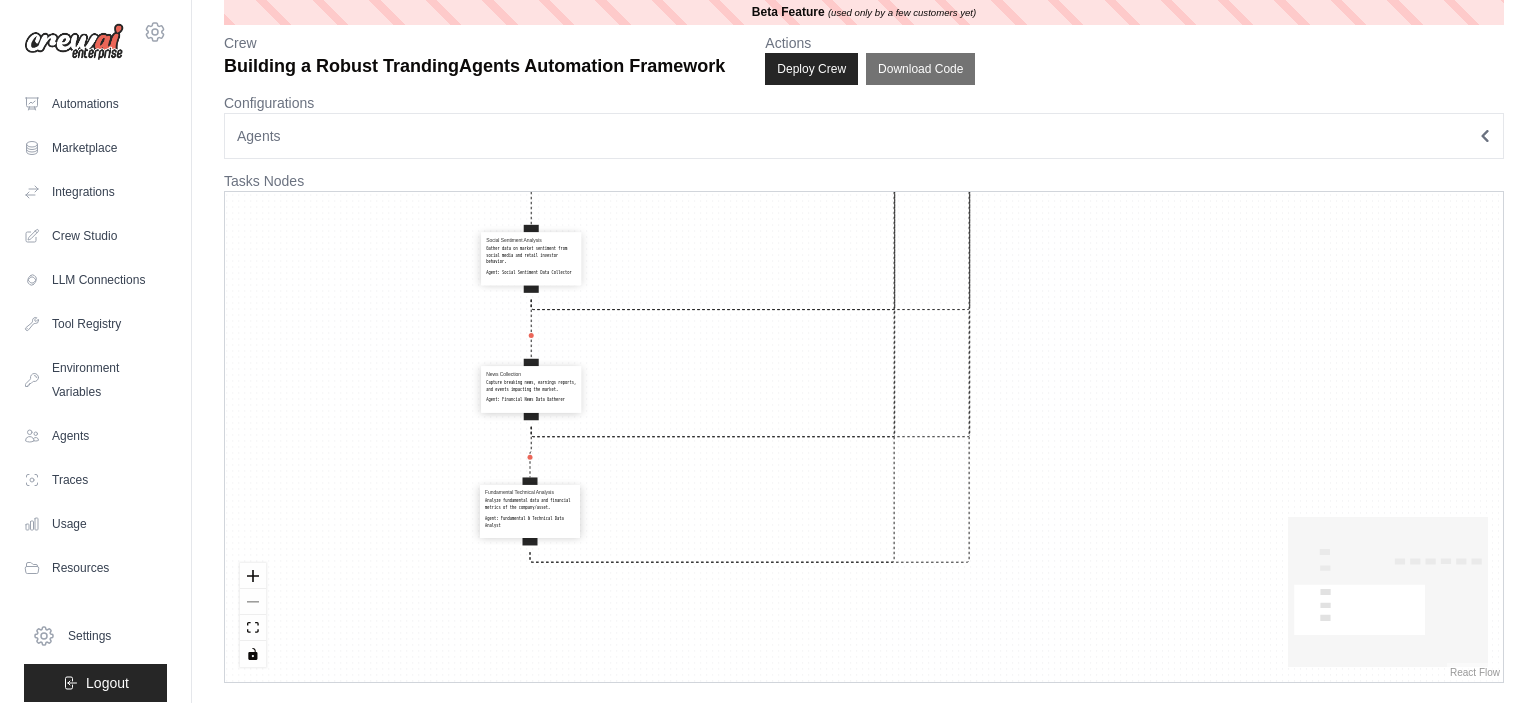 drag, startPoint x: 530, startPoint y: 556, endPoint x: 552, endPoint y: 490, distance: 69.57011 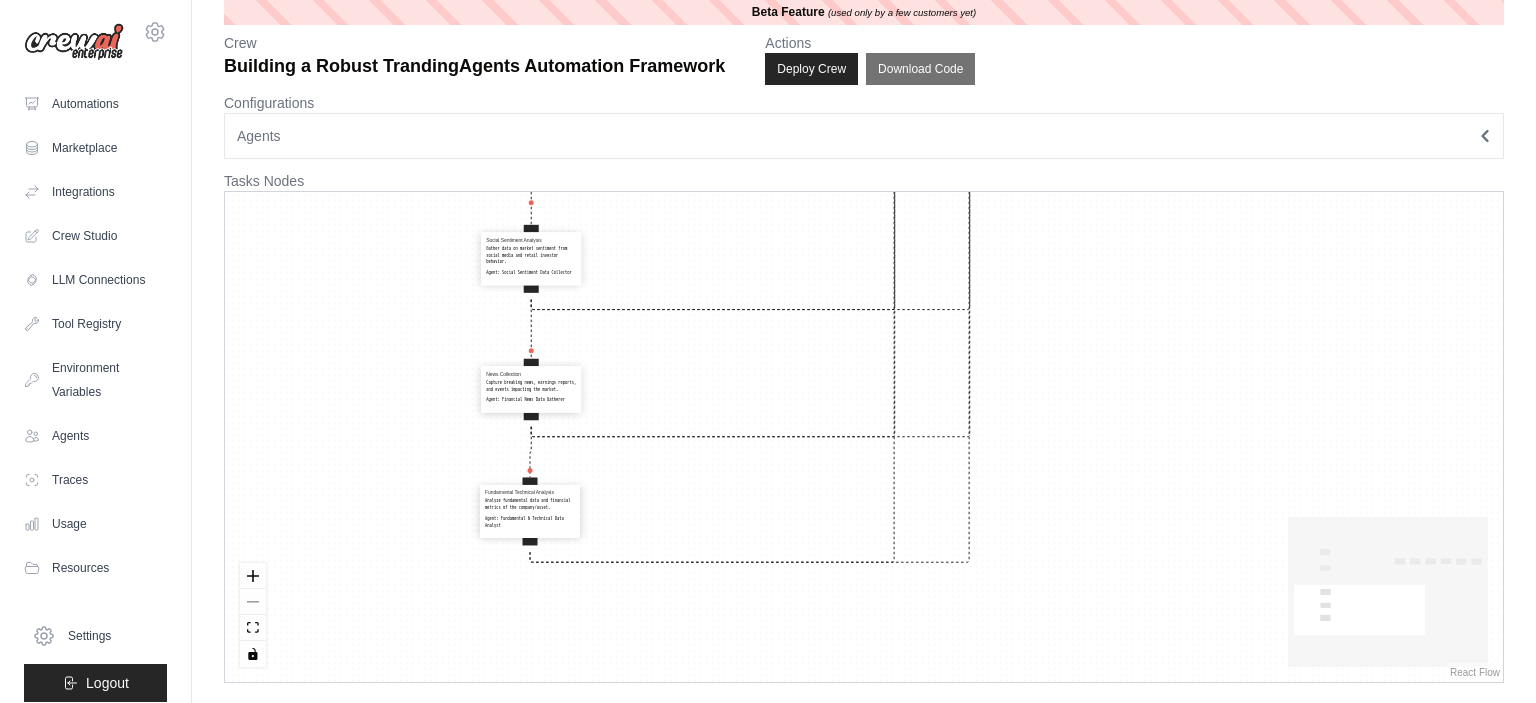 click on "Fundamental Technical Analysis Analyze fundamental data and financial metrics of the company/asset. Agent:   Fundamental & Technical Data Analyst" at bounding box center (530, 509) 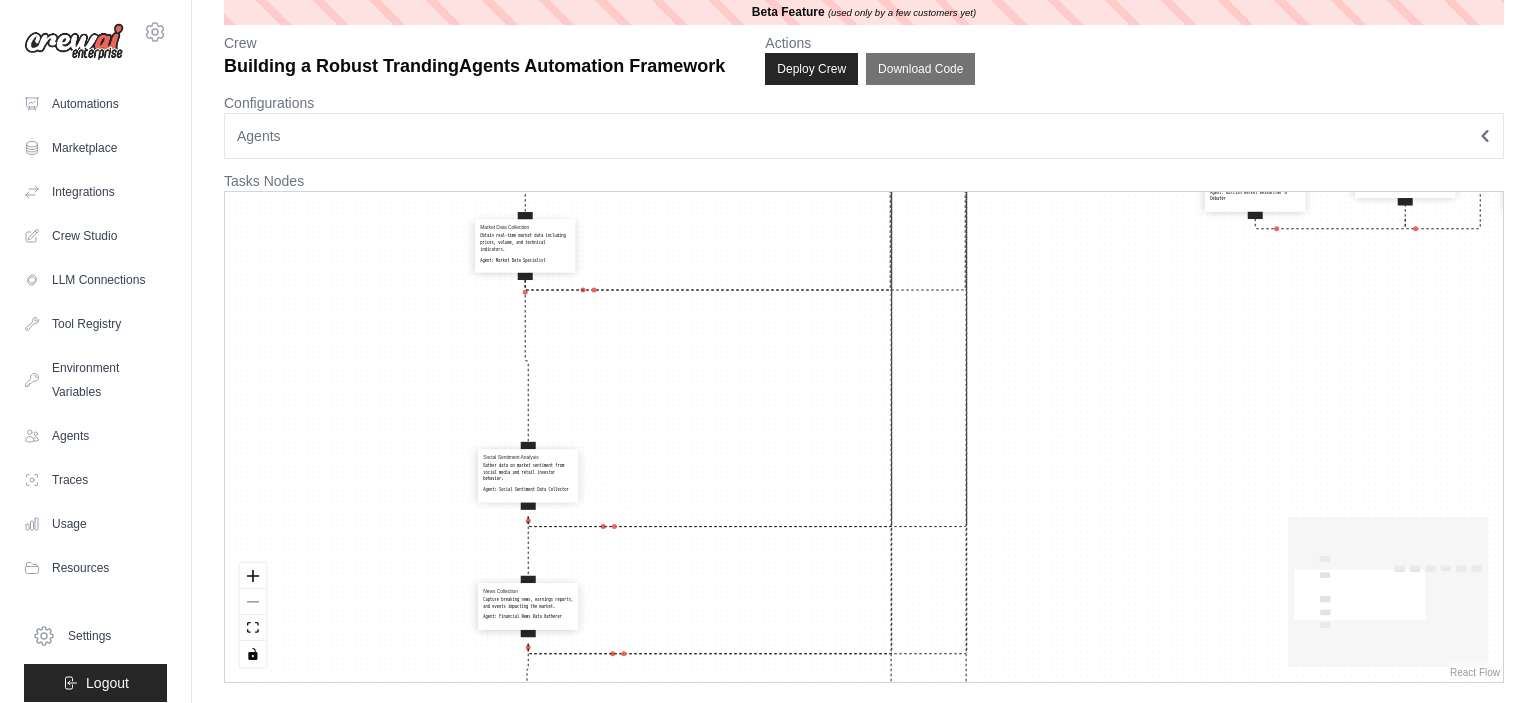 drag, startPoint x: 661, startPoint y: 281, endPoint x: 658, endPoint y: 483, distance: 202.02228 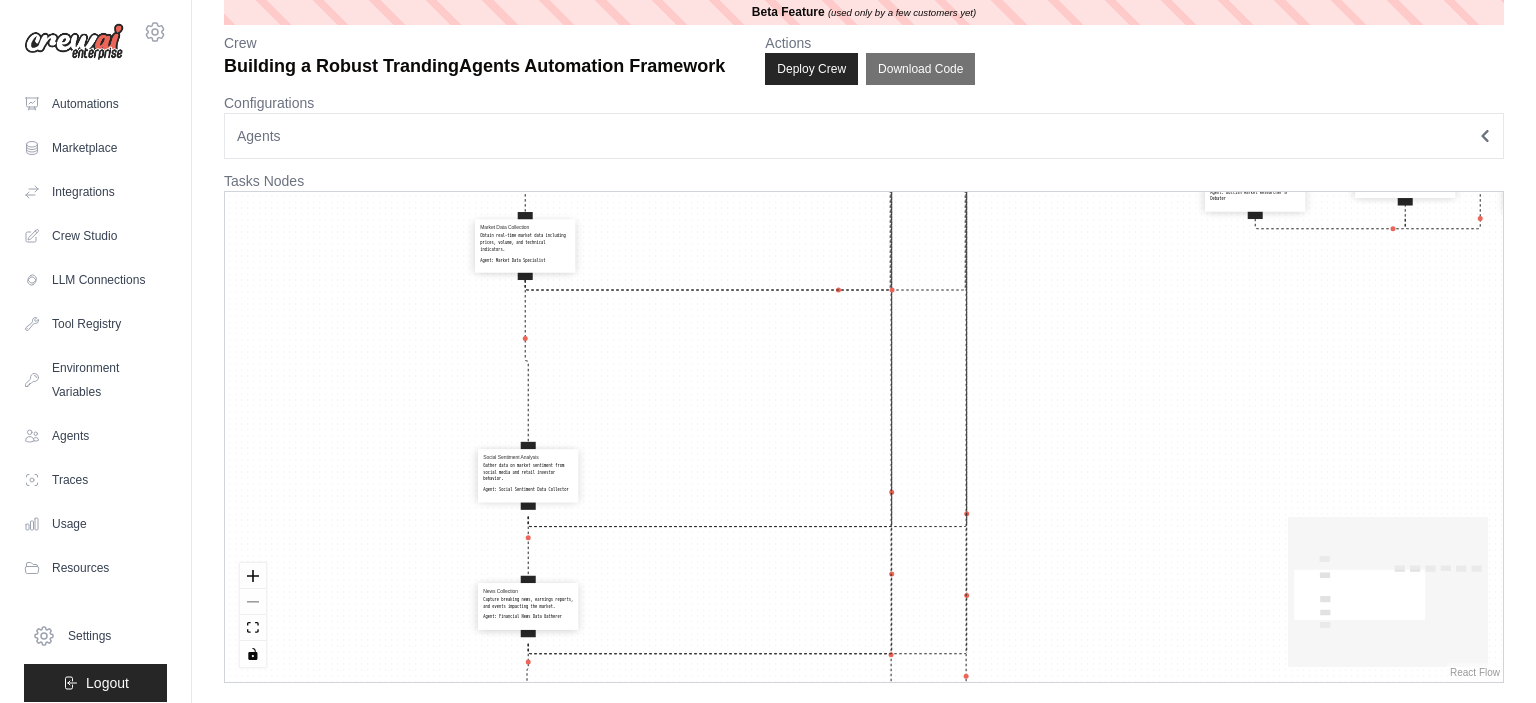 click on "Orchestration Of Query Receive the user's query about financial assets and create a detailed action plan for all specialist agents. Agent:   Strategic Orchestrator Market Data Collection Obtain real-time market data including prices, volume, and technical indicators. Agent:   Market Data Specialist Social Sentiment Analysis Gather data on market sentiment from social media and retail investor behavior. Agent:   Social Sentiment Data Collector News Collection Capture breaking news, earnings reports, and events impacting the market. Agent:   Financial News Data Gatherer Fundamental Technical Analysis Analyze fundamental data and financial metrics of the company/asset. Agent:   Fundamental & Technical Data Analyst Bull Case Development Construct optimistic arguments for potential market upsides using collected data. Agent:   Bullish Market Researcher & Debater Bear Case Development Construct pessimistic arguments focusing on risks and vulnerabilities. Agent:   Bearish Risk Researcher & Debater Agent:   Agent:" at bounding box center [864, 437] 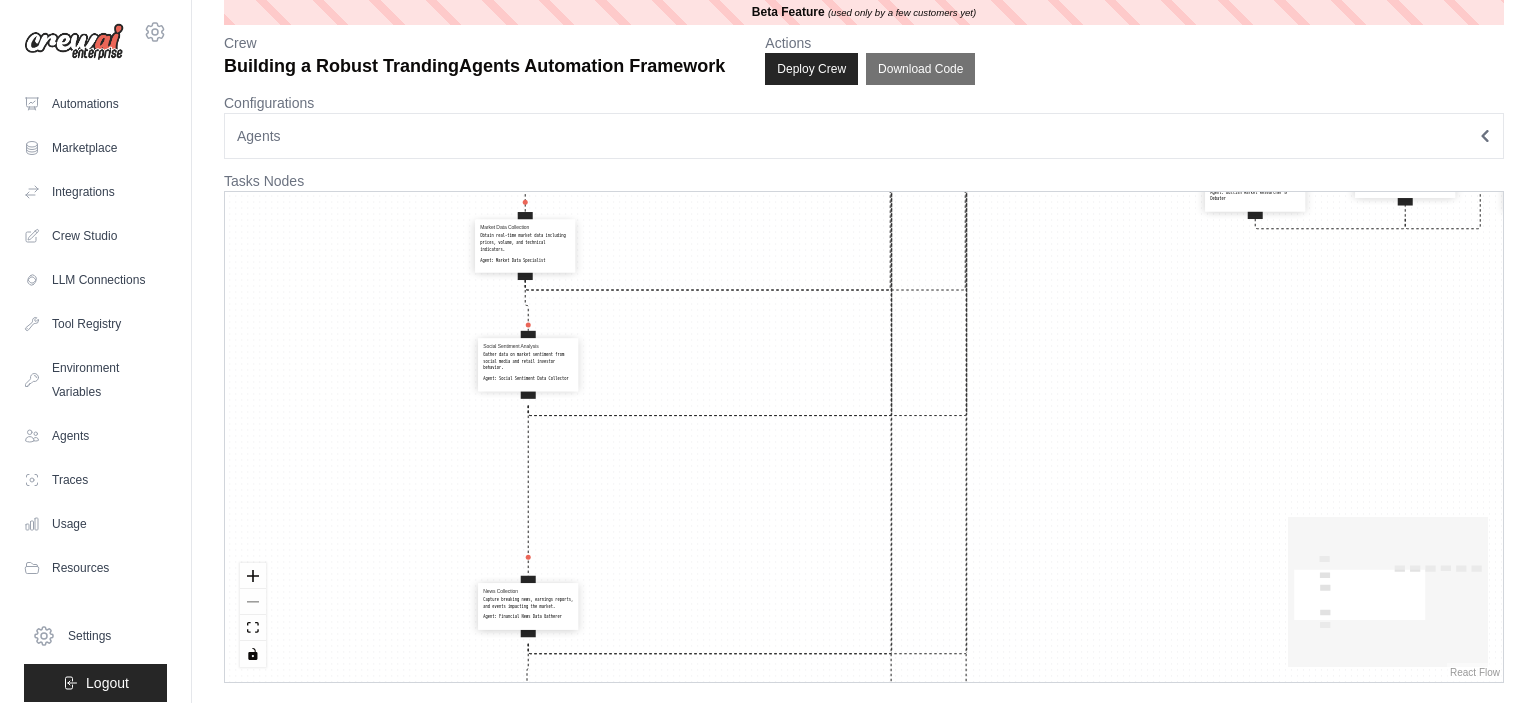 drag, startPoint x: 530, startPoint y: 490, endPoint x: 530, endPoint y: 378, distance: 112 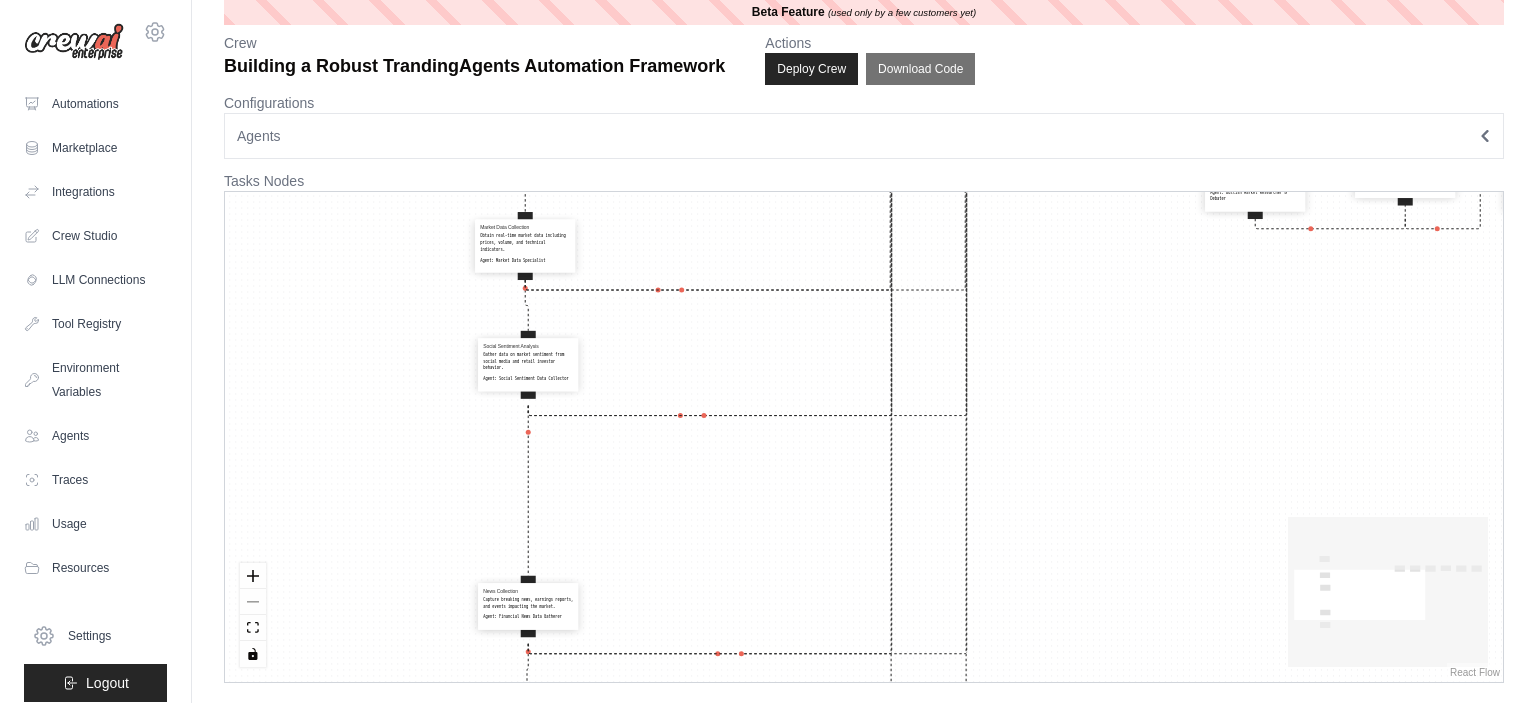 click on "Agent:   Social Sentiment Data Collector" at bounding box center [528, 379] 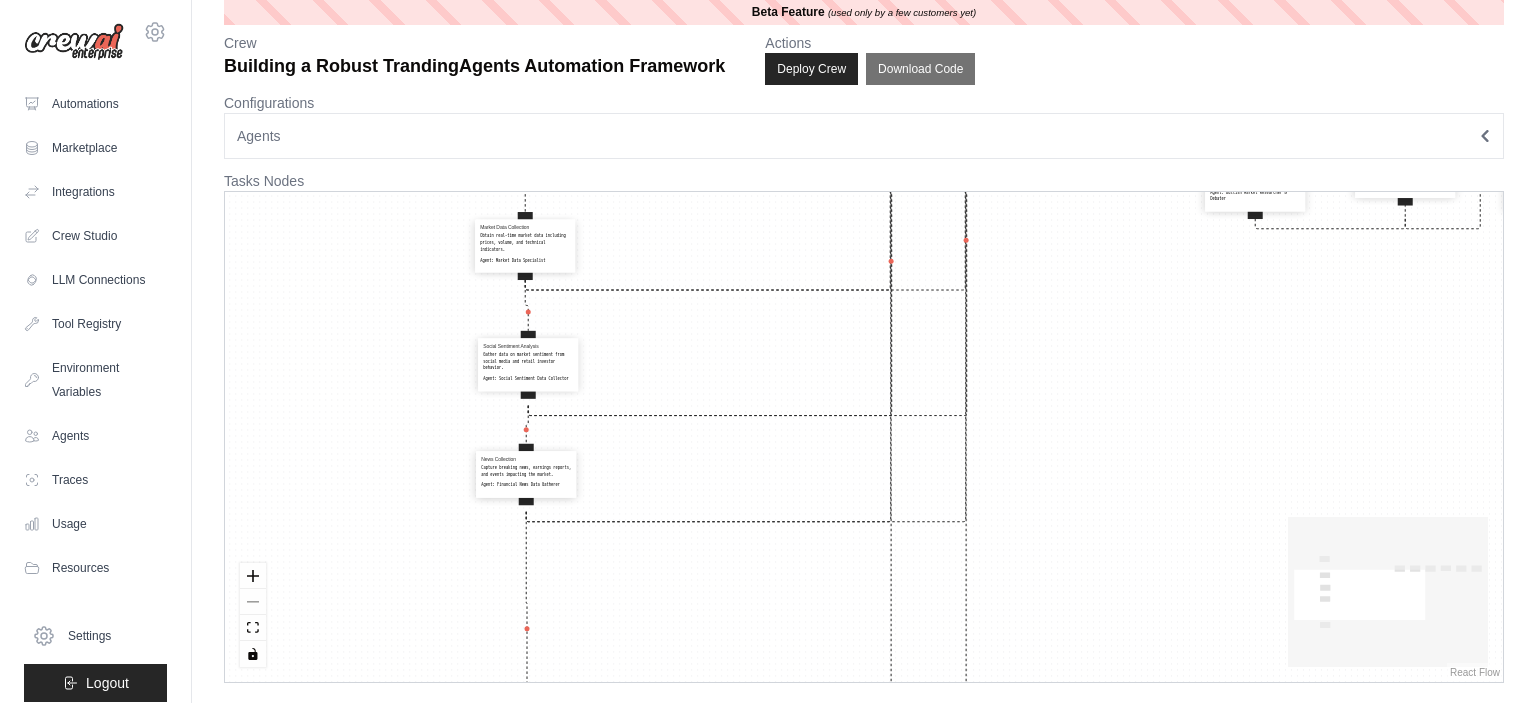 drag, startPoint x: 531, startPoint y: 546, endPoint x: 541, endPoint y: 486, distance: 60.827625 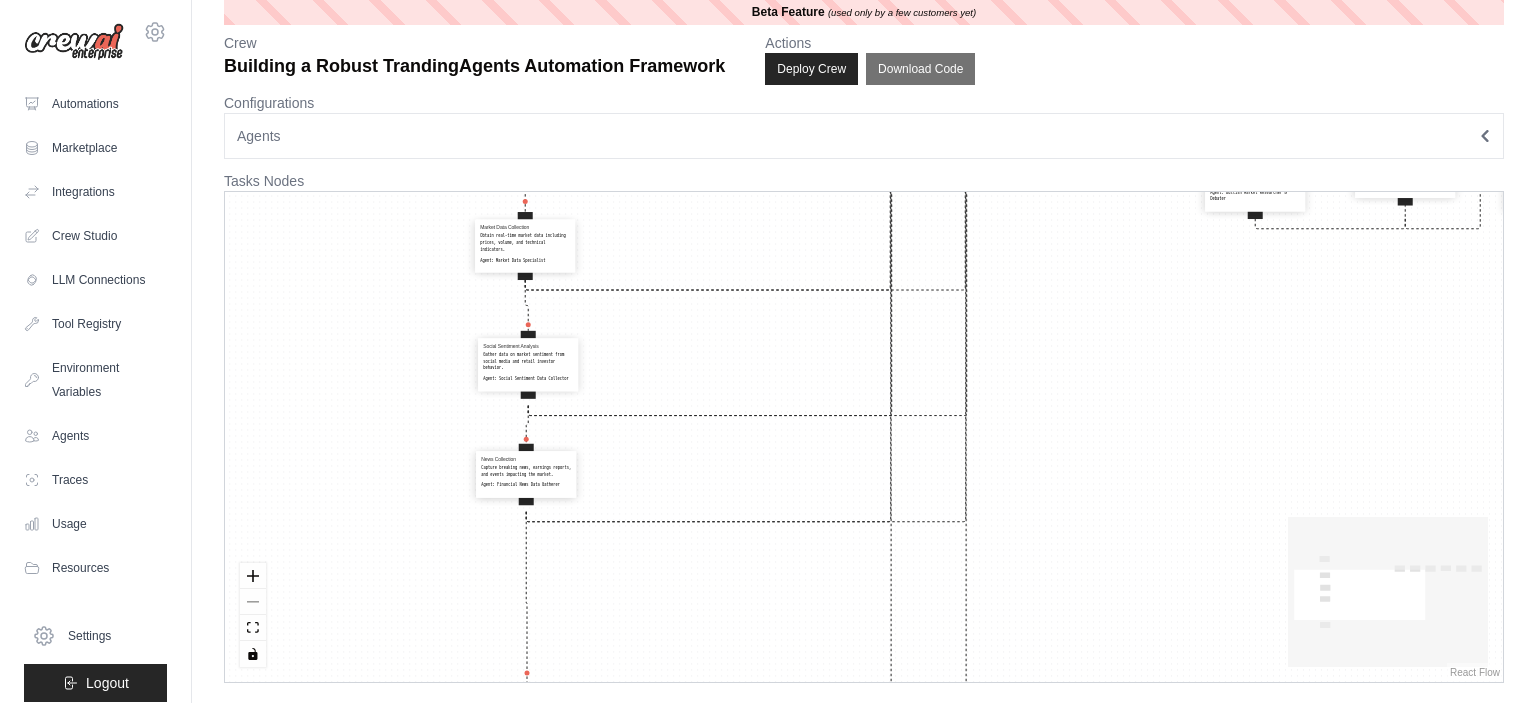 click on "News Collection Capture breaking news, earnings reports, and events impacting the market. Agent:   Financial News Data Gatherer" at bounding box center (526, 472) 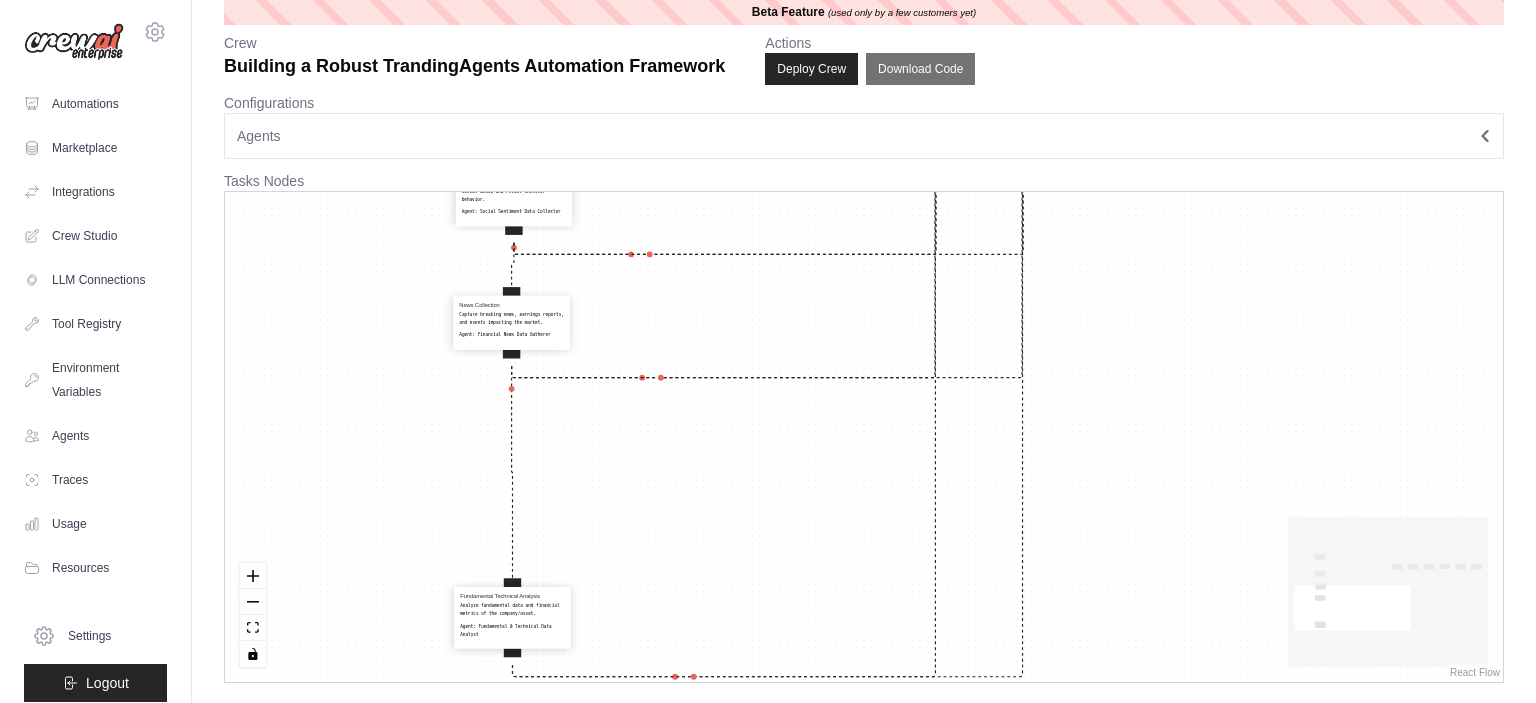 drag, startPoint x: 601, startPoint y: 571, endPoint x: 600, endPoint y: 490, distance: 81.00617 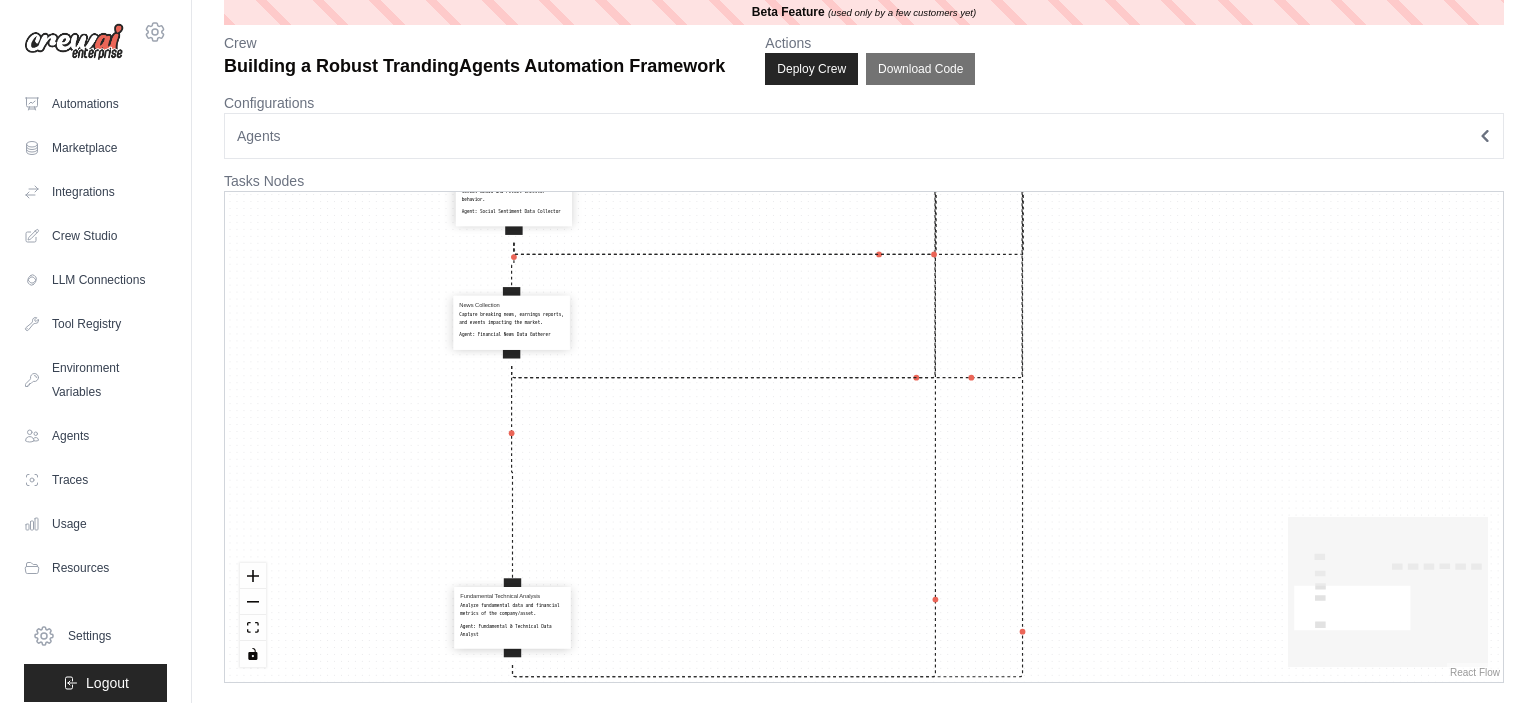 click on "Orchestration Of Query Receive the user's query about financial assets and create a detailed action plan for all specialist agents. Agent:   Strategic Orchestrator Market Data Collection Obtain real-time market data including prices, volume, and technical indicators. Agent:   Market Data Specialist Social Sentiment Analysis Gather data on market sentiment from social media and retail investor behavior. Agent:   Social Sentiment Data Collector News Collection Capture breaking news, earnings reports, and events impacting the market. Agent:   Financial News Data Gatherer Fundamental Technical Analysis Analyze fundamental data and financial metrics of the company/asset. Agent:   Fundamental & Technical Data Analyst Bull Case Development Construct optimistic arguments for potential market upsides using collected data. Agent:   Bullish Market Researcher & Debater Bear Case Development Construct pessimistic arguments focusing on risks and vulnerabilities. Agent:   Bearish Risk Researcher & Debater Agent:   Agent:" at bounding box center [864, 437] 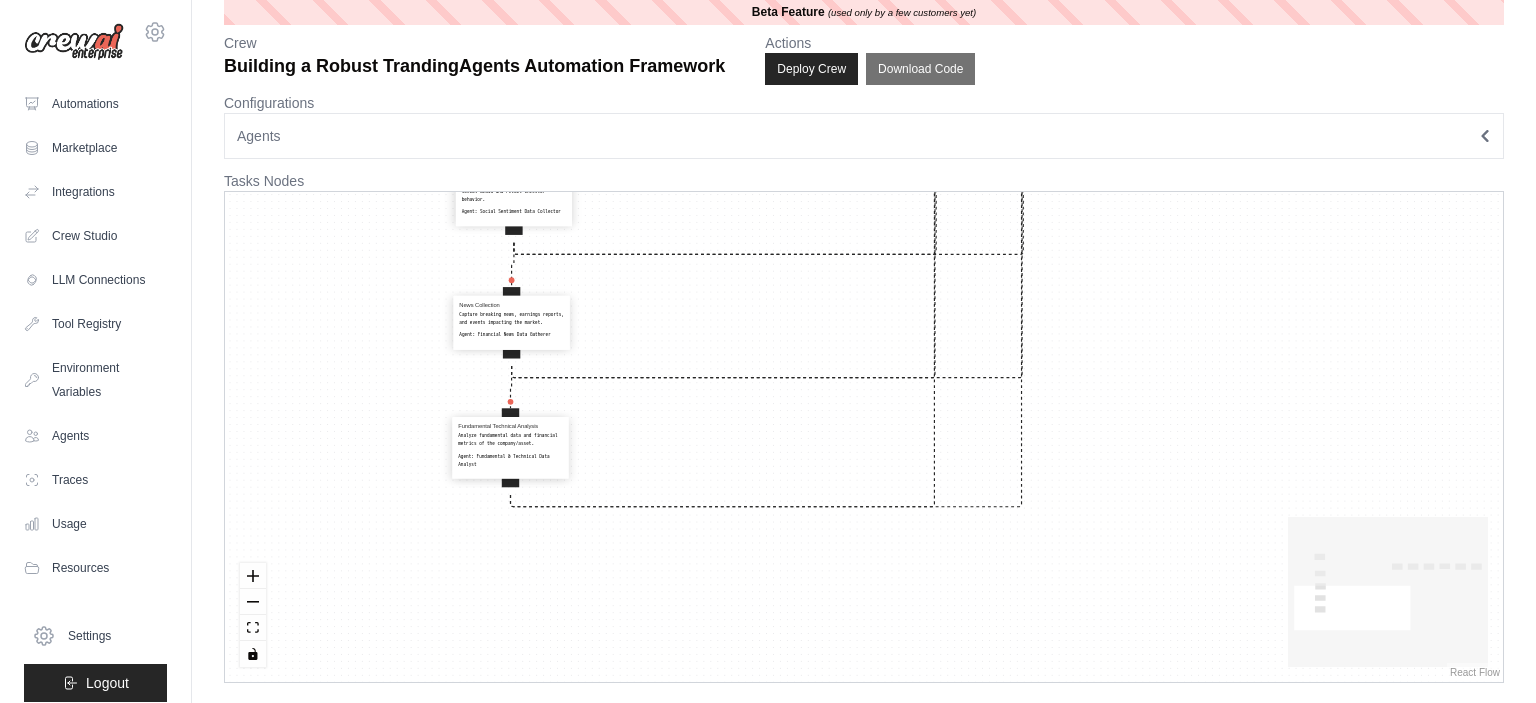 drag, startPoint x: 519, startPoint y: 570, endPoint x: 509, endPoint y: 450, distance: 120.41595 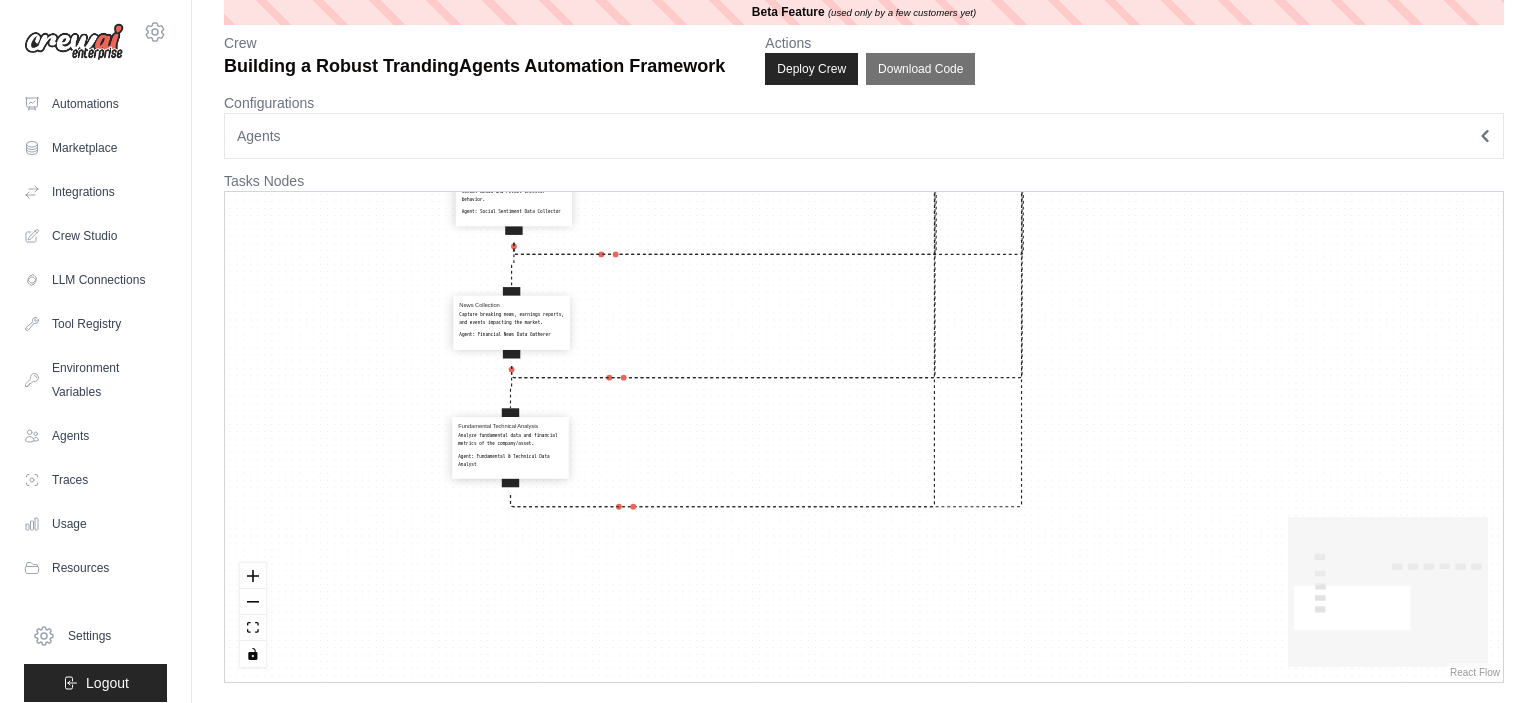 click on "Analyze fundamental data and financial metrics of the company/asset." at bounding box center (510, 440) 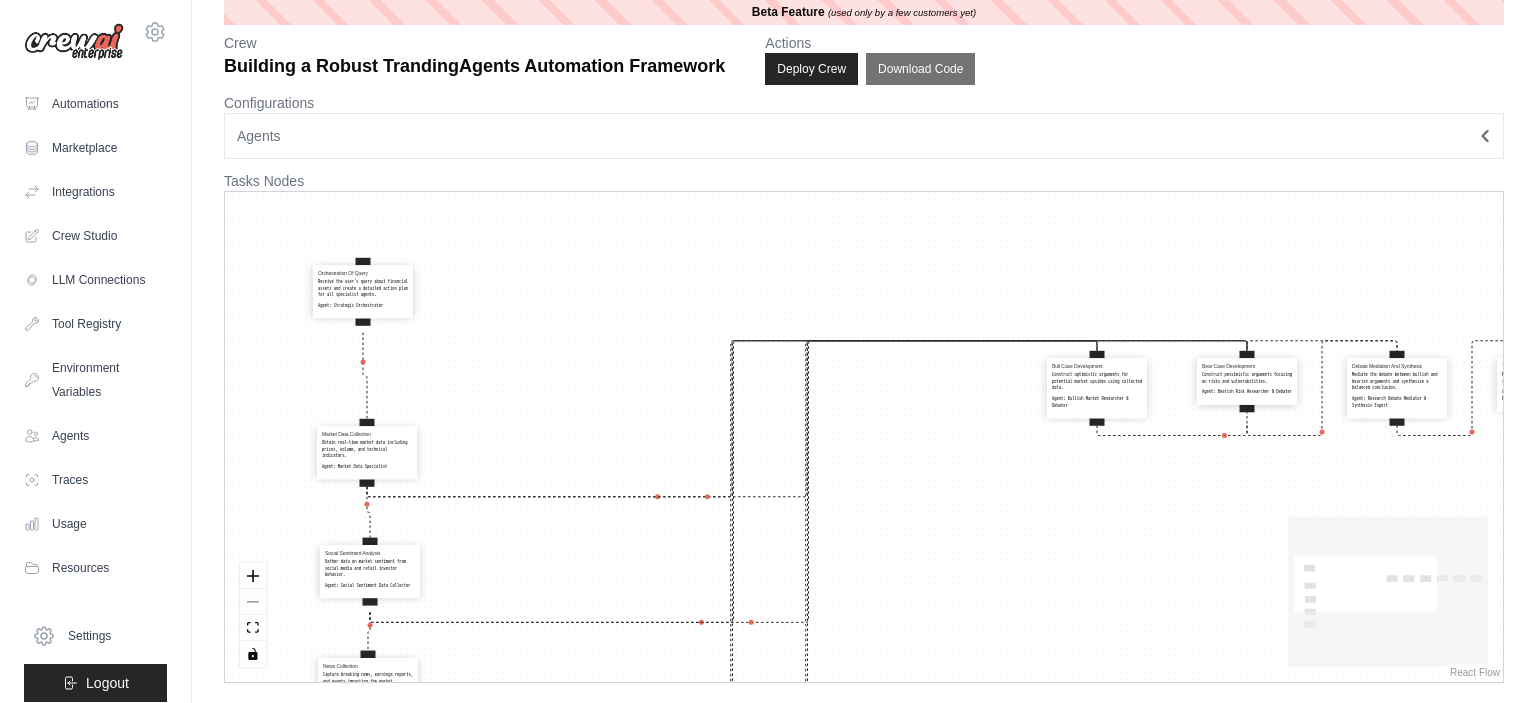 drag, startPoint x: 1088, startPoint y: 356, endPoint x: 930, endPoint y: 702, distance: 380.36826 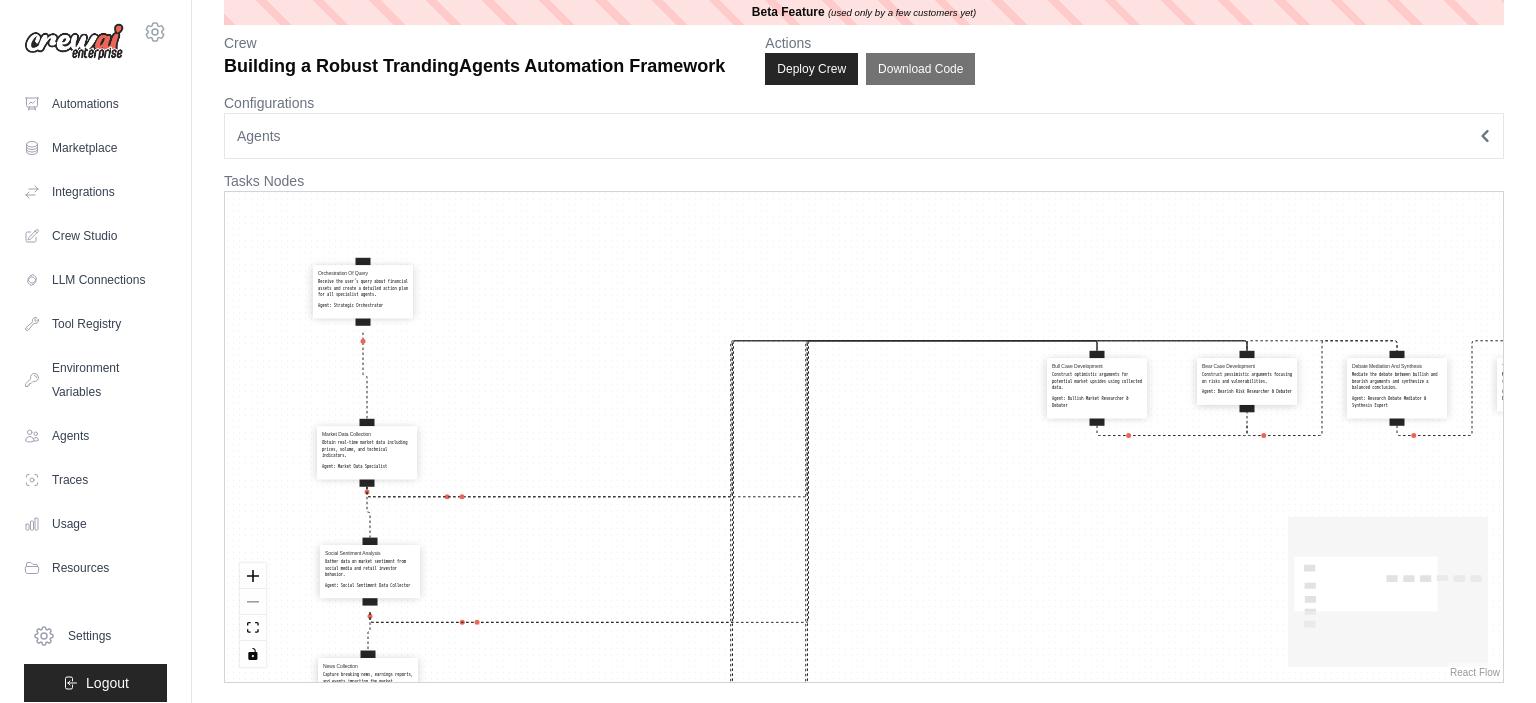 click on "Orchestration Of Query Receive the user's query about financial assets and create a detailed action plan for all specialist agents. Agent:   Strategic Orchestrator Market Data Collection Obtain real-time market data including prices, volume, and technical indicators. Agent:   Market Data Specialist Social Sentiment Analysis Gather data on market sentiment from social media and retail investor behavior. Agent:   Social Sentiment Data Collector News Collection Capture breaking news, earnings reports, and events impacting the market. Agent:   Financial News Data Gatherer Fundamental Technical Analysis Analyze fundamental data and financial metrics of the company/asset. Agent:   Fundamental & Technical Data Analyst Bull Case Development Construct optimistic arguments for potential market upsides using collected data. Agent:   Bullish Market Researcher & Debater Bear Case Development Construct pessimistic arguments focusing on risks and vulnerabilities. Agent:   Bearish Risk Researcher & Debater Agent:   Agent:" at bounding box center (864, 437) 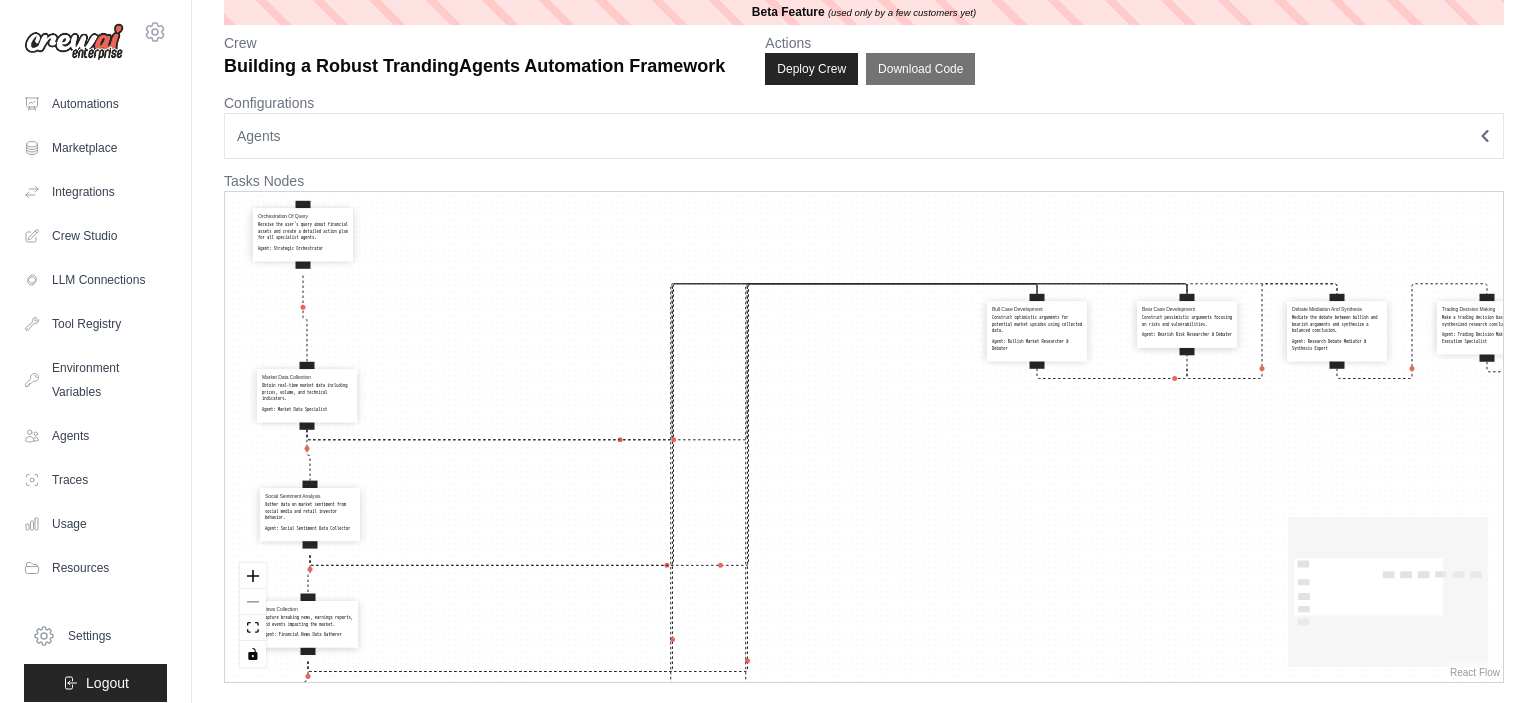 drag, startPoint x: 933, startPoint y: 498, endPoint x: 695, endPoint y: 379, distance: 266.0921 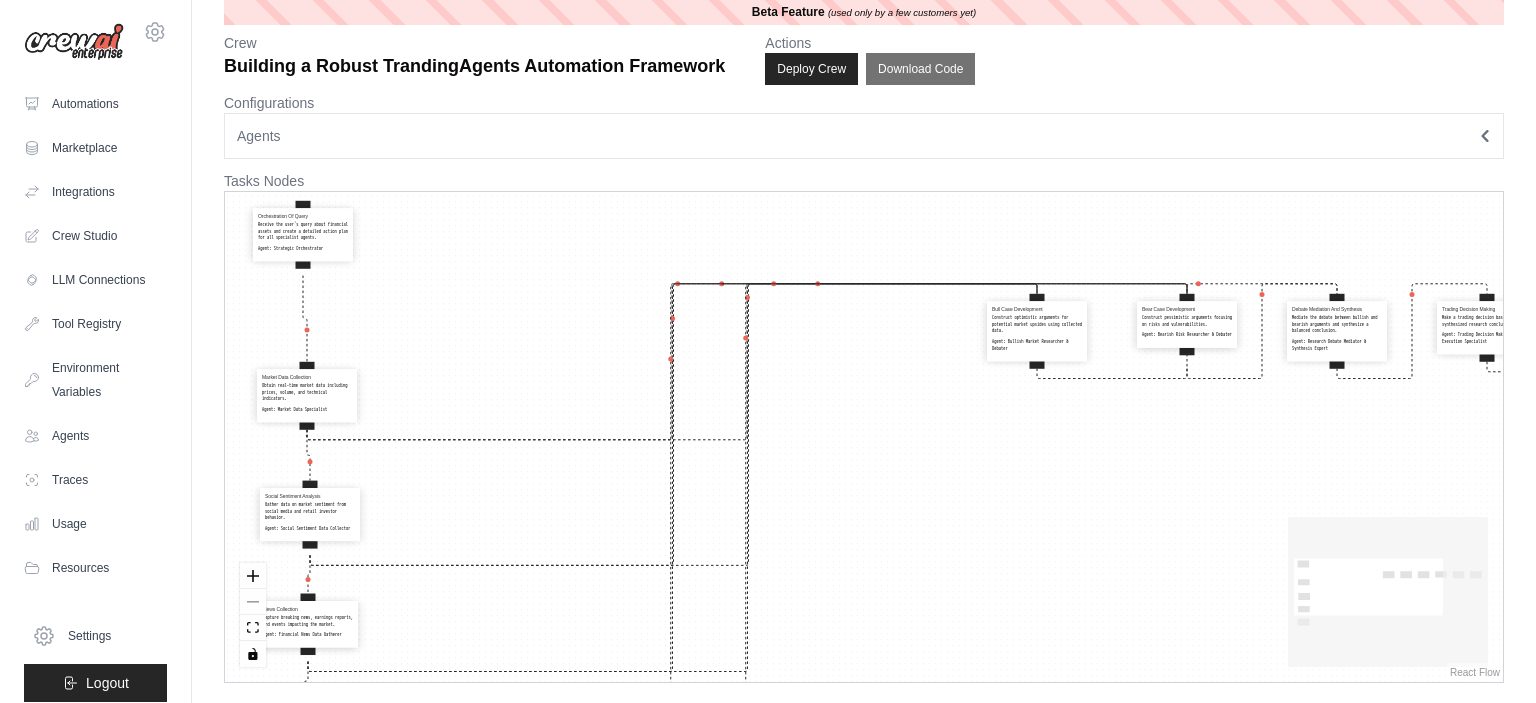 click on "Orchestration Of Query Receive the user's query about financial assets and create a detailed action plan for all specialist agents. Agent:   Strategic Orchestrator Market Data Collection Obtain real-time market data including prices, volume, and technical indicators. Agent:   Market Data Specialist Social Sentiment Analysis Gather data on market sentiment from social media and retail investor behavior. Agent:   Social Sentiment Data Collector News Collection Capture breaking news, earnings reports, and events impacting the market. Agent:   Financial News Data Gatherer Fundamental Technical Analysis Analyze fundamental data and financial metrics of the company/asset. Agent:   Fundamental & Technical Data Analyst Bull Case Development Construct optimistic arguments for potential market upsides using collected data. Agent:   Bullish Market Researcher & Debater Bear Case Development Construct pessimistic arguments focusing on risks and vulnerabilities. Agent:   Bearish Risk Researcher & Debater Agent:   Agent:" at bounding box center [864, 437] 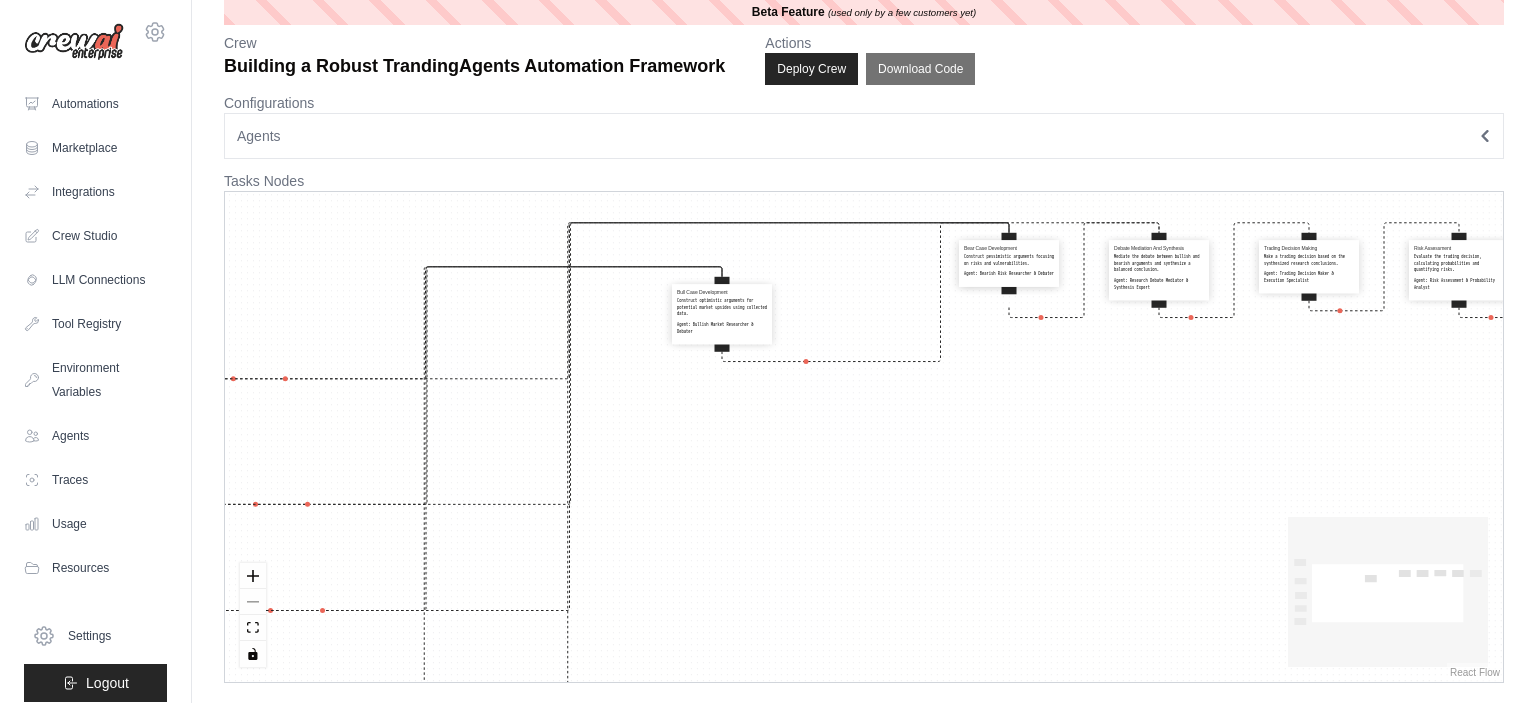 drag, startPoint x: 878, startPoint y: 280, endPoint x: 737, endPoint y: 327, distance: 148.62704 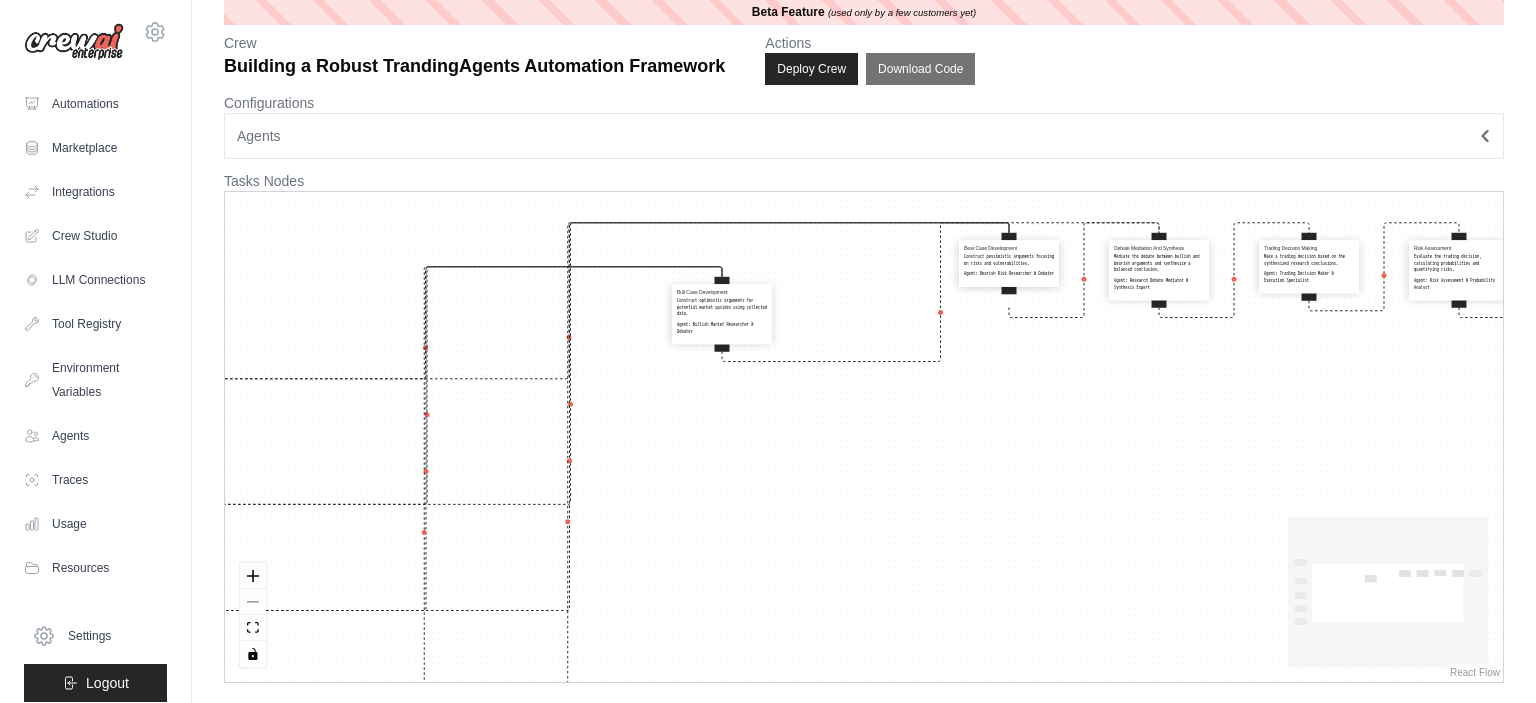 click on "Agent:   Bullish Market Researcher & Debater" at bounding box center [722, 329] 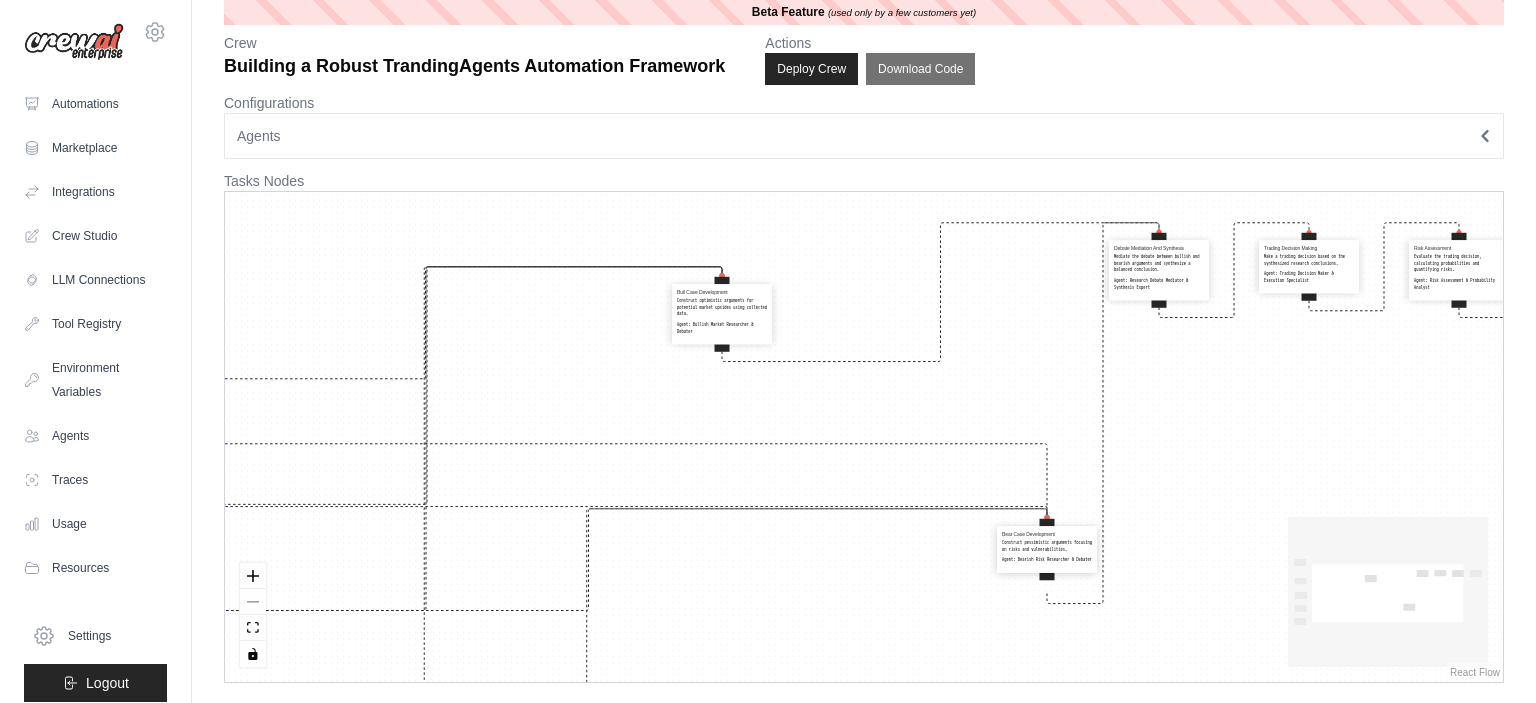 drag, startPoint x: 1003, startPoint y: 276, endPoint x: 1045, endPoint y: 554, distance: 281.15475 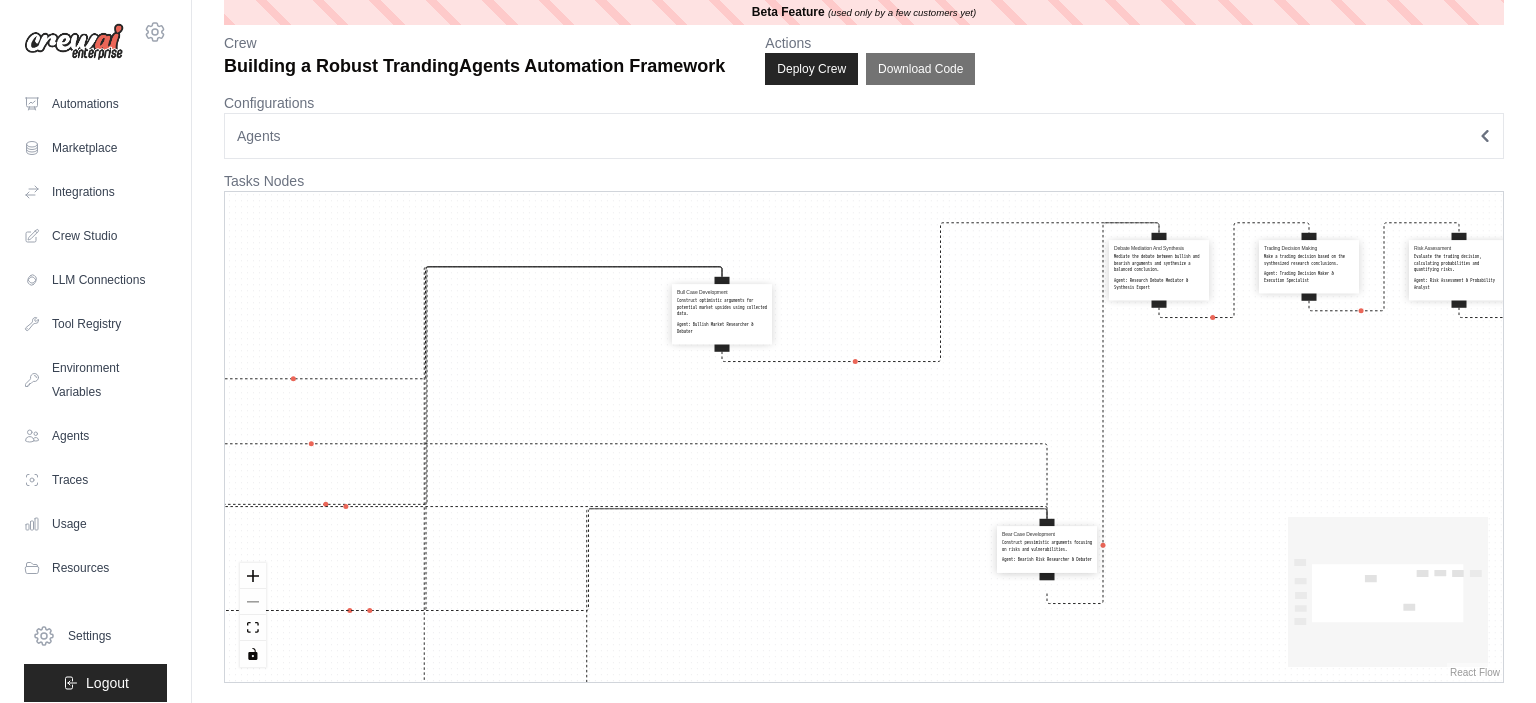 click on "Construct pessimistic arguments focusing on risks and vulnerabilities." at bounding box center [1047, 546] 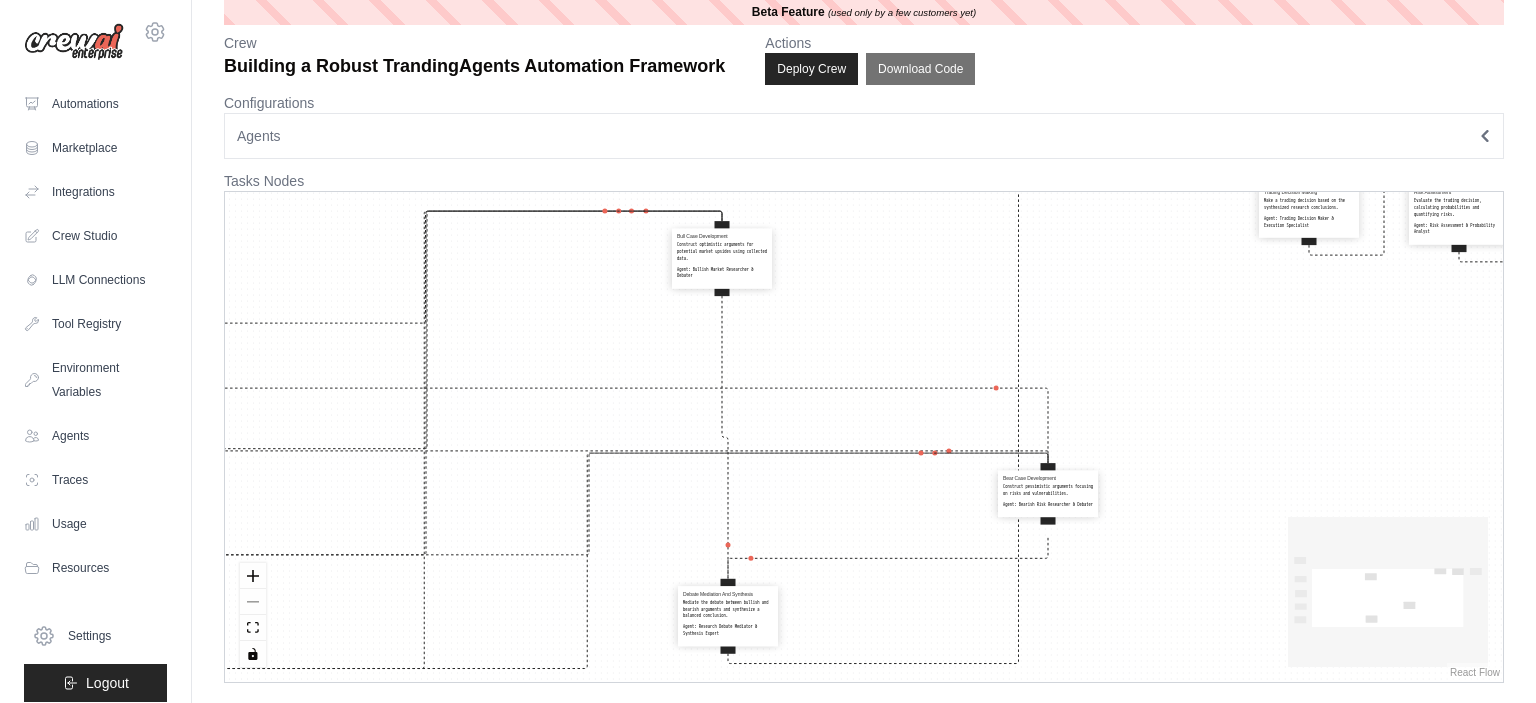 drag, startPoint x: 1181, startPoint y: 277, endPoint x: 749, endPoint y: 628, distance: 556.61926 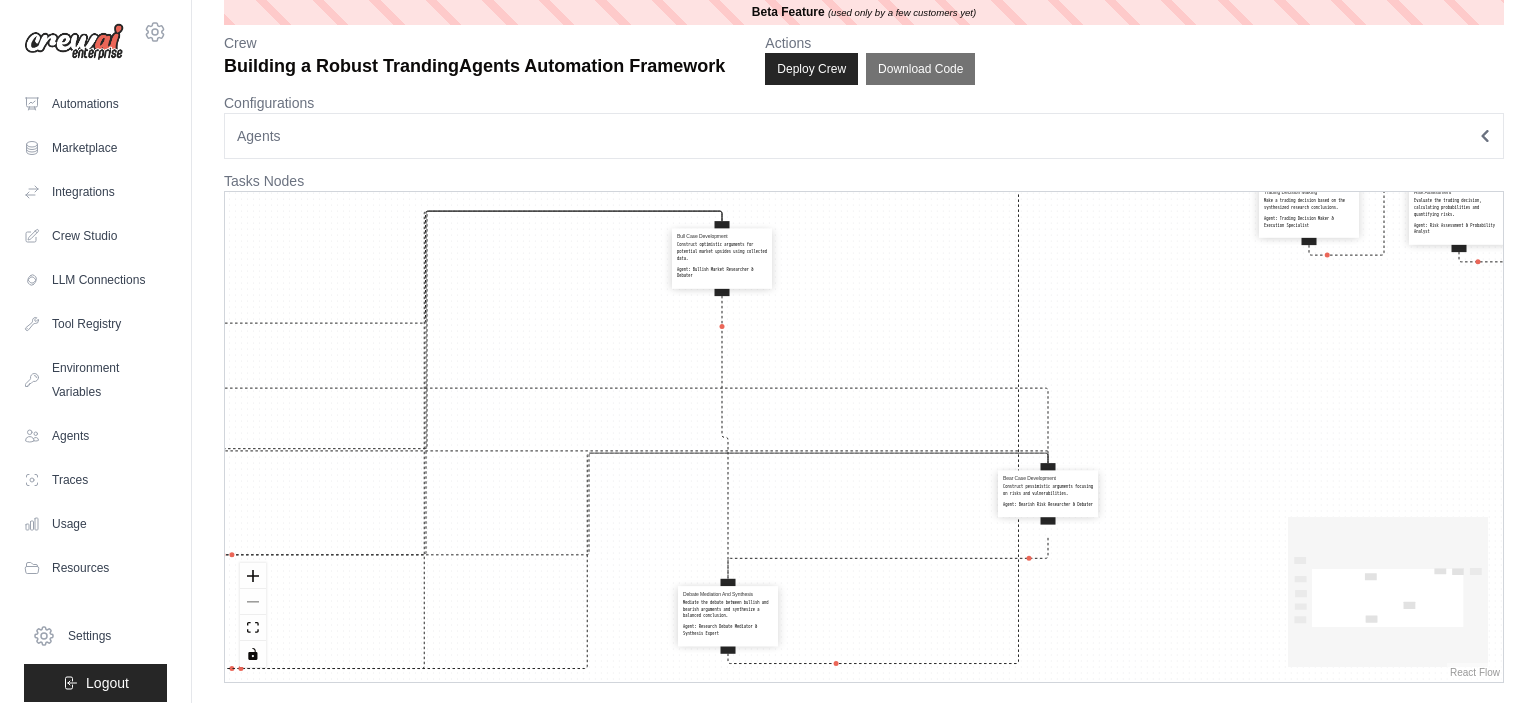 click on "Debate Mediation And Synthesis Mediate the debate between bullish and bearish arguments and synthesize a balanced conclusion. Agent:   Research Debate Mediator & Synthesis Expert" at bounding box center (728, 614) 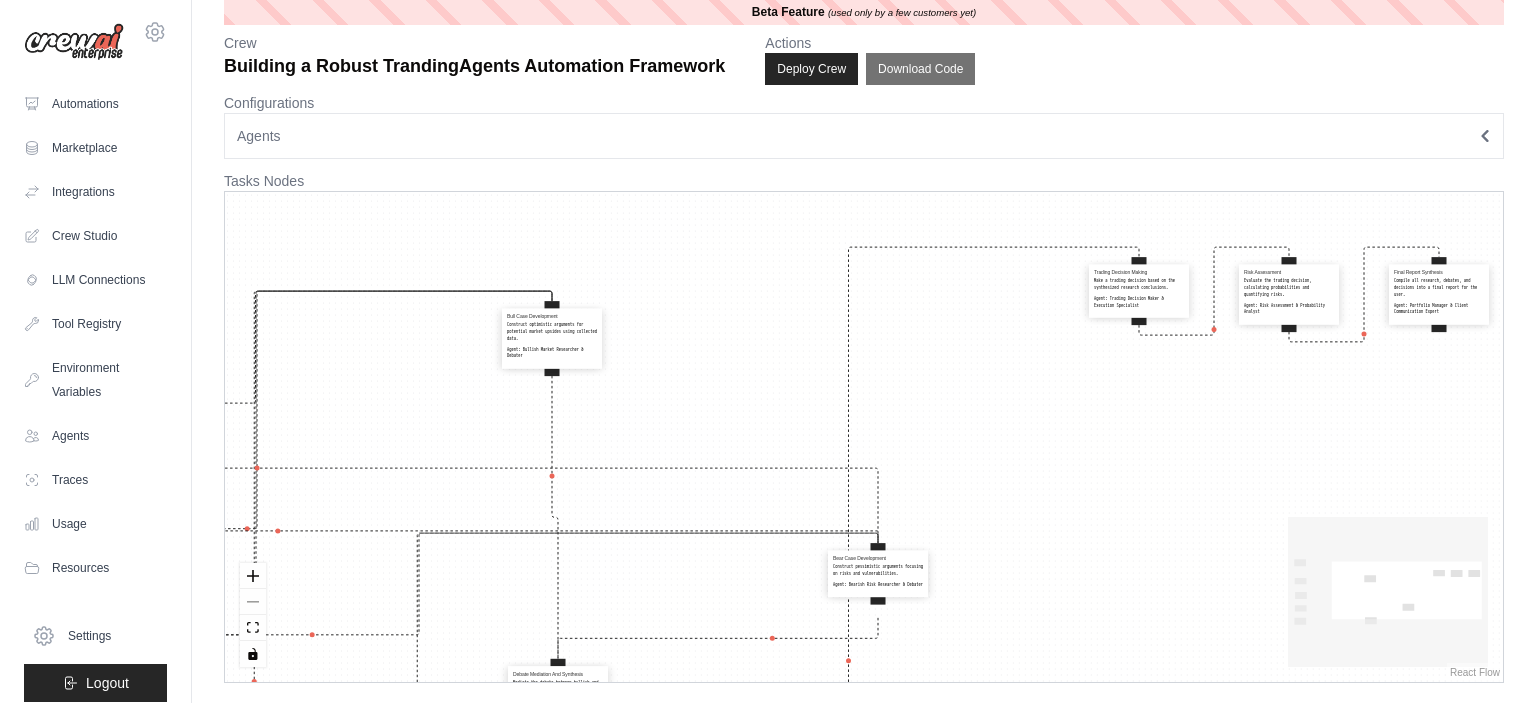 drag, startPoint x: 1198, startPoint y: 510, endPoint x: 1028, endPoint y: 590, distance: 187.88295 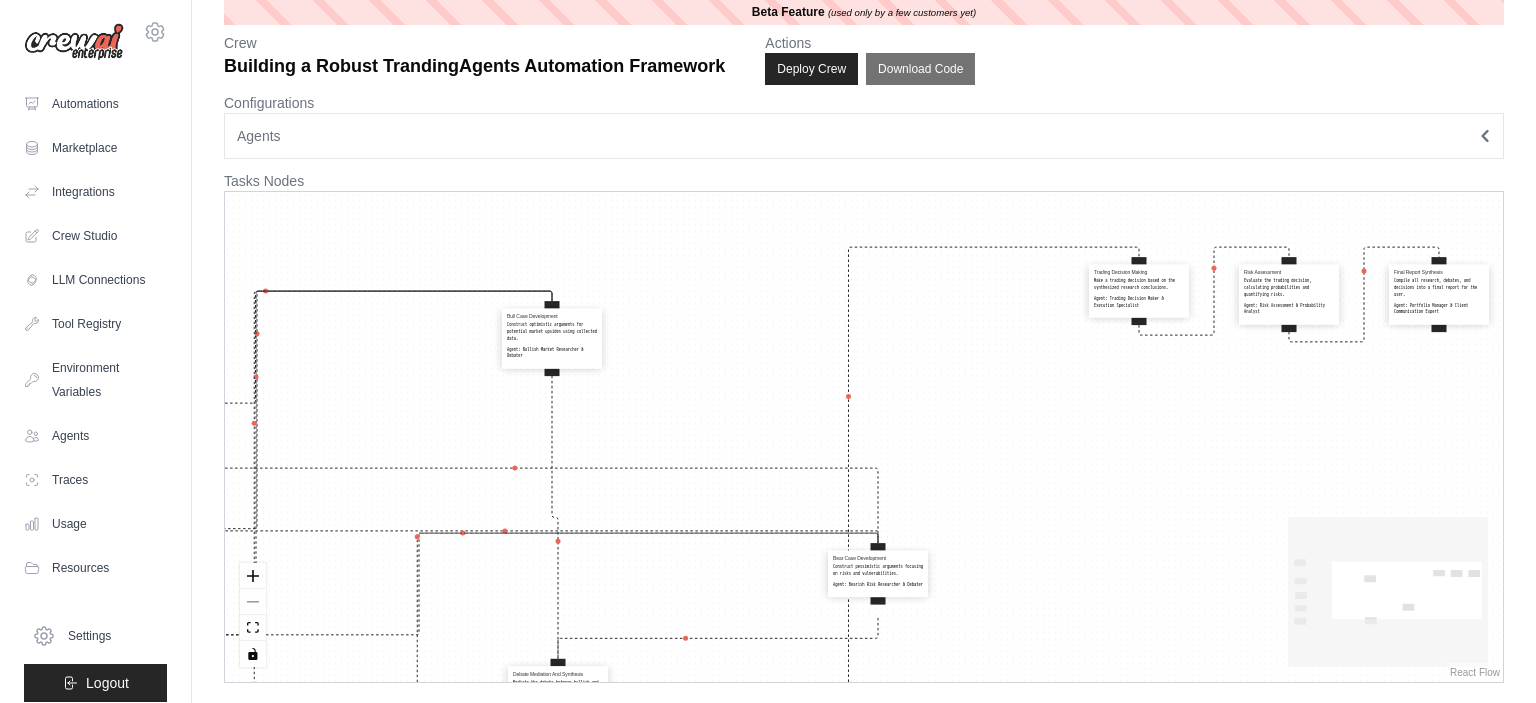 click on "Orchestration Of Query Receive the user's query about financial assets and create a detailed action plan for all specialist agents. Agent:   Strategic Orchestrator Market Data Collection Obtain real-time market data including prices, volume, and technical indicators. Agent:   Market Data Specialist Social Sentiment Analysis Gather data on market sentiment from social media and retail investor behavior. Agent:   Social Sentiment Data Collector News Collection Capture breaking news, earnings reports, and events impacting the market. Agent:   Financial News Data Gatherer Fundamental Technical Analysis Analyze fundamental data and financial metrics of the company/asset. Agent:   Fundamental & Technical Data Analyst Bull Case Development Construct optimistic arguments for potential market upsides using collected data. Agent:   Bullish Market Researcher & Debater Bear Case Development Construct pessimistic arguments focusing on risks and vulnerabilities. Agent:   Bearish Risk Researcher & Debater Agent:   Agent:" at bounding box center (864, 437) 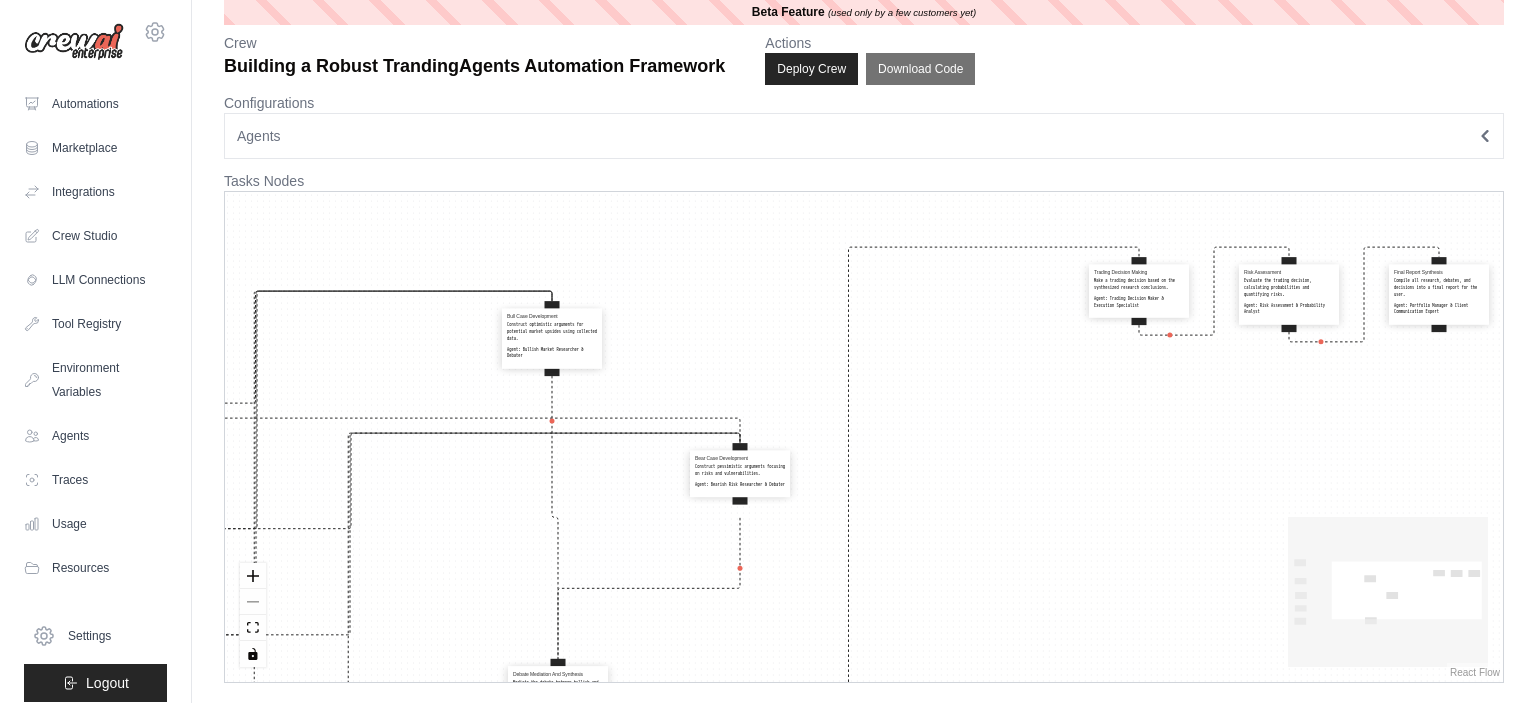drag, startPoint x: 905, startPoint y: 589, endPoint x: 766, endPoint y: 489, distance: 171.23376 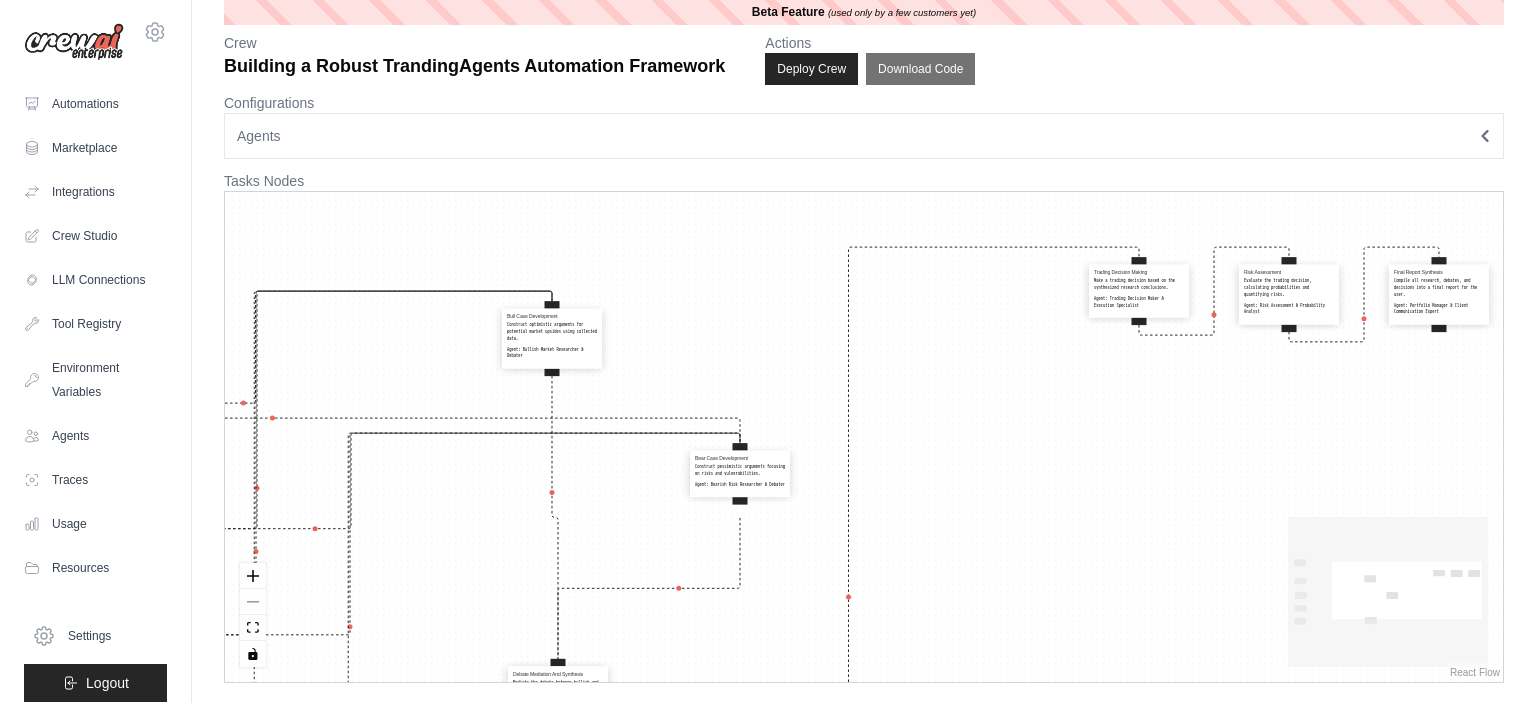 click on "Agent:   Bearish Risk Researcher & Debater" at bounding box center (740, 484) 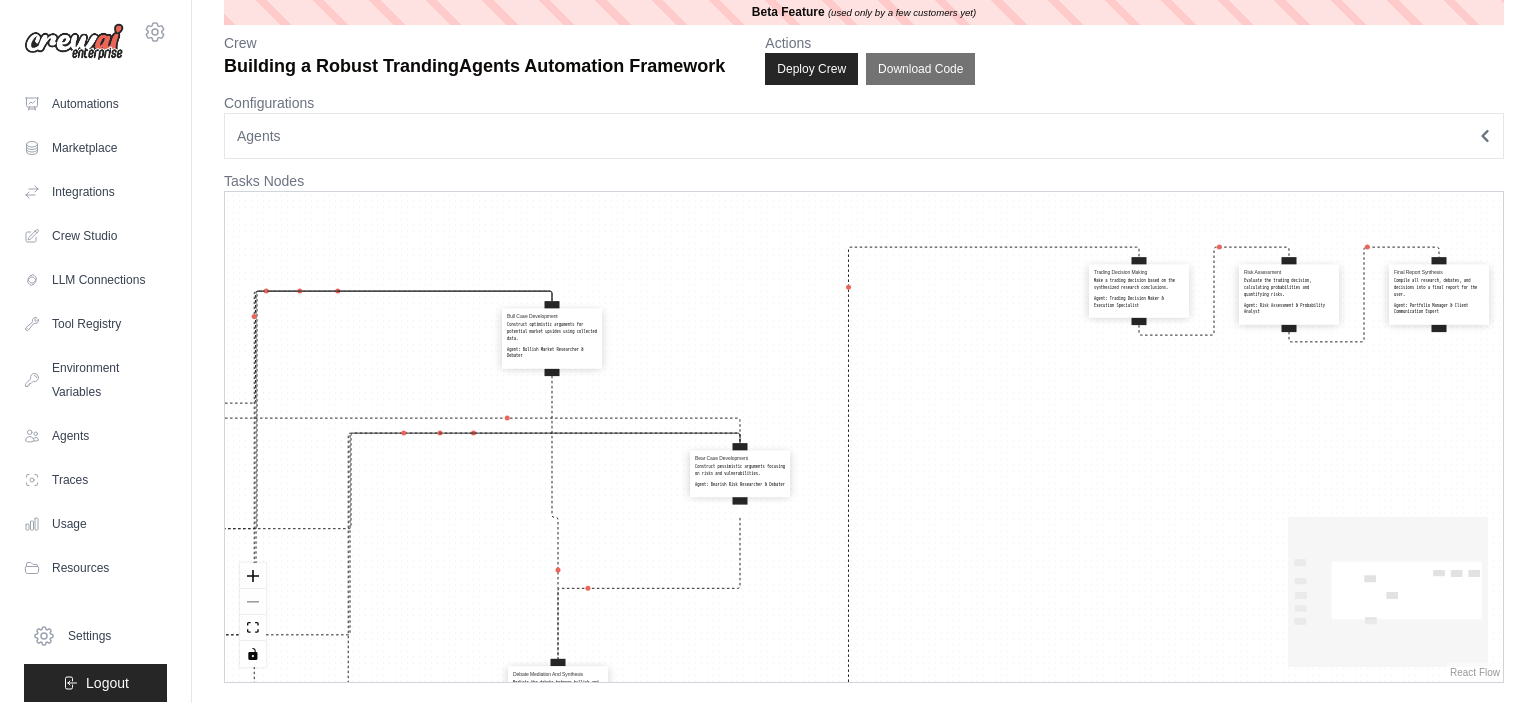 click on "Construct pessimistic arguments focusing on risks and vulnerabilities." at bounding box center [740, 471] 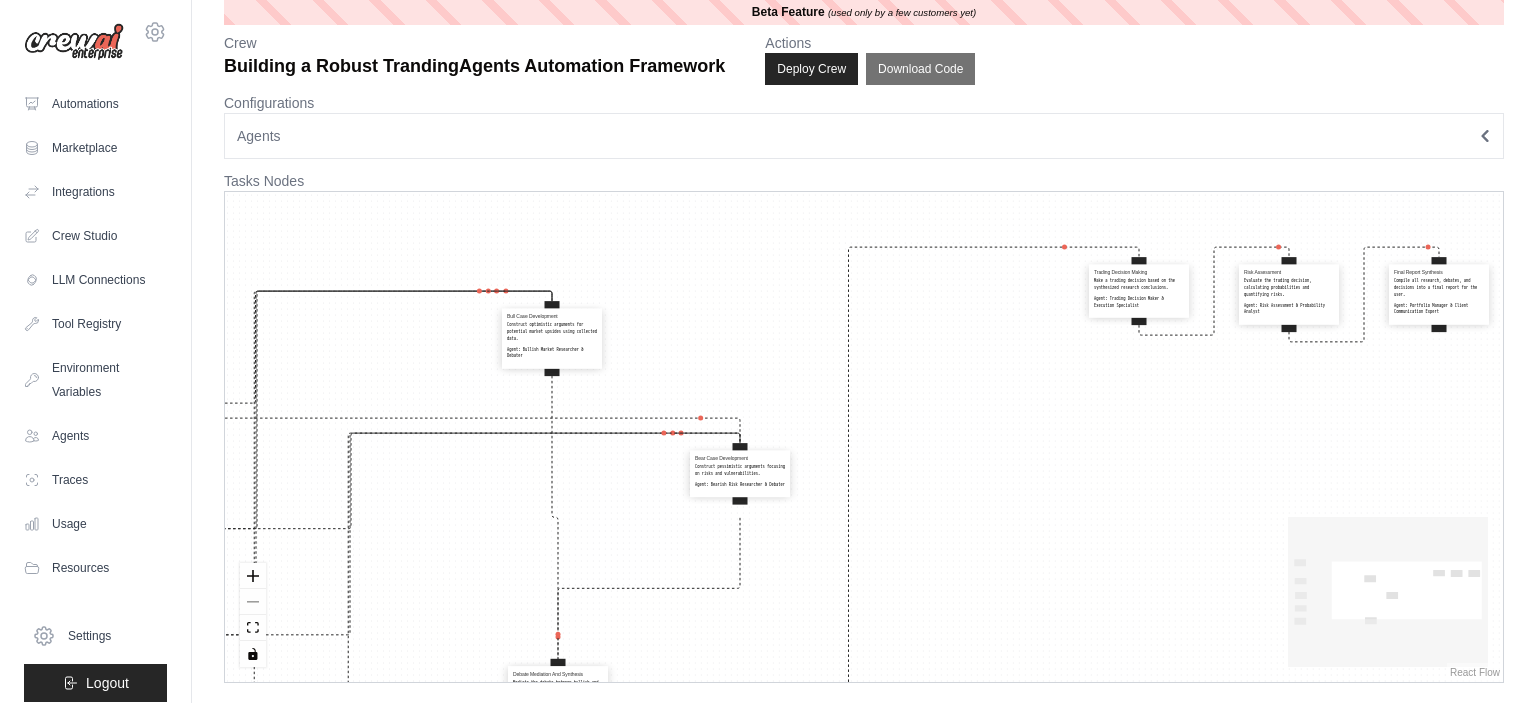 select on "**********" 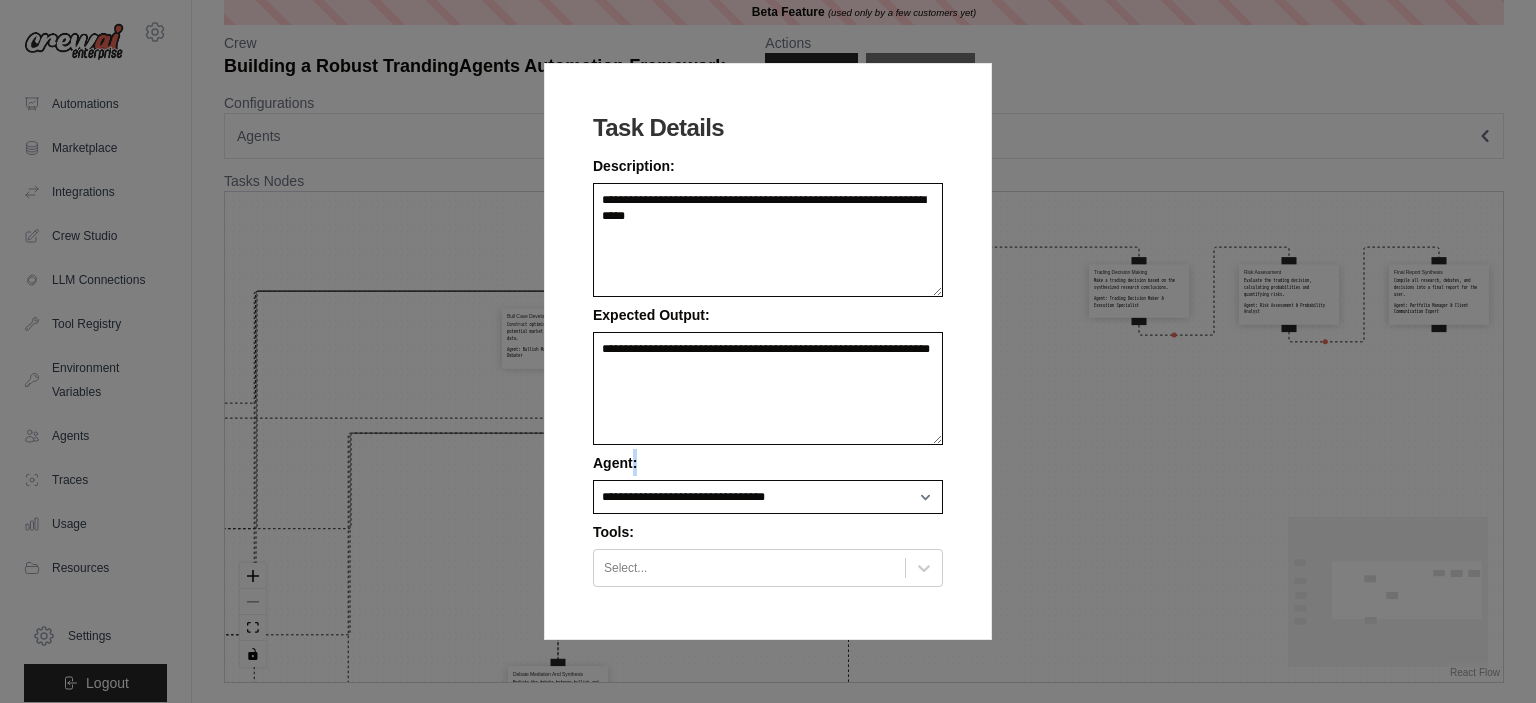 click on "**********" at bounding box center (768, 481) 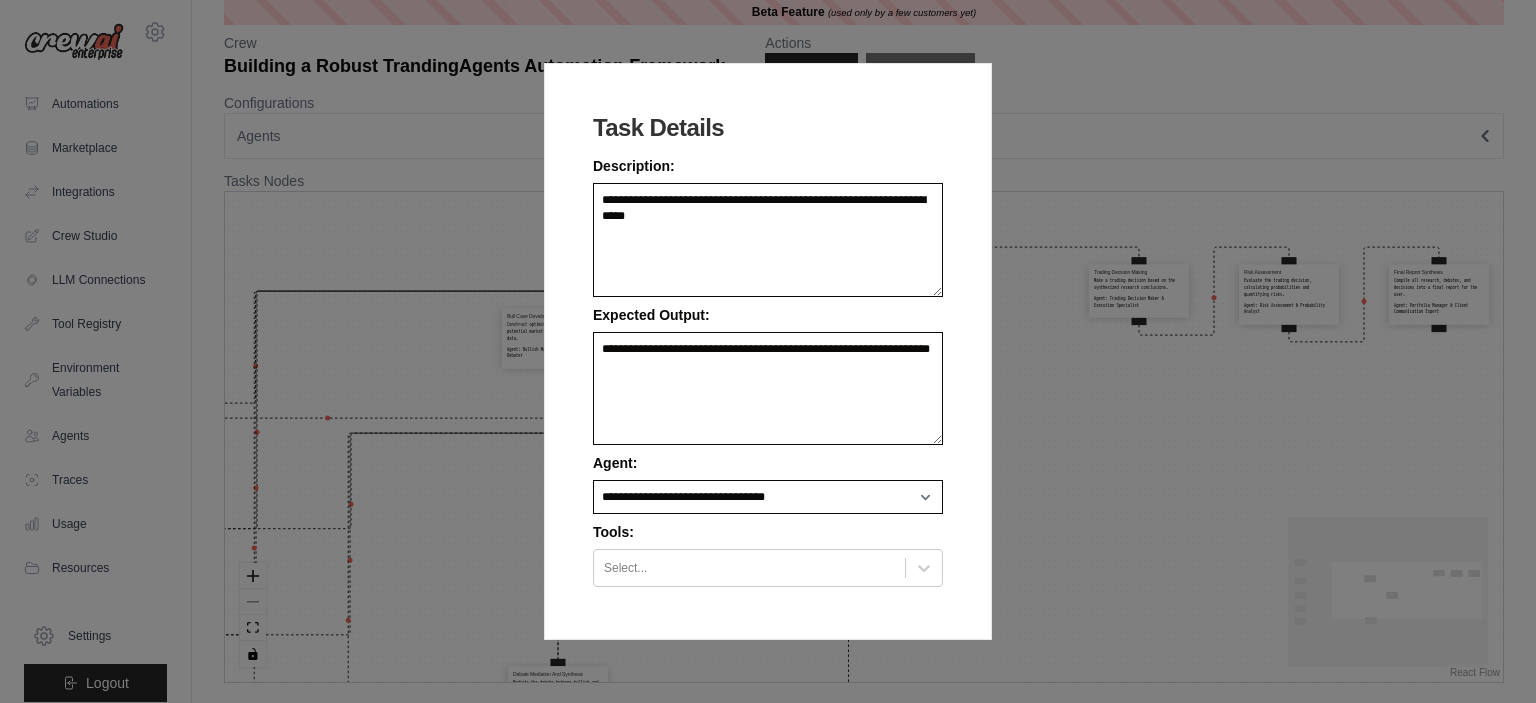 click on "**********" at bounding box center (768, 351) 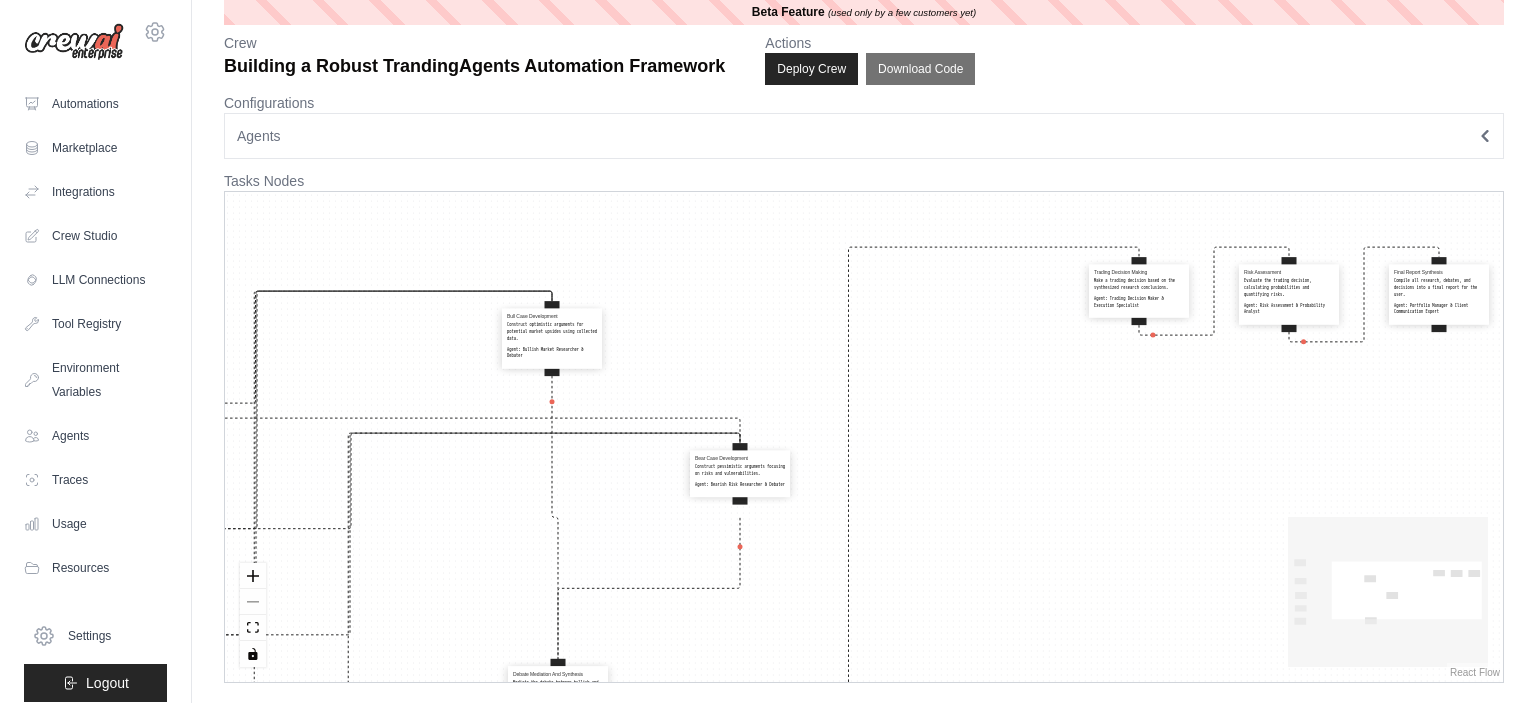 click on "Construct optimistic arguments for potential market upsides using collected data." at bounding box center (552, 332) 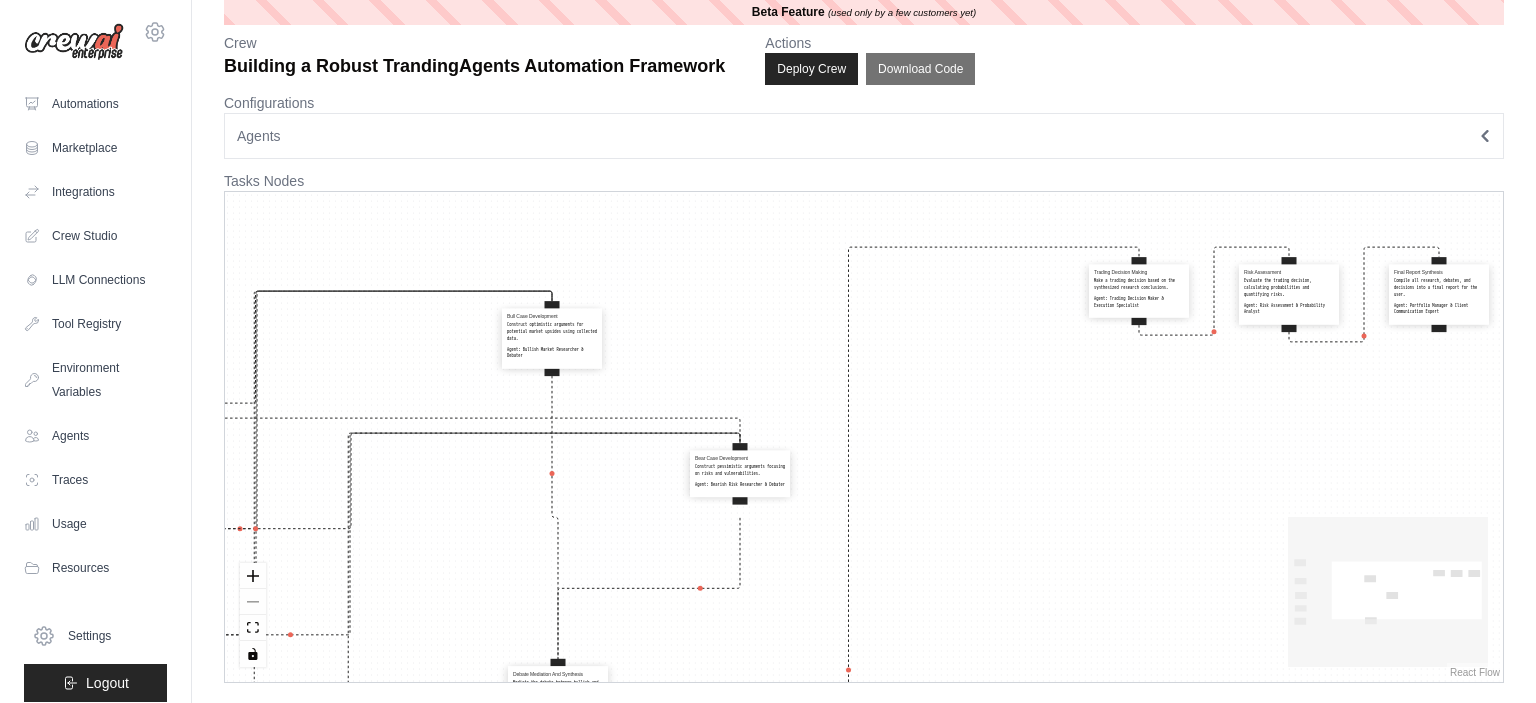 select on "**********" 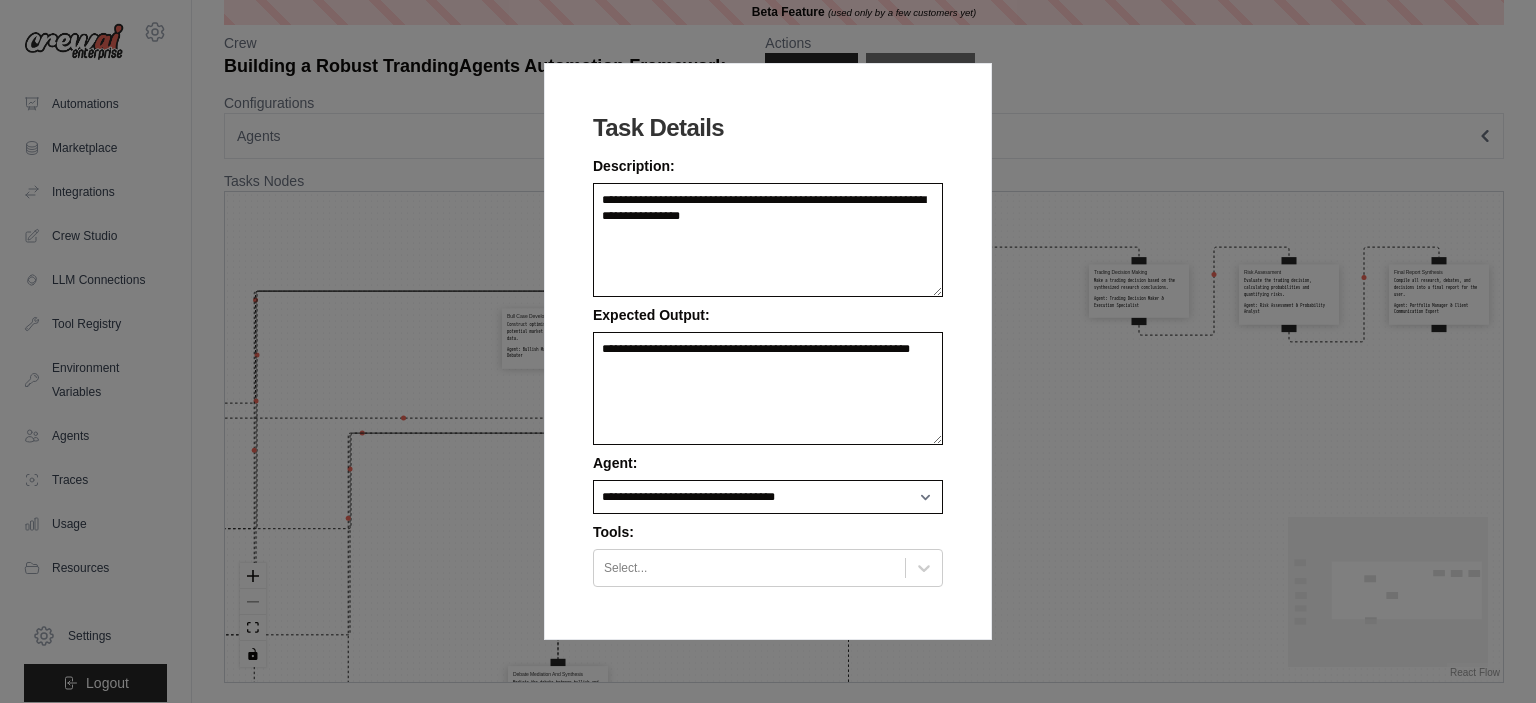 click on "**********" at bounding box center [768, 351] 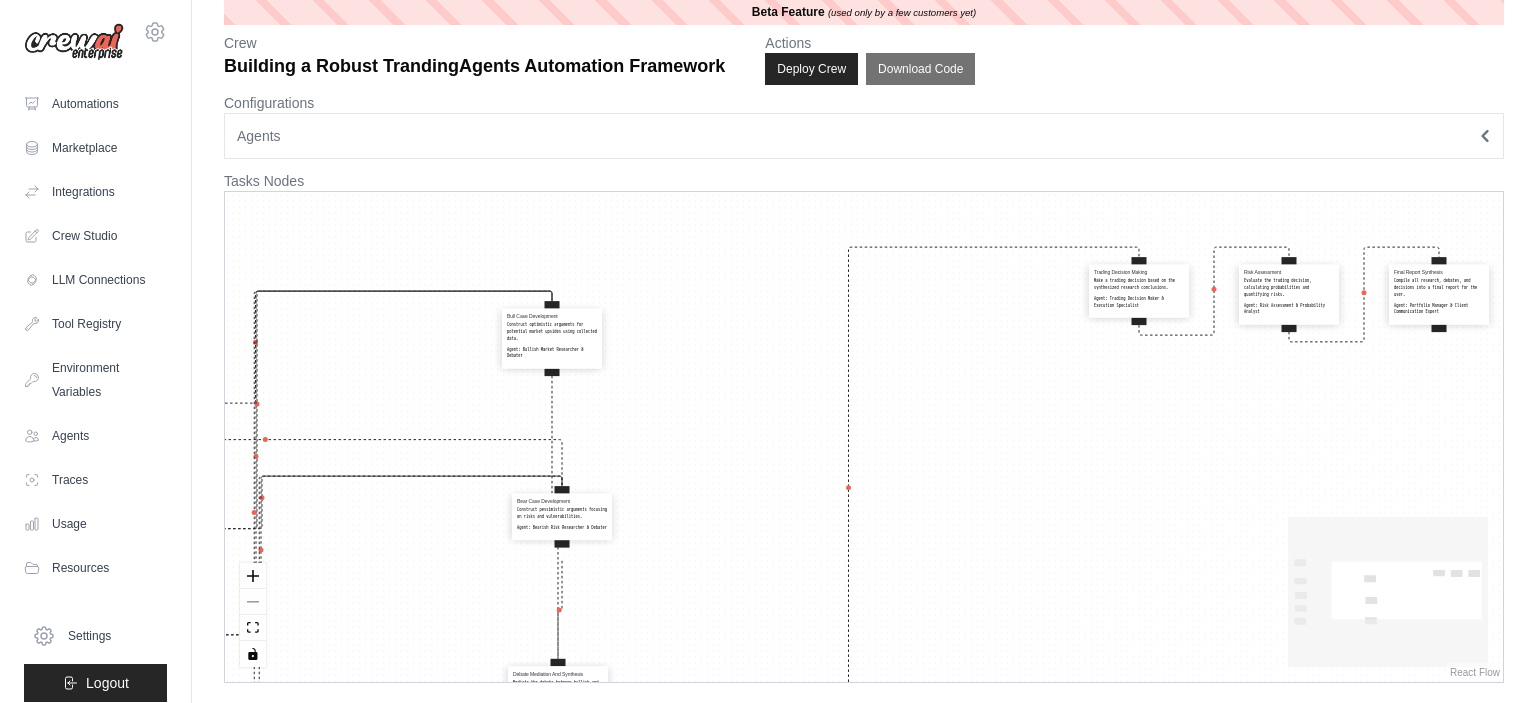 drag, startPoint x: 758, startPoint y: 488, endPoint x: 580, endPoint y: 530, distance: 182.88794 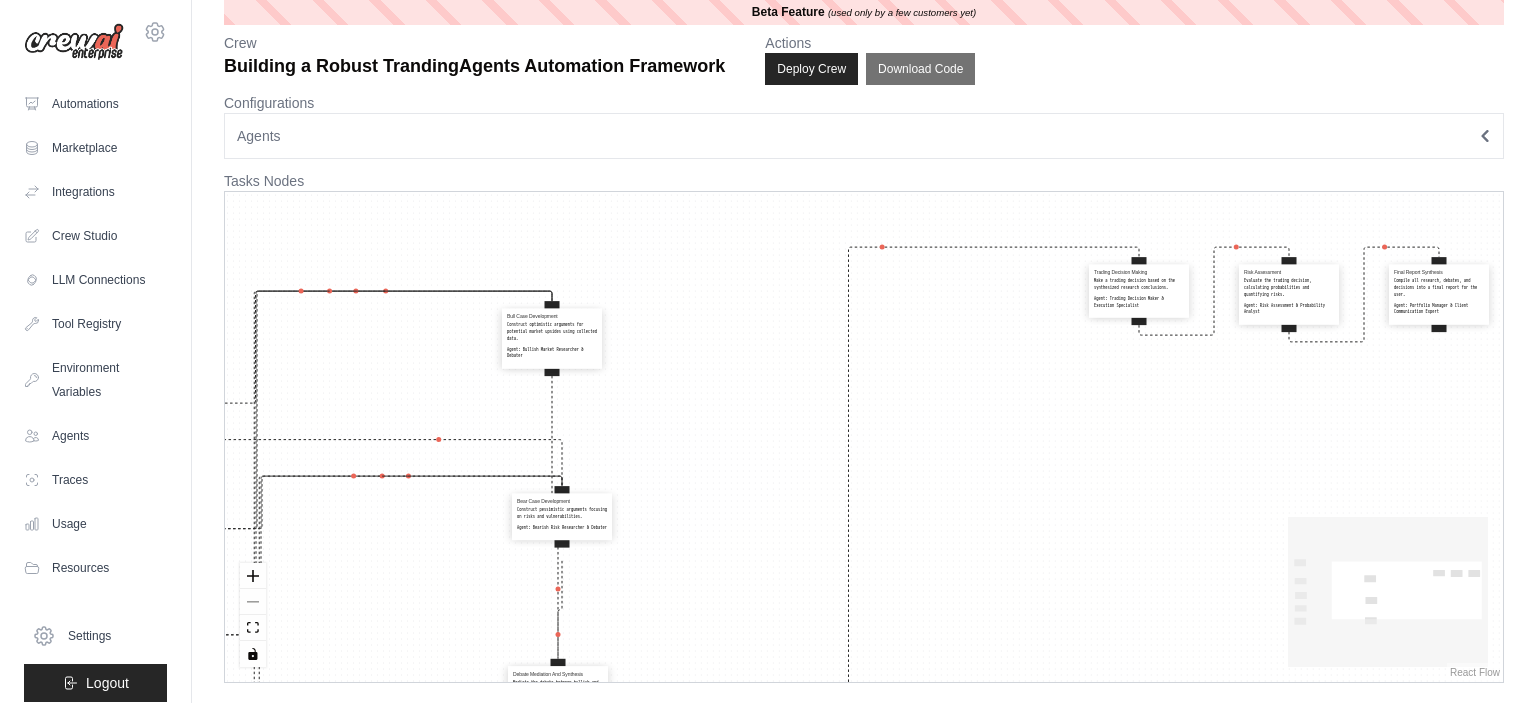 click on "Bear Case Development Construct pessimistic arguments focusing on risks and vulnerabilities. Agent:   Bearish Risk Researcher & Debater" at bounding box center [562, 515] 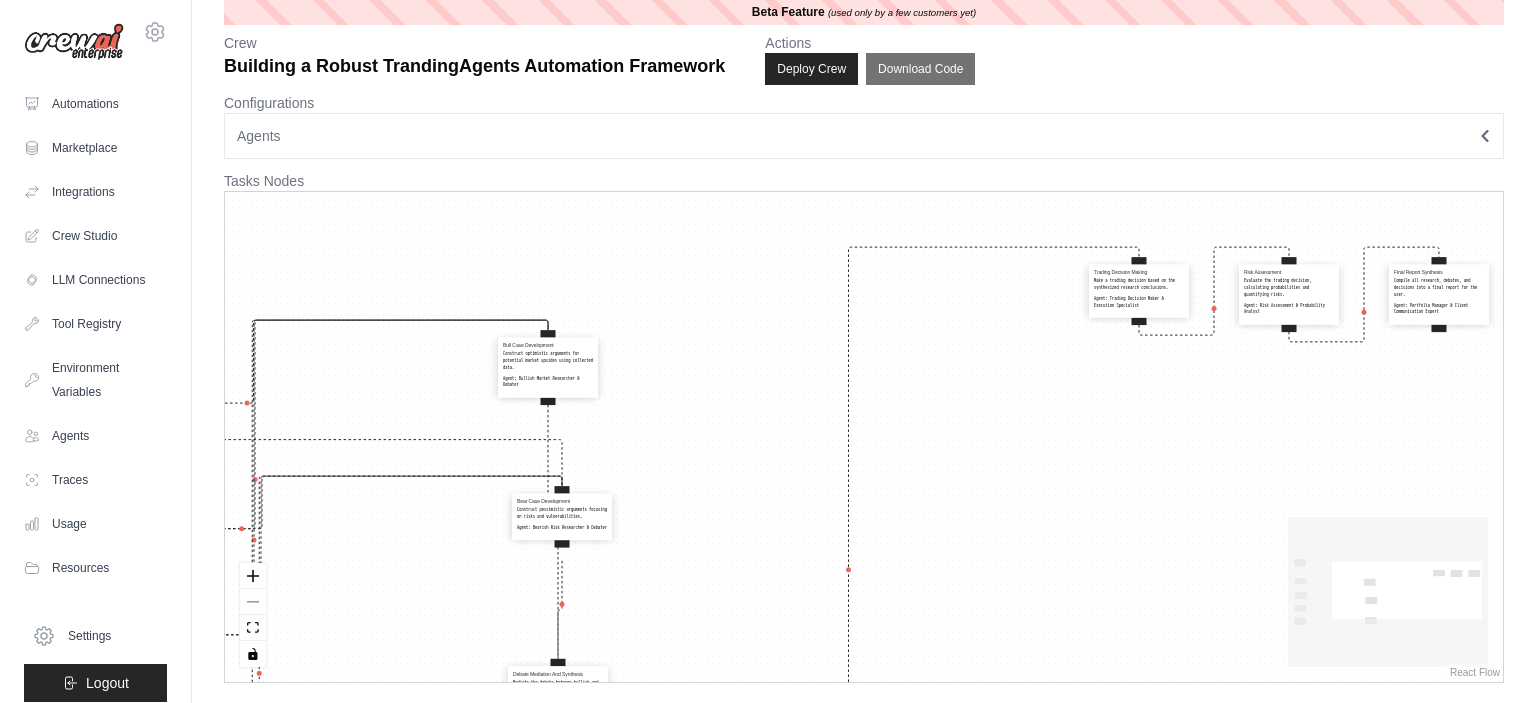 drag, startPoint x: 584, startPoint y: 354, endPoint x: 578, endPoint y: 386, distance: 32.55764 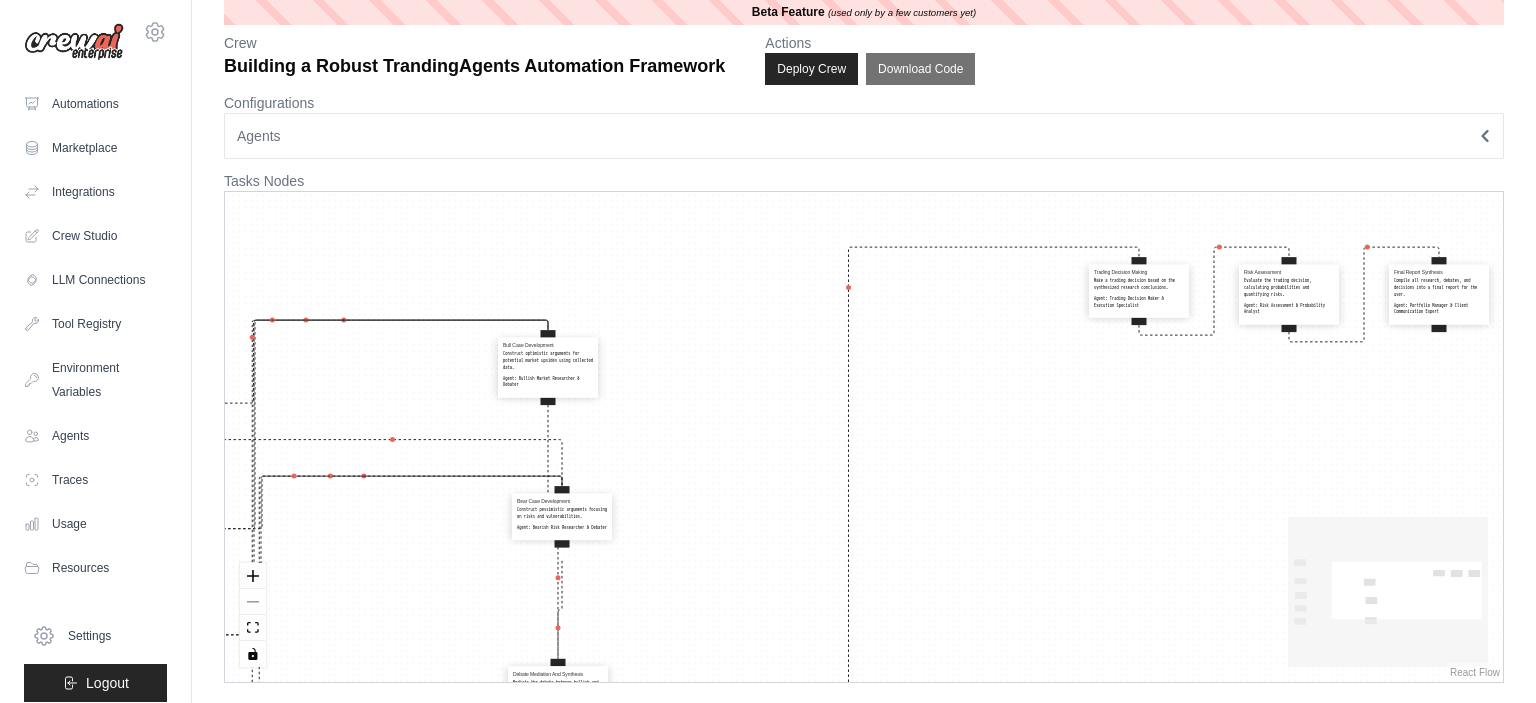 click on "Agent:   Bullish Market Researcher & Debater" at bounding box center [548, 382] 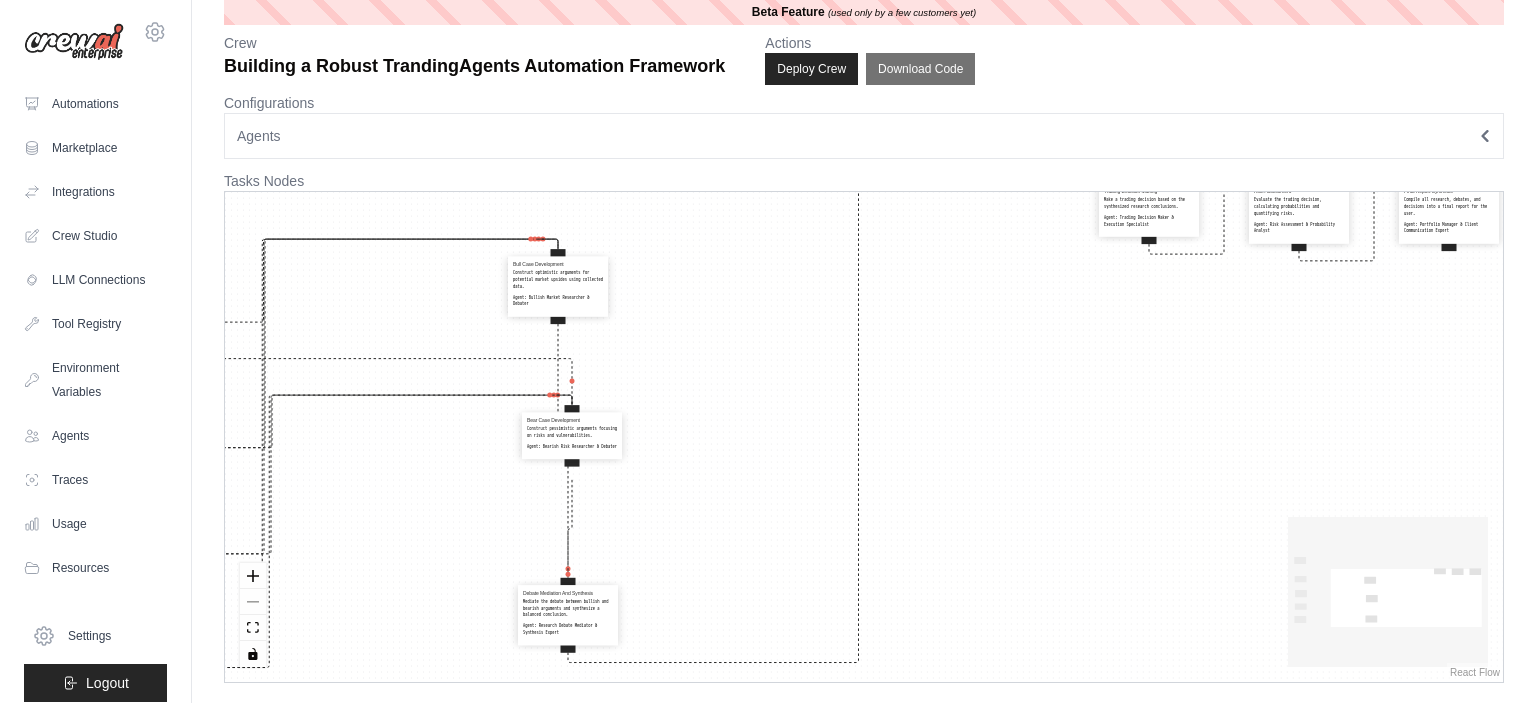 drag, startPoint x: 777, startPoint y: 546, endPoint x: 787, endPoint y: 477, distance: 69.72087 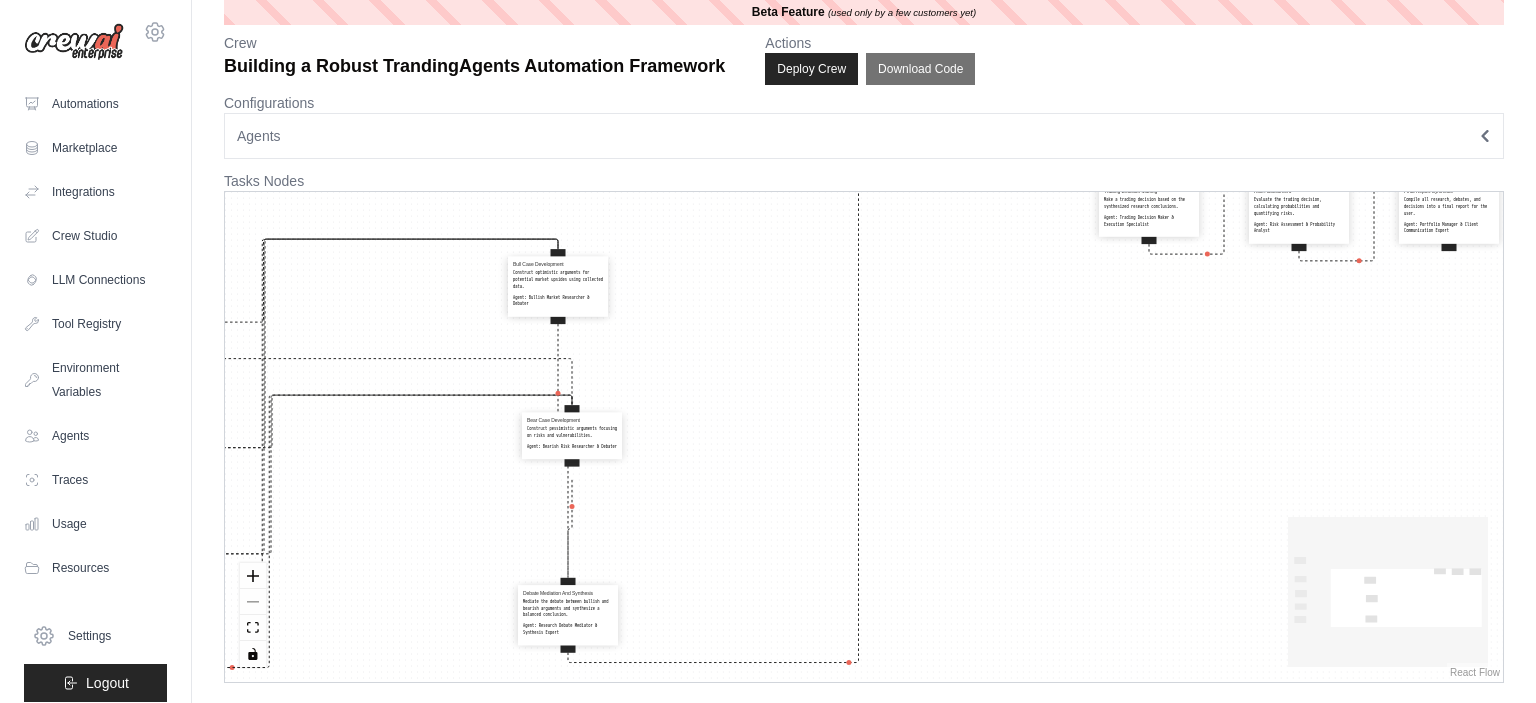 click on "Orchestration Of Query Receive the user's query about financial assets and create a detailed action plan for all specialist agents. Agent:   Strategic Orchestrator Market Data Collection Obtain real-time market data including prices, volume, and technical indicators. Agent:   Market Data Specialist Social Sentiment Analysis Gather data on market sentiment from social media and retail investor behavior. Agent:   Social Sentiment Data Collector News Collection Capture breaking news, earnings reports, and events impacting the market. Agent:   Financial News Data Gatherer Fundamental Technical Analysis Analyze fundamental data and financial metrics of the company/asset. Agent:   Fundamental & Technical Data Analyst Bull Case Development Construct optimistic arguments for potential market upsides using collected data. Agent:   Bullish Market Researcher & Debater Bear Case Development Construct pessimistic arguments focusing on risks and vulnerabilities. Agent:   Bearish Risk Researcher & Debater Agent:   Agent:" at bounding box center (864, 437) 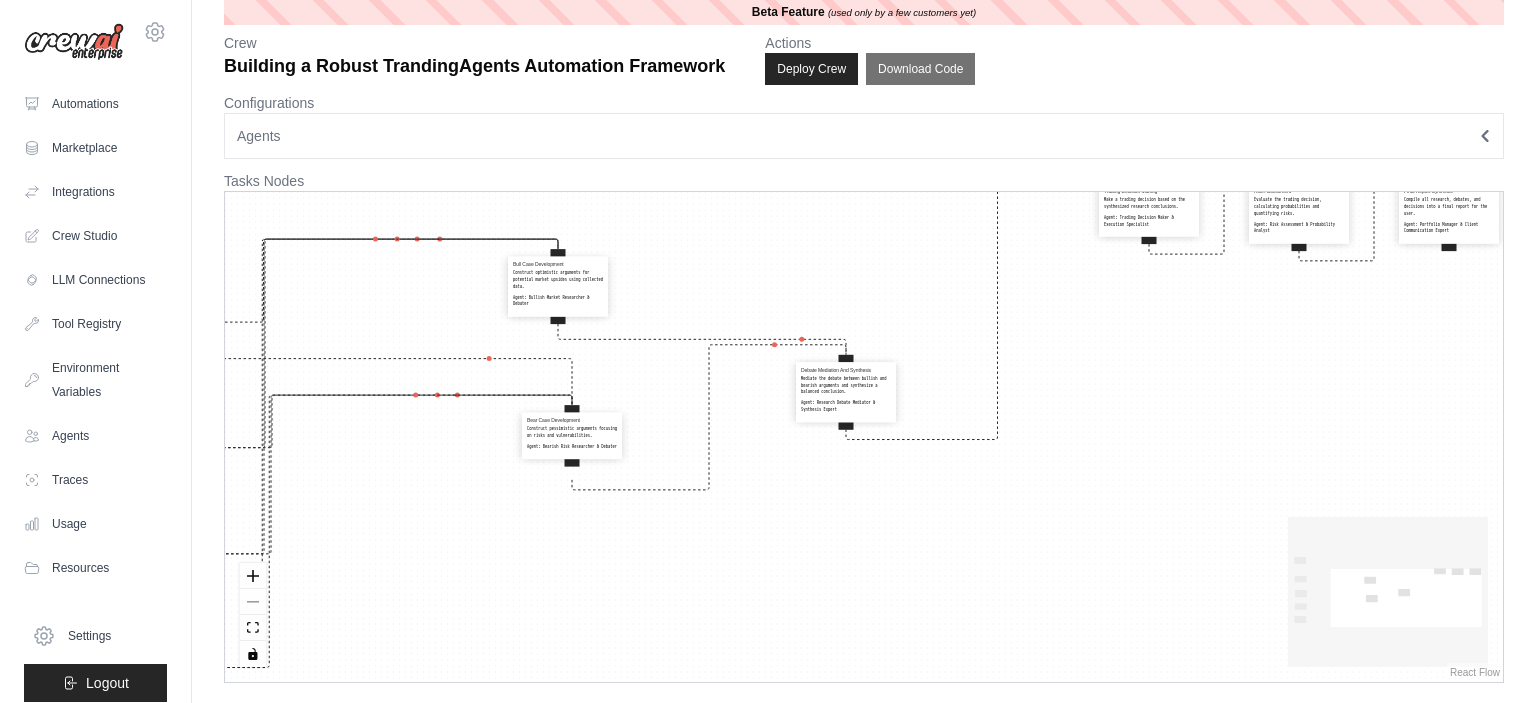 drag, startPoint x: 636, startPoint y: 604, endPoint x: 886, endPoint y: 399, distance: 323.30325 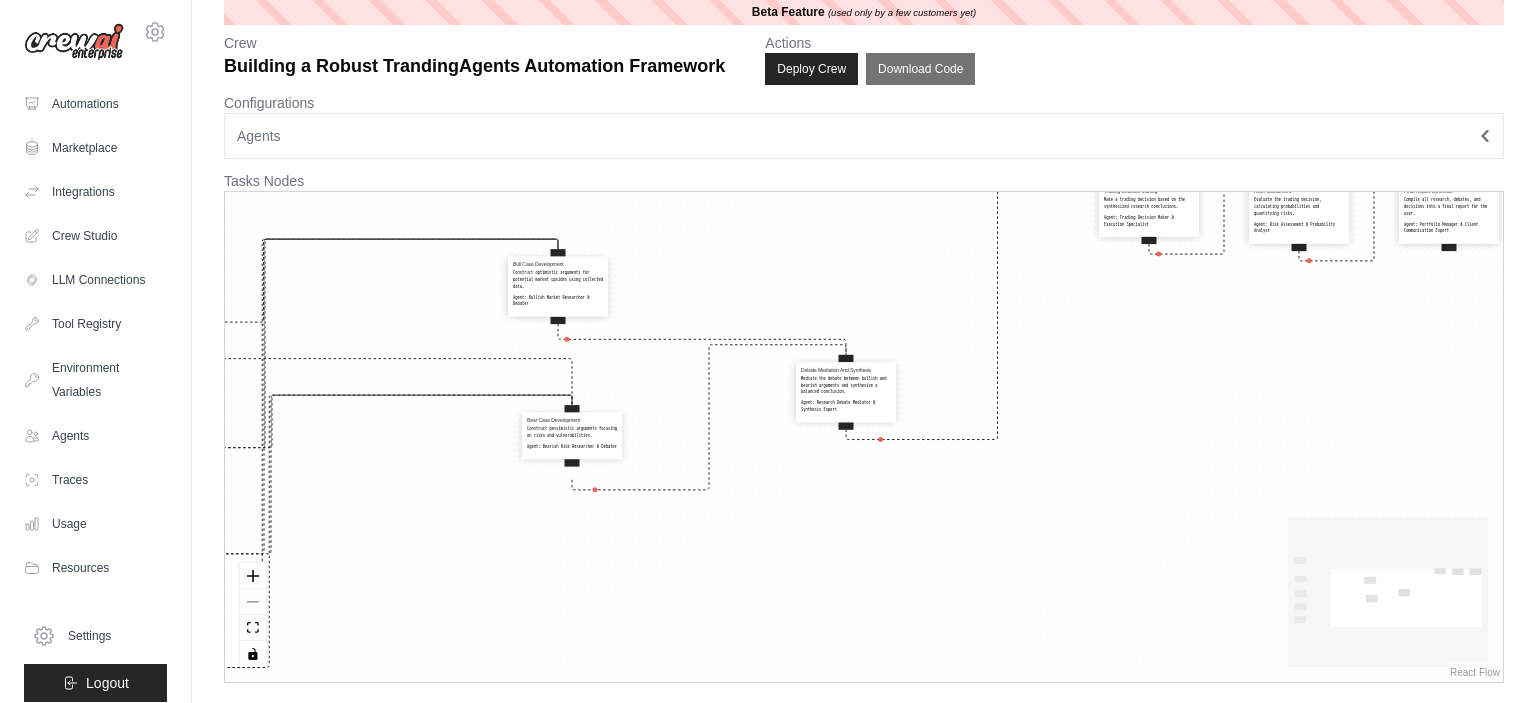 click on "Debate Mediation And Synthesis Mediate the debate between bullish and bearish arguments and synthesize a balanced conclusion. Agent:   Research Debate Mediator & Synthesis Expert" at bounding box center [846, 390] 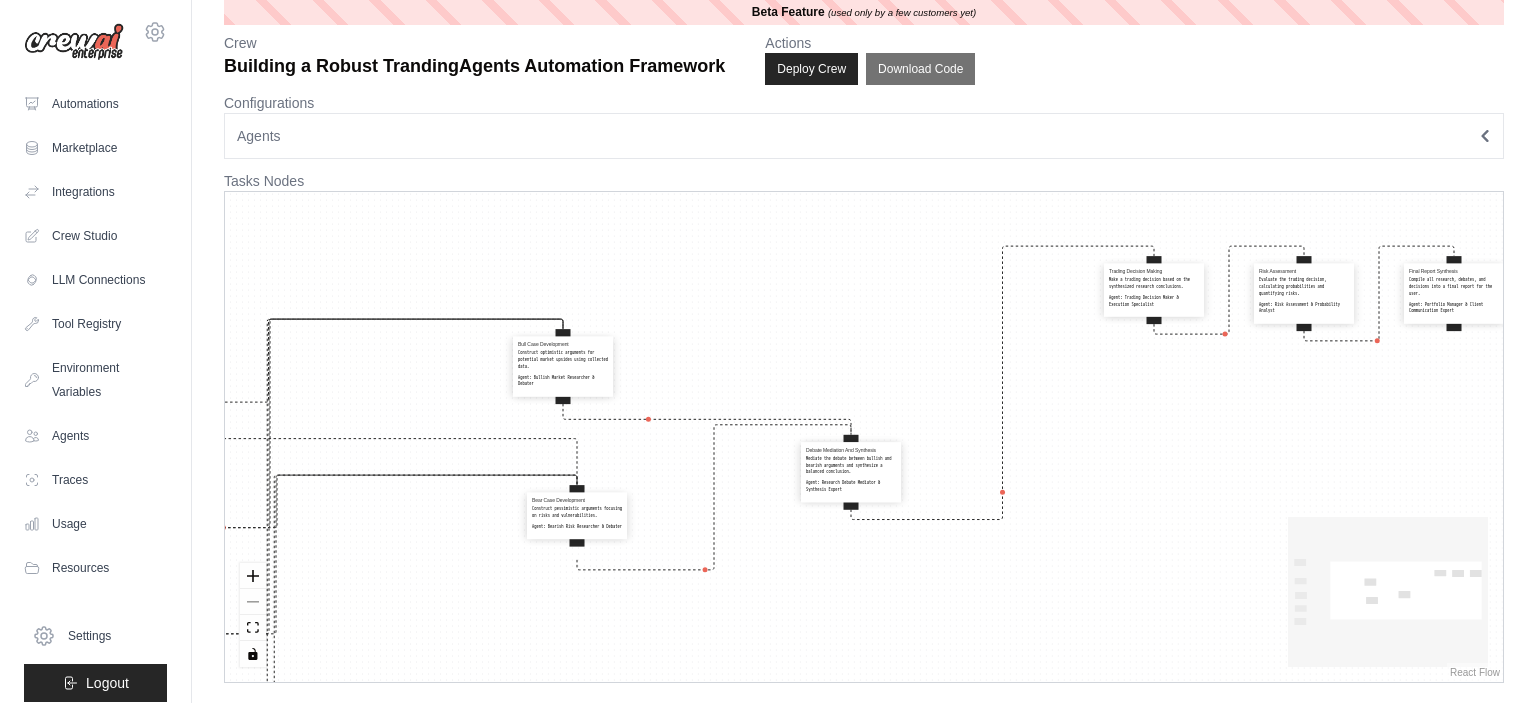 drag, startPoint x: 830, startPoint y: 314, endPoint x: 845, endPoint y: 386, distance: 73.545906 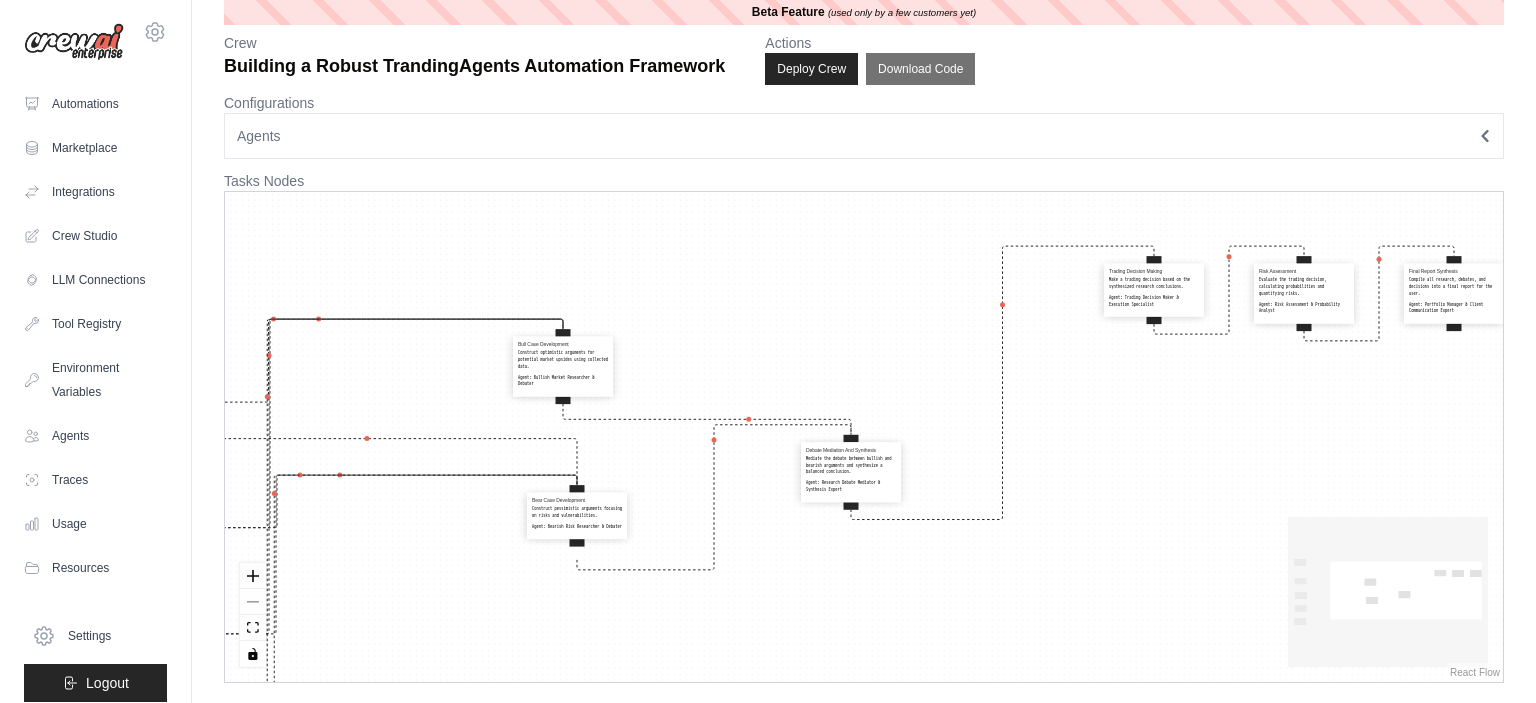 click on "Orchestration Of Query Receive the user's query about financial assets and create a detailed action plan for all specialist agents. Agent:   Strategic Orchestrator Market Data Collection Obtain real-time market data including prices, volume, and technical indicators. Agent:   Market Data Specialist Social Sentiment Analysis Gather data on market sentiment from social media and retail investor behavior. Agent:   Social Sentiment Data Collector News Collection Capture breaking news, earnings reports, and events impacting the market. Agent:   Financial News Data Gatherer Fundamental Technical Analysis Analyze fundamental data and financial metrics of the company/asset. Agent:   Fundamental & Technical Data Analyst Bull Case Development Construct optimistic arguments for potential market upsides using collected data. Agent:   Bullish Market Researcher & Debater Bear Case Development Construct pessimistic arguments focusing on risks and vulnerabilities. Agent:   Bearish Risk Researcher & Debater Agent:   Agent:" at bounding box center (864, 437) 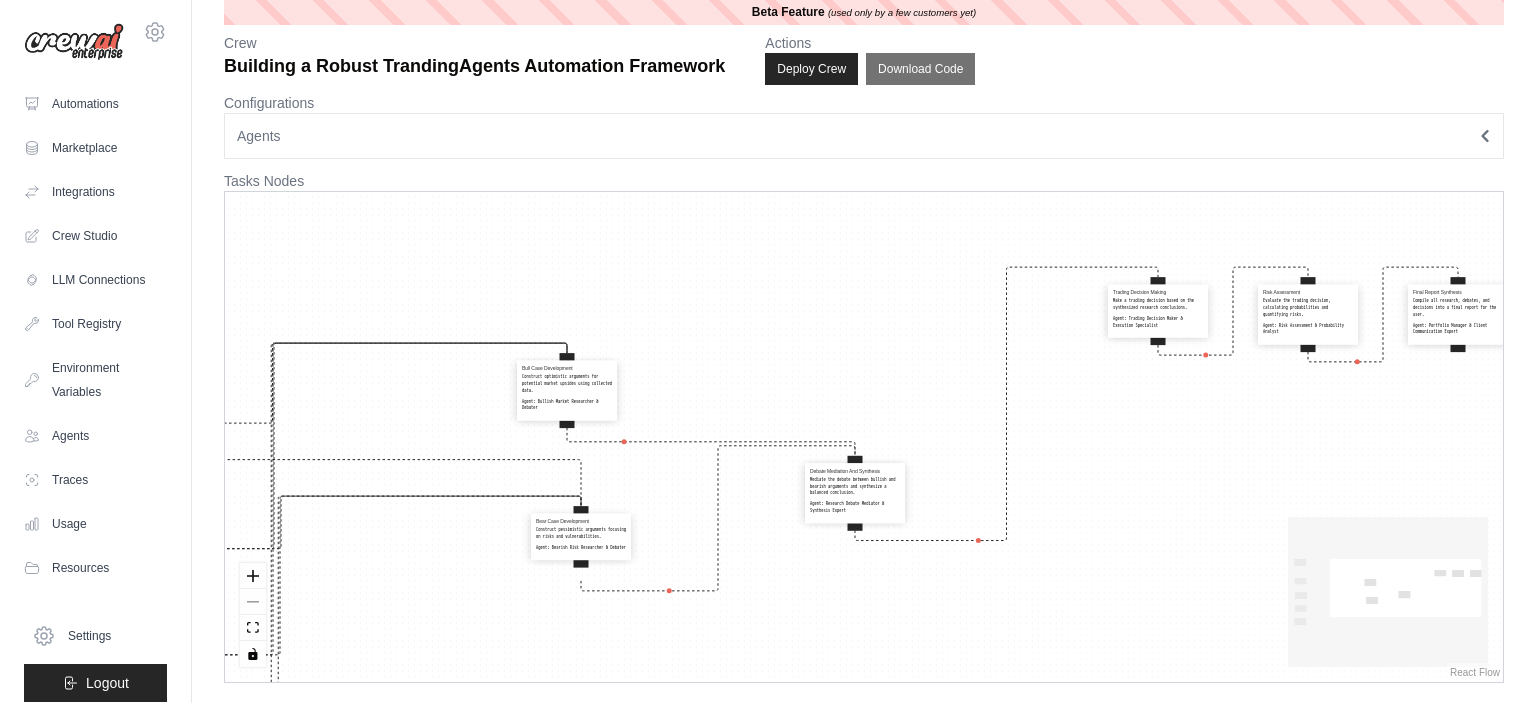 drag, startPoint x: 594, startPoint y: 394, endPoint x: 602, endPoint y: 262, distance: 132.2422 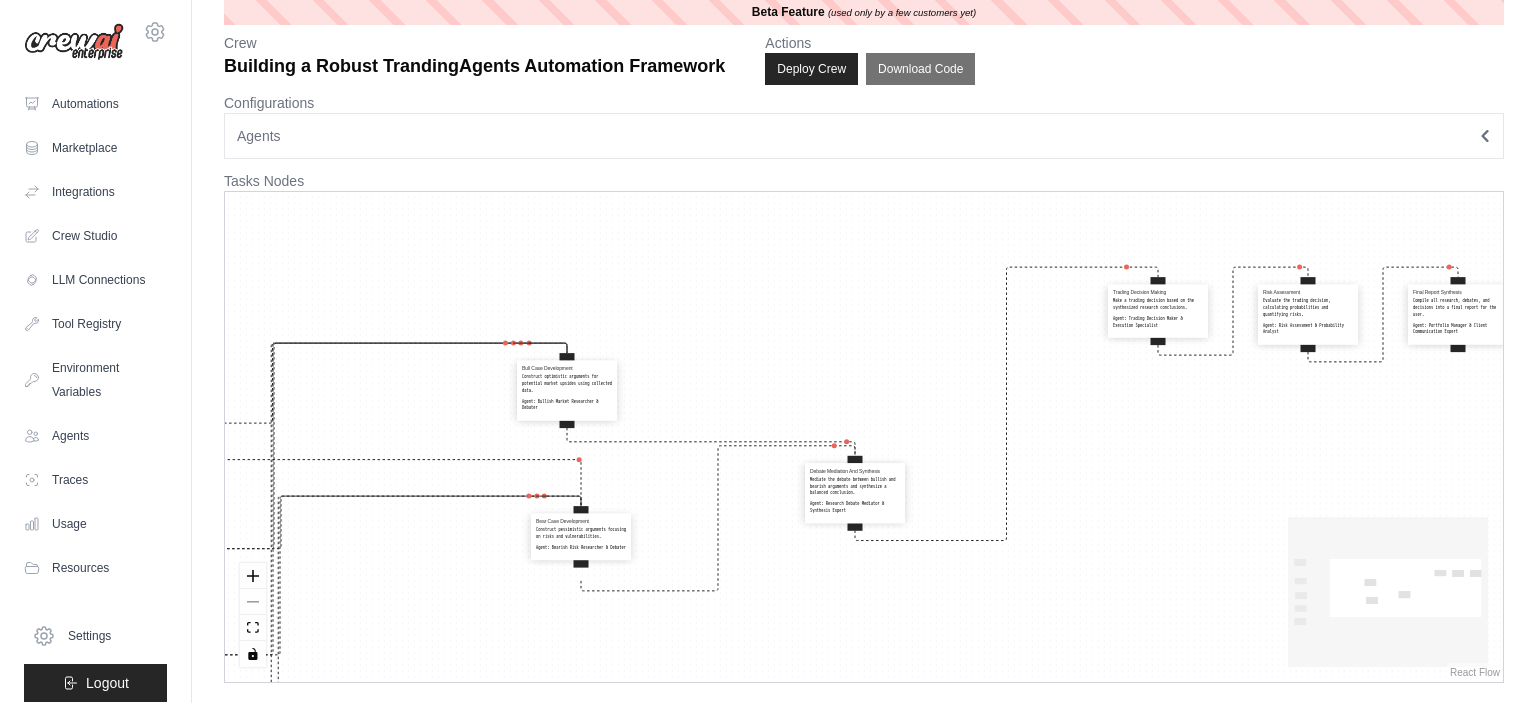 click on "Orchestration Of Query Receive the user's query about financial assets and create a detailed action plan for all specialist agents. Agent:   Strategic Orchestrator Market Data Collection Obtain real-time market data including prices, volume, and technical indicators. Agent:   Market Data Specialist Social Sentiment Analysis Gather data on market sentiment from social media and retail investor behavior. Agent:   Social Sentiment Data Collector News Collection Capture breaking news, earnings reports, and events impacting the market. Agent:   Financial News Data Gatherer Fundamental Technical Analysis Analyze fundamental data and financial metrics of the company/asset. Agent:   Fundamental & Technical Data Analyst Bull Case Development Construct optimistic arguments for potential market upsides using collected data. Agent:   Bullish Market Researcher & Debater Bear Case Development Construct pessimistic arguments focusing on risks and vulnerabilities. Agent:   Bearish Risk Researcher & Debater Agent:   Agent:" at bounding box center (864, 437) 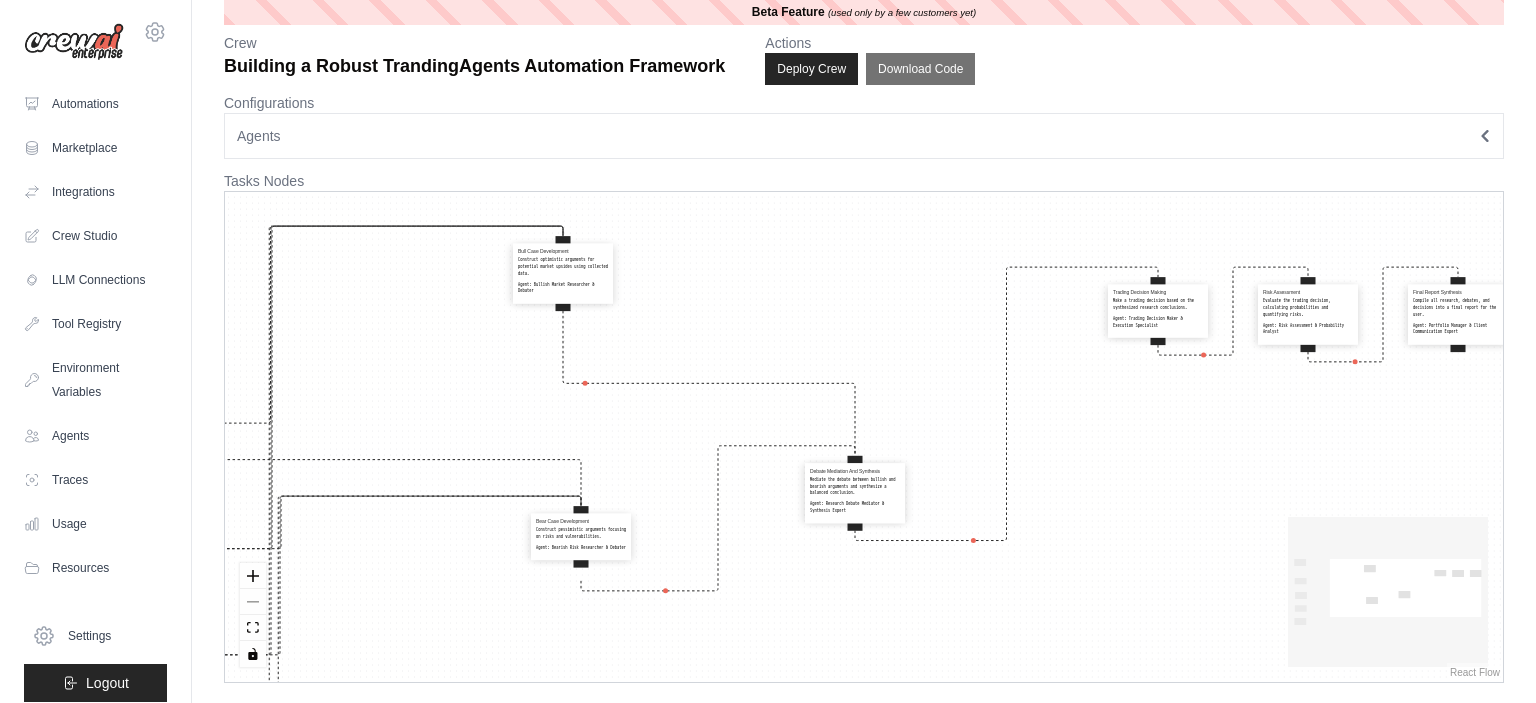 drag, startPoint x: 575, startPoint y: 381, endPoint x: 571, endPoint y: 259, distance: 122.06556 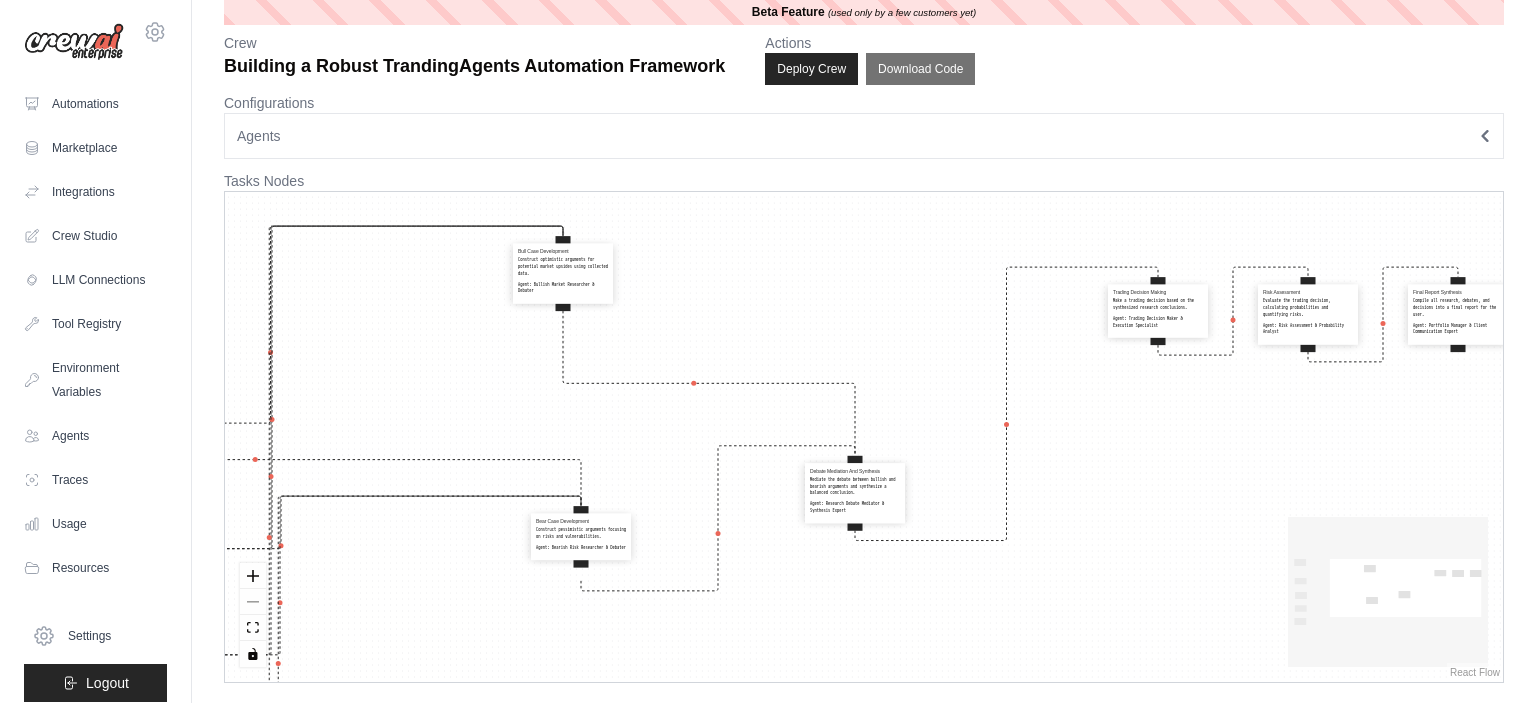 click on "Construct optimistic arguments for potential market upsides using collected data." at bounding box center [563, 267] 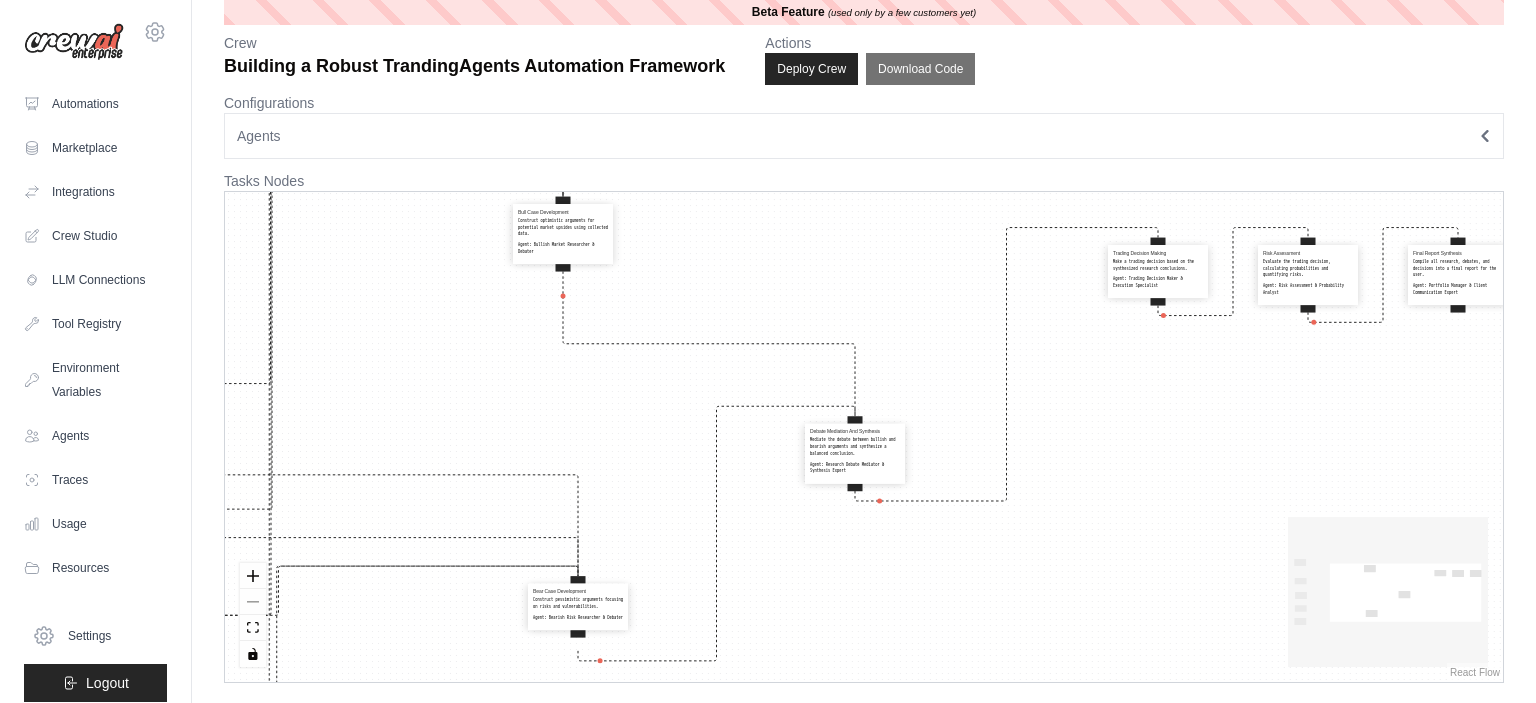 drag, startPoint x: 589, startPoint y: 573, endPoint x: 586, endPoint y: 634, distance: 61.073727 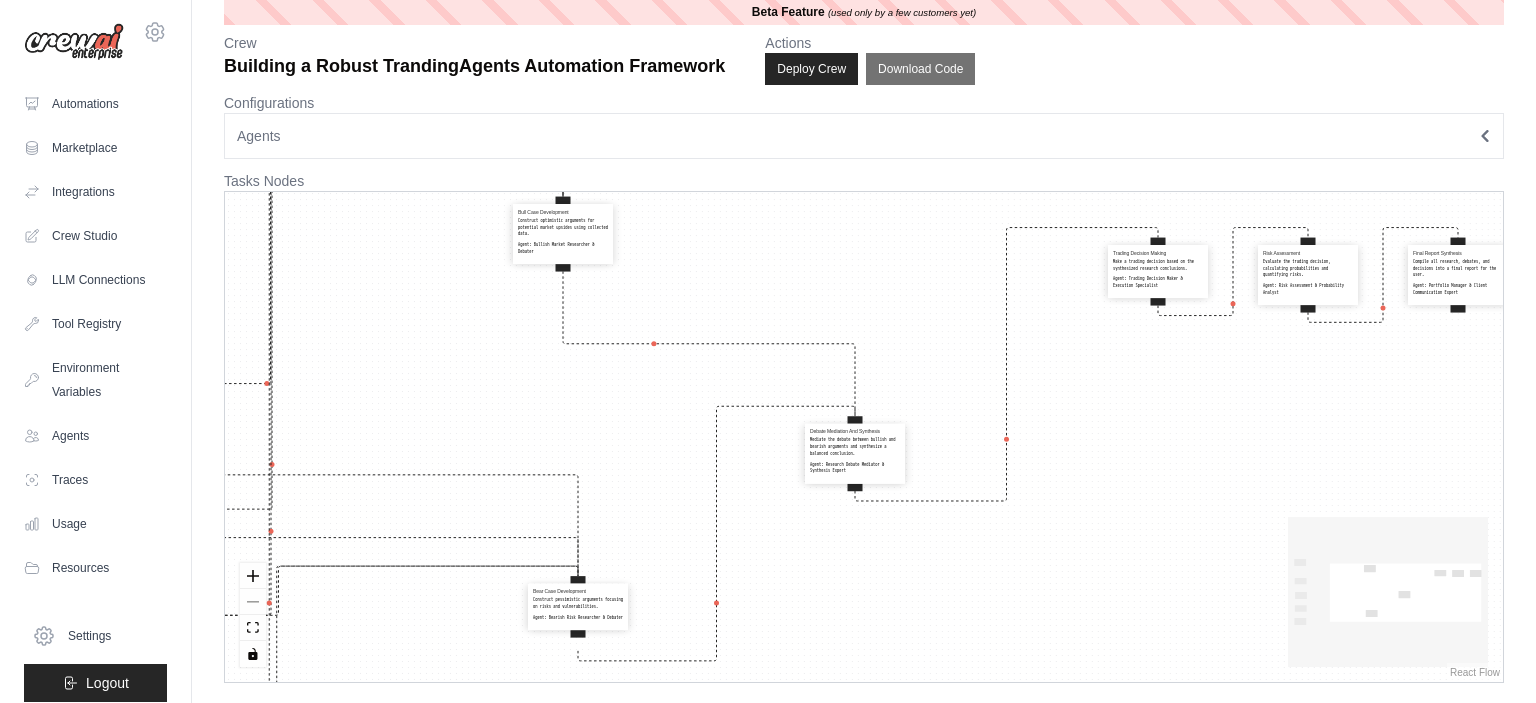 click on "Agent:   Bearish Risk Researcher & Debater" at bounding box center (578, 617) 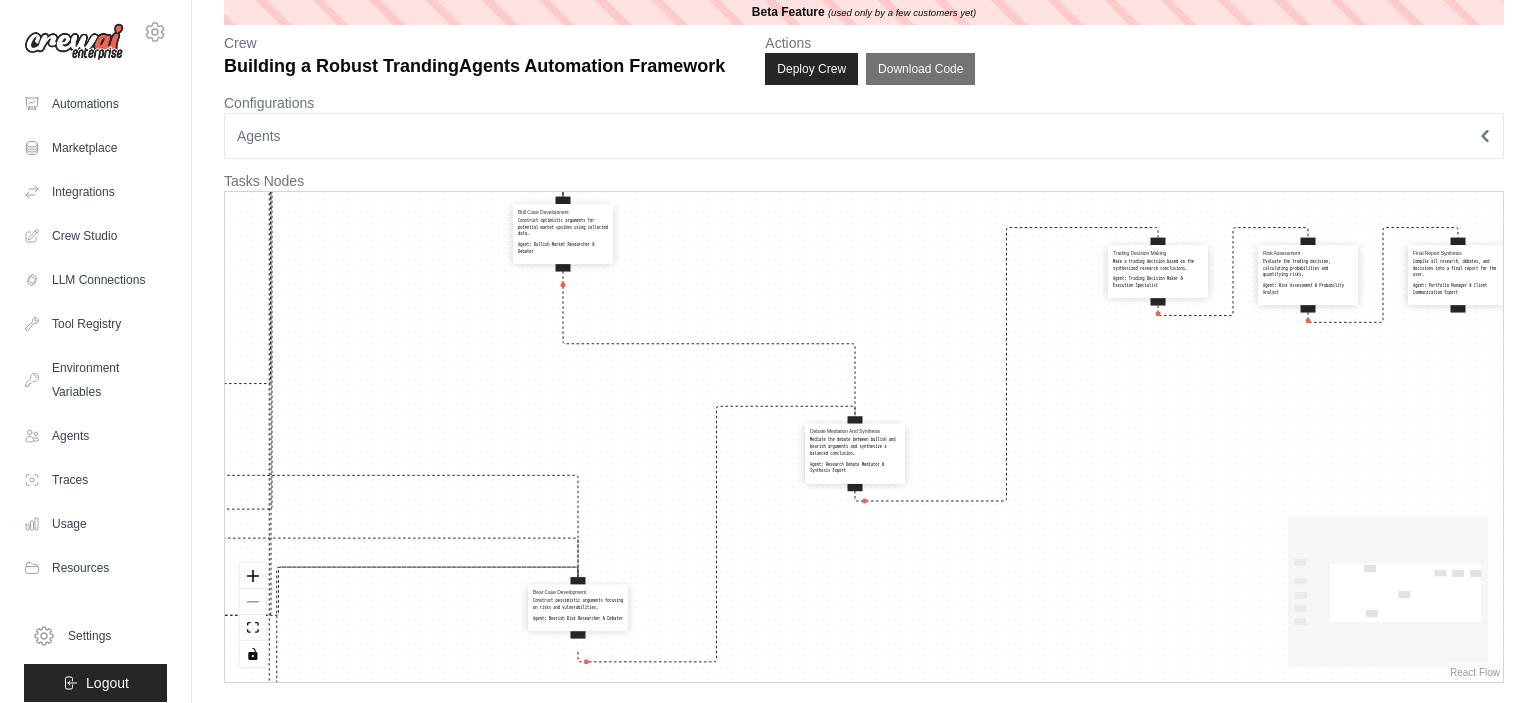 click on "Debate Mediation And Synthesis Mediate the debate between bullish and bearish arguments and synthesize a balanced conclusion. Agent:   Research Debate Mediator & Synthesis Expert" at bounding box center (855, 452) 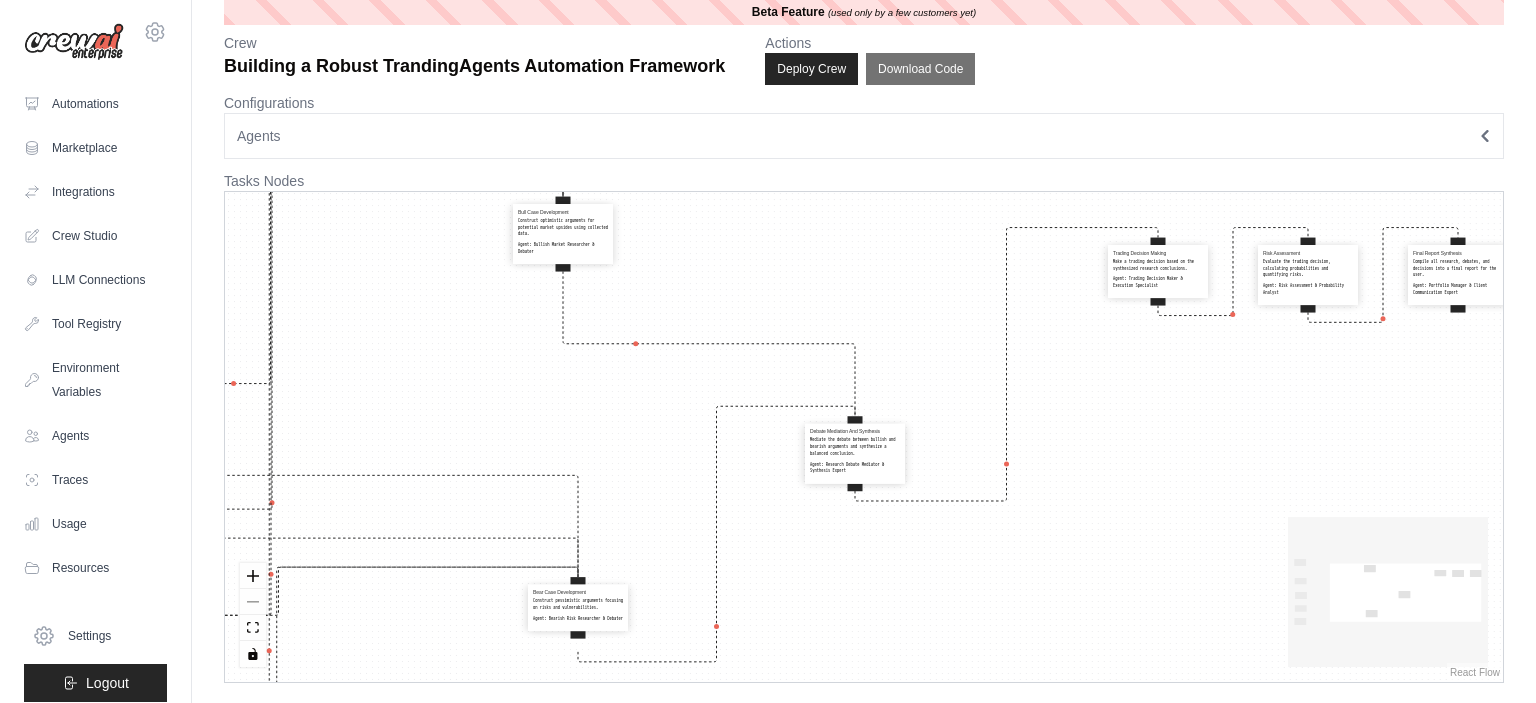 select on "**********" 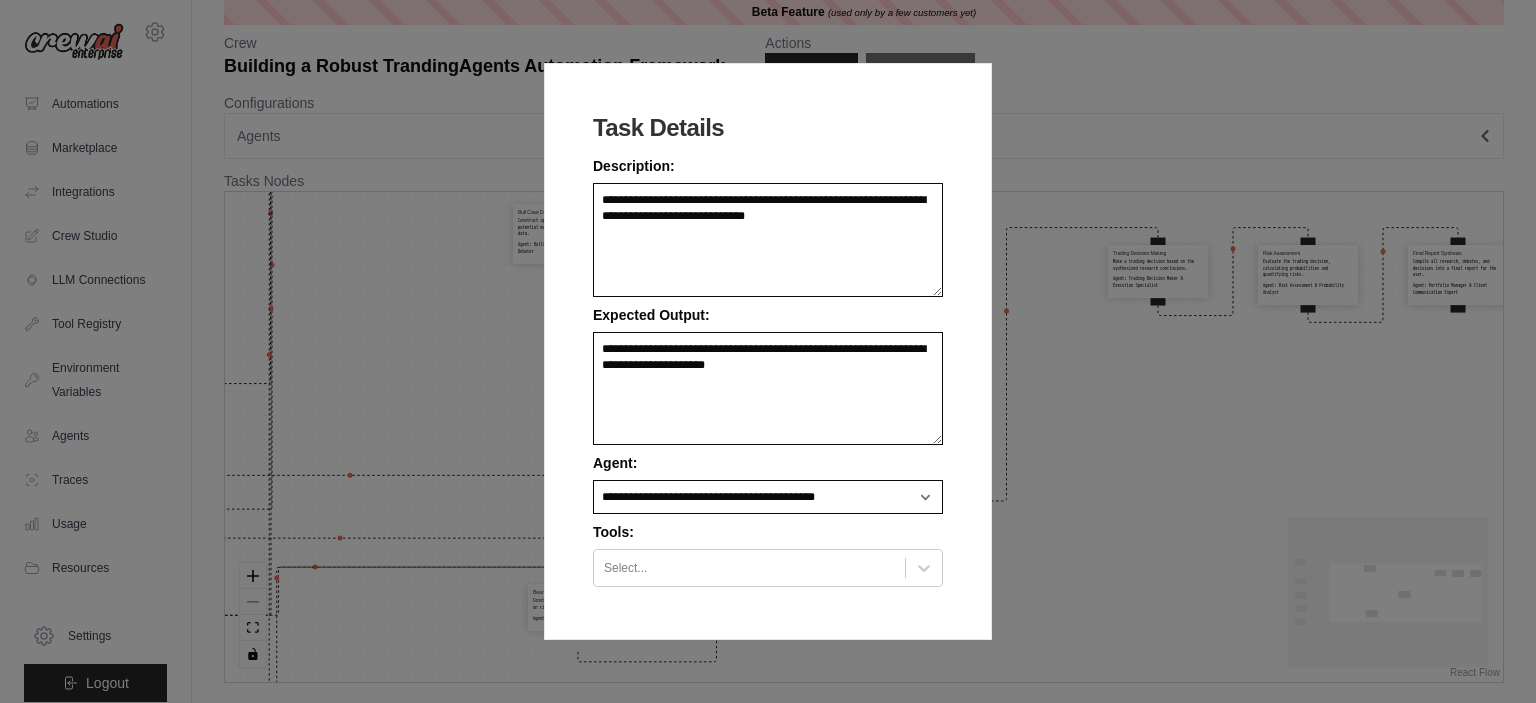 click on "**********" at bounding box center (768, 351) 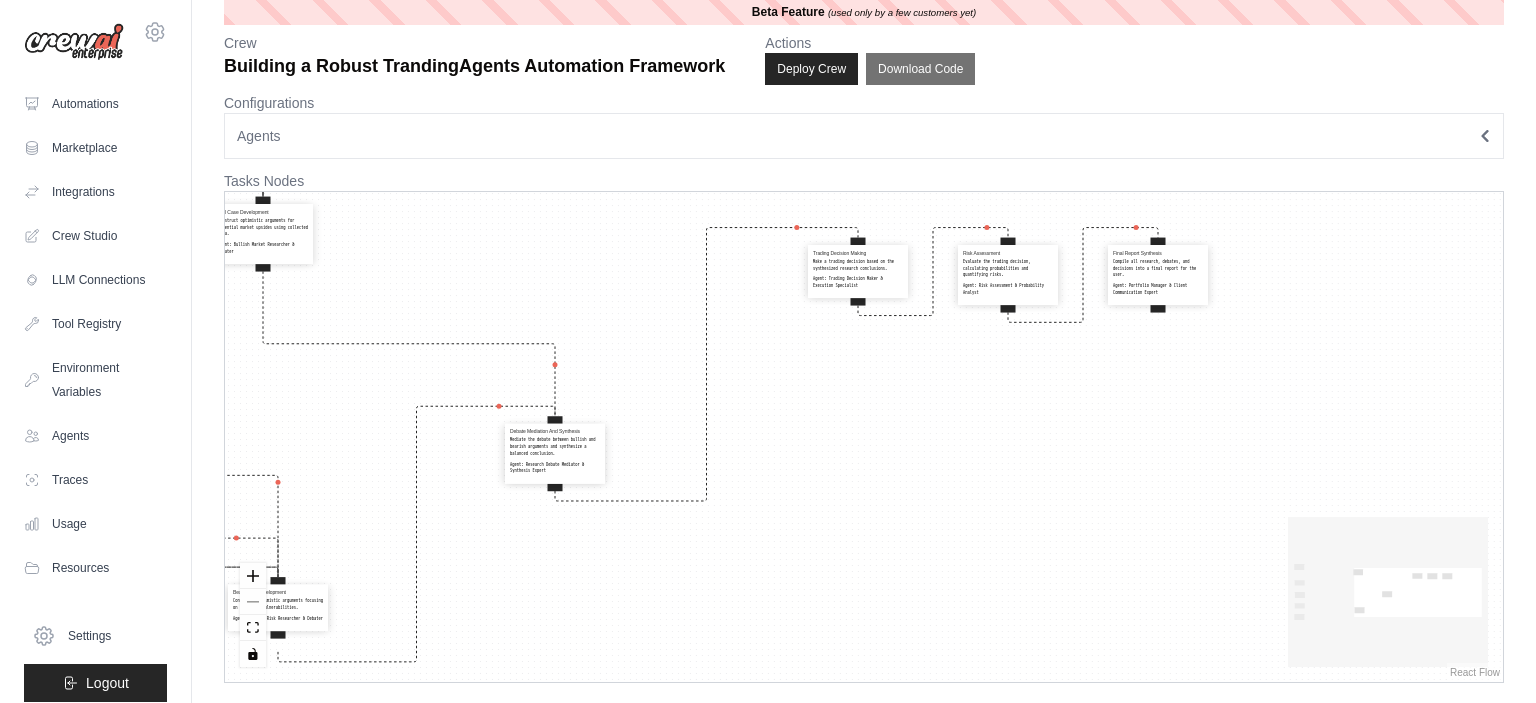 drag, startPoint x: 1124, startPoint y: 468, endPoint x: 824, endPoint y: 468, distance: 300 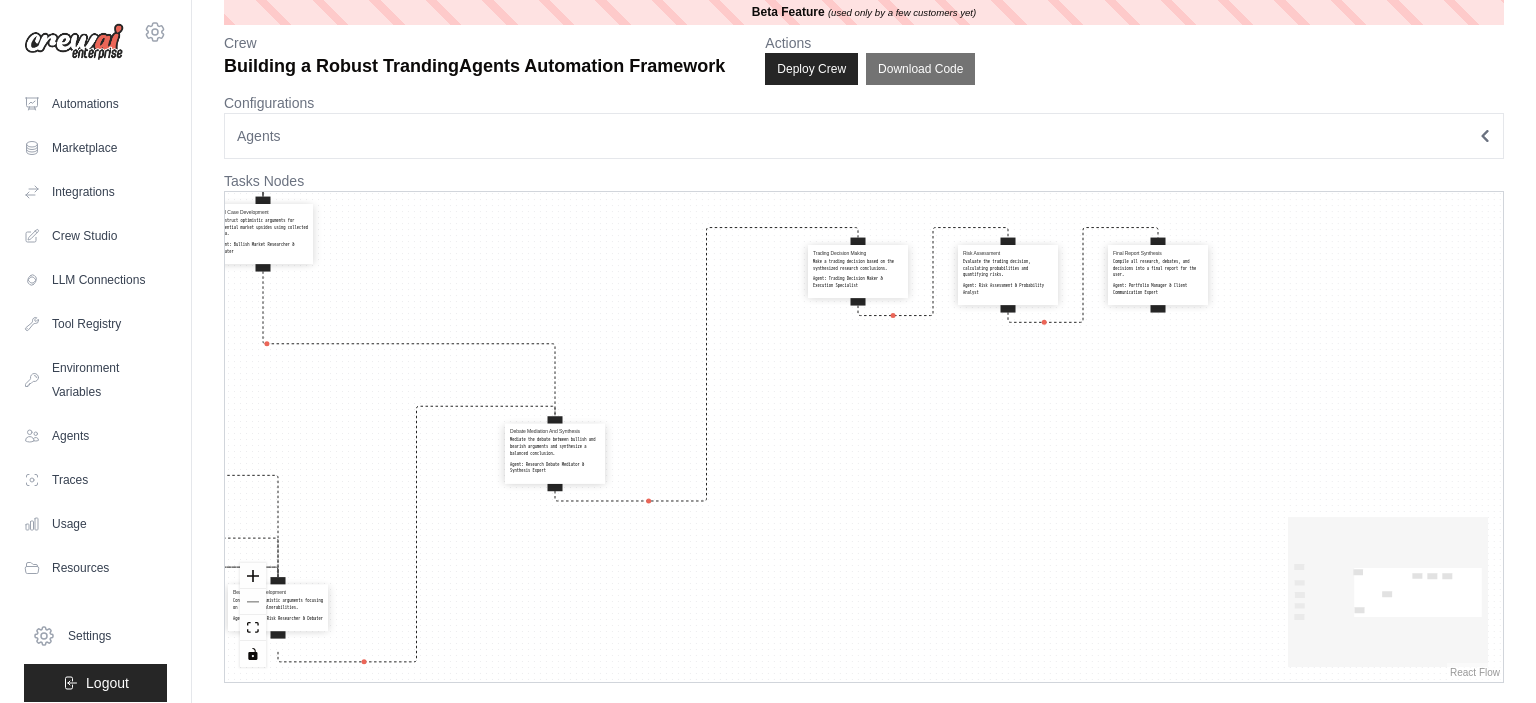 click on "Orchestration Of Query Receive the user's query about financial assets and create a detailed action plan for all specialist agents. Agent:   Strategic Orchestrator Market Data Collection Obtain real-time market data including prices, volume, and technical indicators. Agent:   Market Data Specialist Social Sentiment Analysis Gather data on market sentiment from social media and retail investor behavior. Agent:   Social Sentiment Data Collector News Collection Capture breaking news, earnings reports, and events impacting the market. Agent:   Financial News Data Gatherer Fundamental Technical Analysis Analyze fundamental data and financial metrics of the company/asset. Agent:   Fundamental & Technical Data Analyst Bull Case Development Construct optimistic arguments for potential market upsides using collected data. Agent:   Bullish Market Researcher & Debater Bear Case Development Construct pessimistic arguments focusing on risks and vulnerabilities. Agent:   Bearish Risk Researcher & Debater Agent:   Agent:" at bounding box center [864, 437] 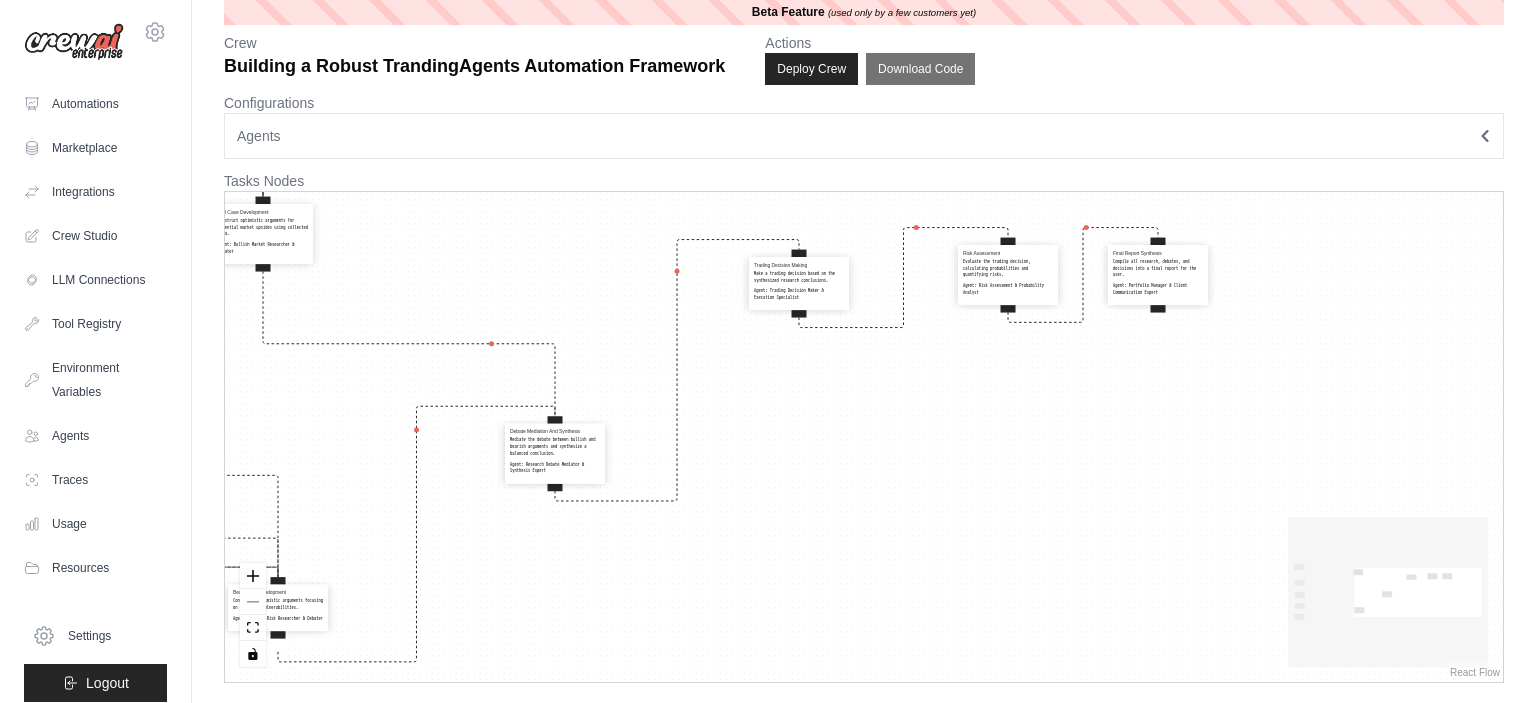 drag, startPoint x: 854, startPoint y: 276, endPoint x: 782, endPoint y: 269, distance: 72.33948 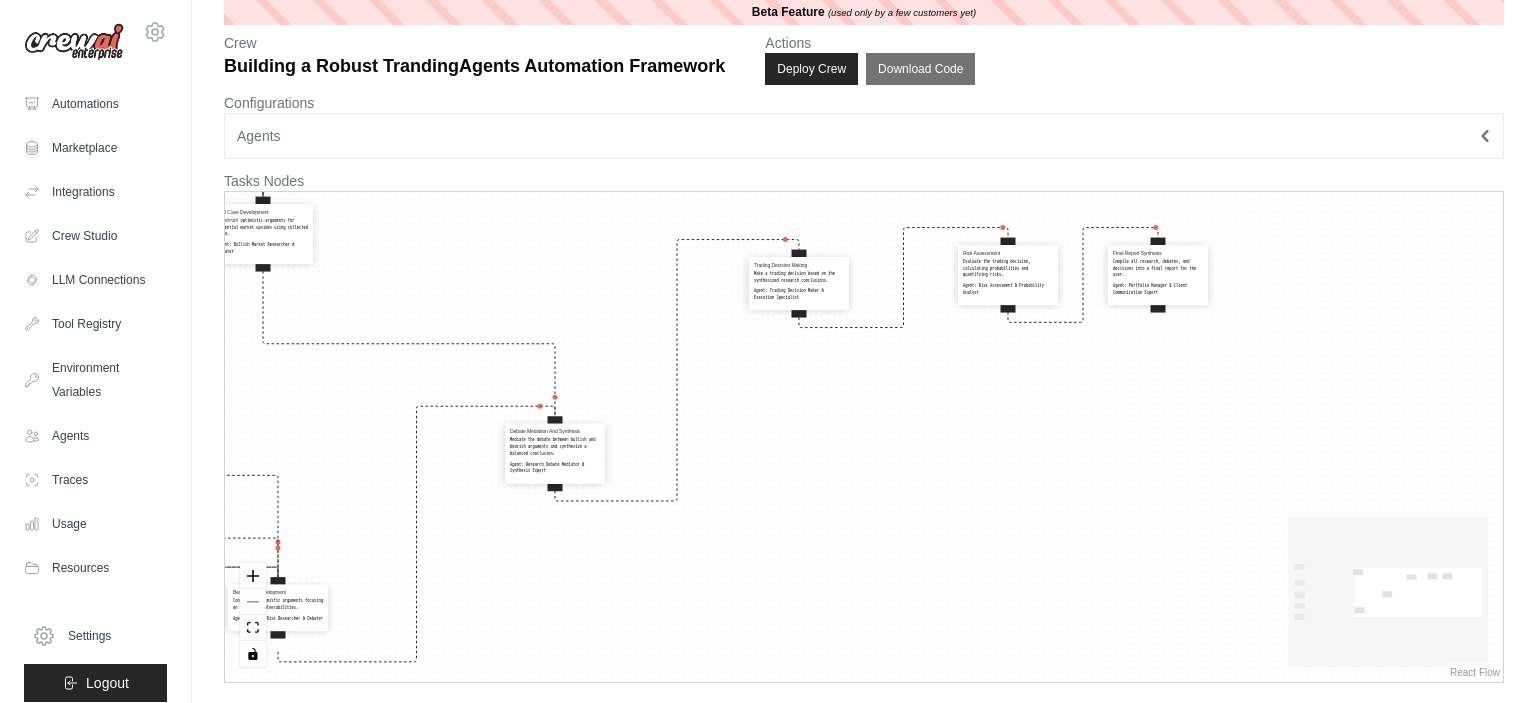 click on "Trading Decision Making Make a trading decision based on the synthesized research conclusions. Agent:   Trading Decision Maker & Execution Specialist" at bounding box center (799, 281) 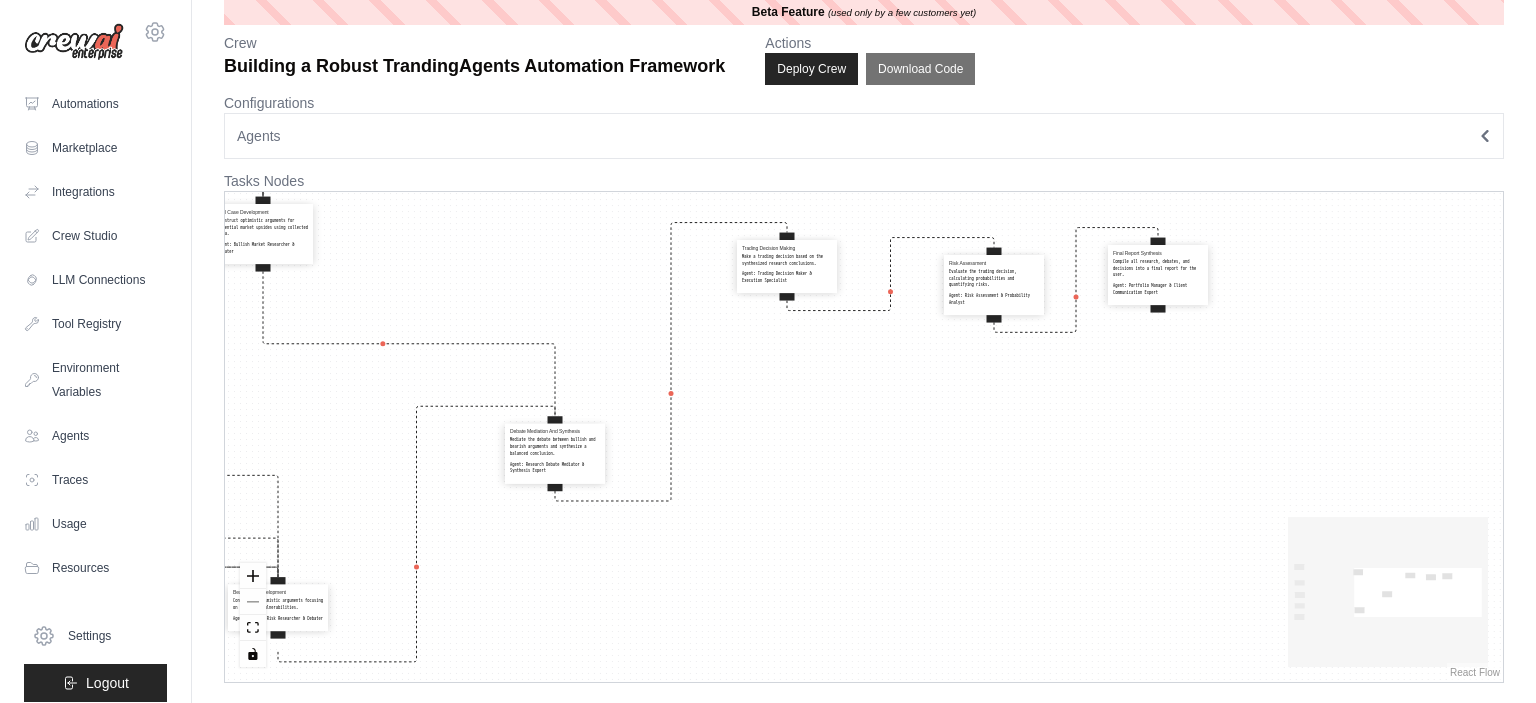 click on "Agent:   Risk Assessment & Probability Analyst" at bounding box center (994, 299) 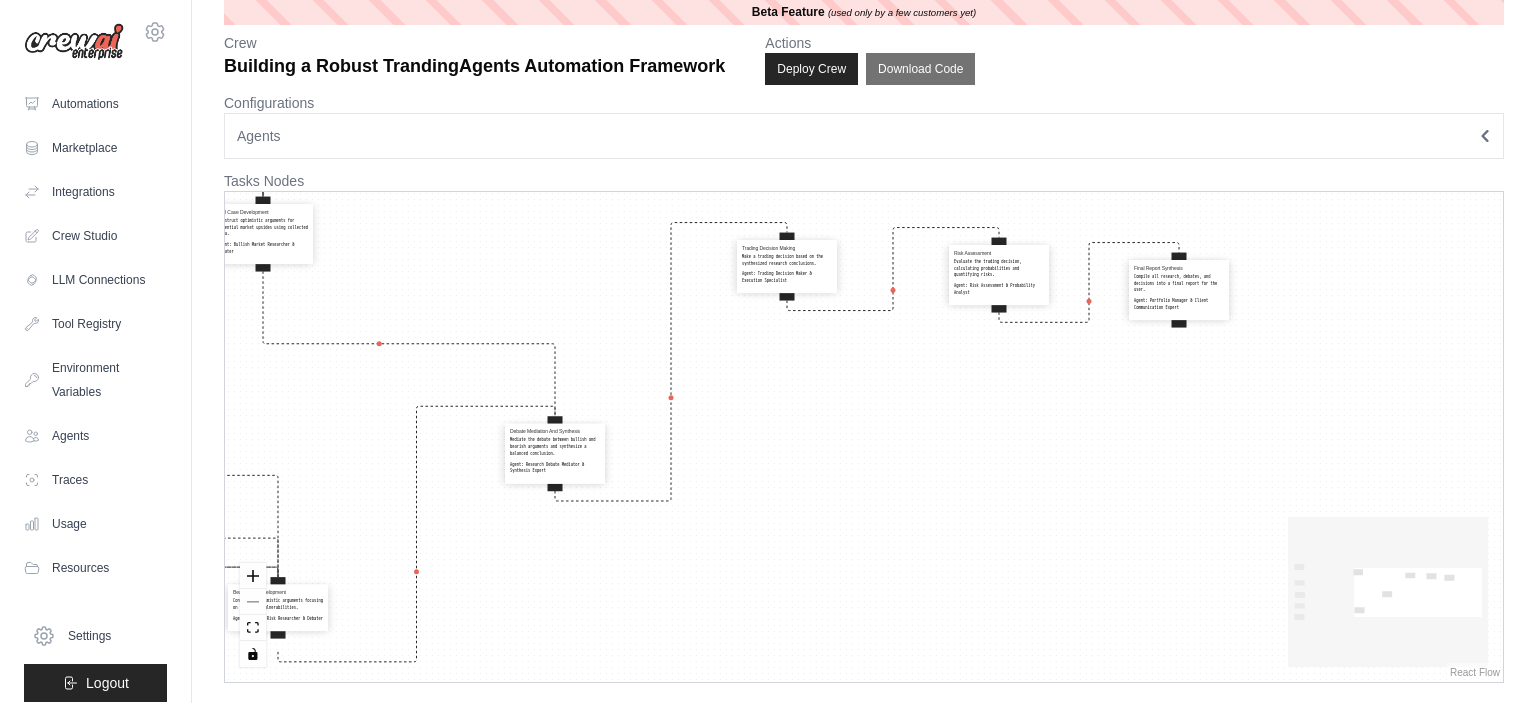 drag, startPoint x: 1172, startPoint y: 289, endPoint x: 1194, endPoint y: 304, distance: 26.627054 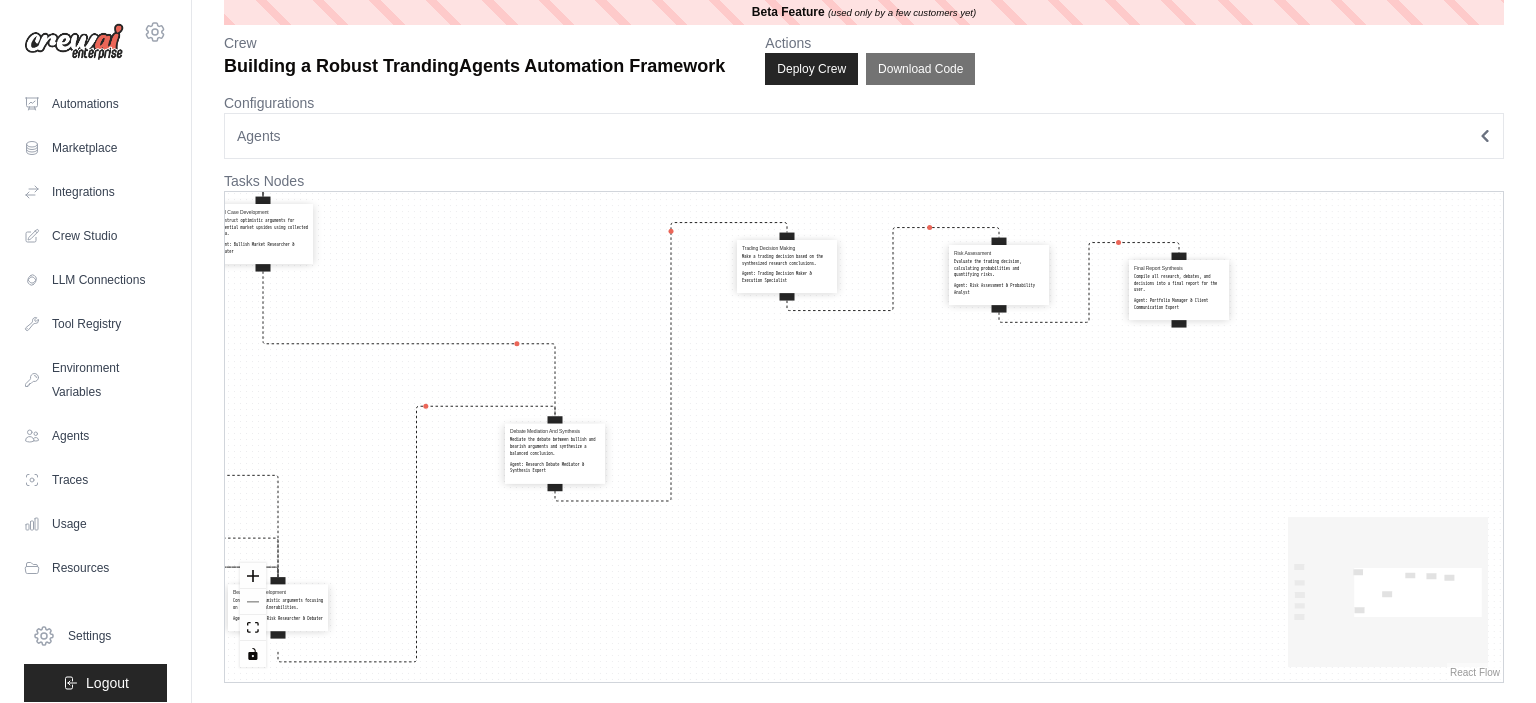 click on "Agent:   Portfolio Manager & Client Communication Expert" at bounding box center [1179, 304] 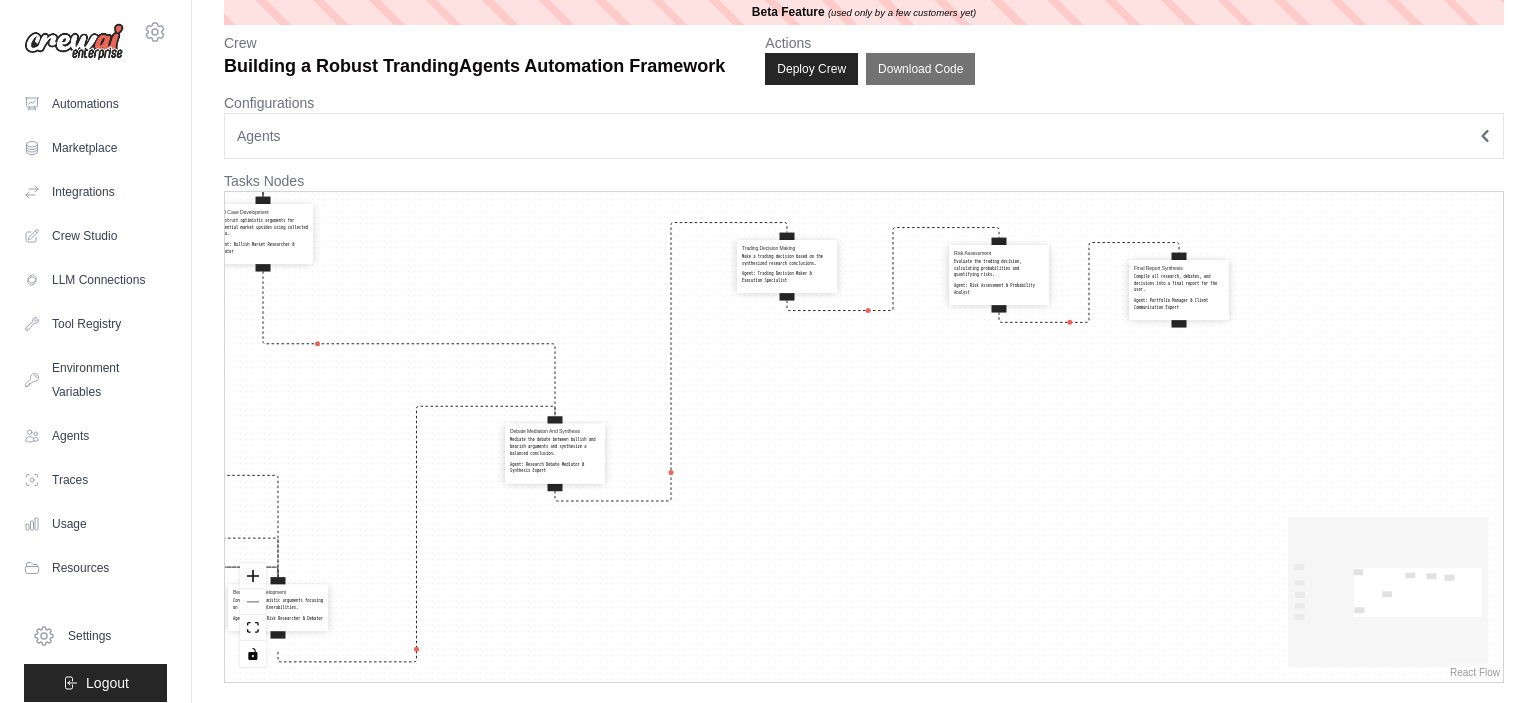 click on "Agents" at bounding box center (864, 136) 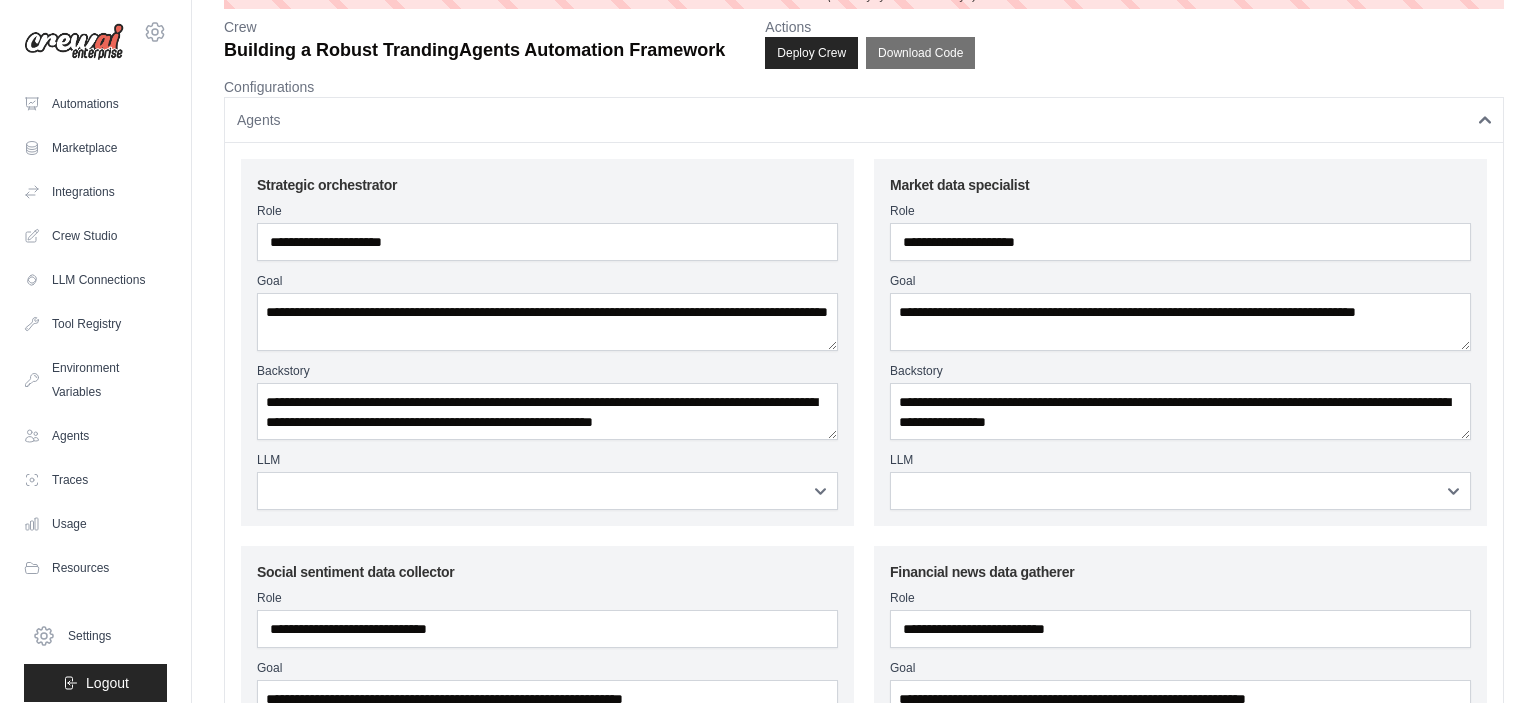 scroll, scrollTop: 20, scrollLeft: 0, axis: vertical 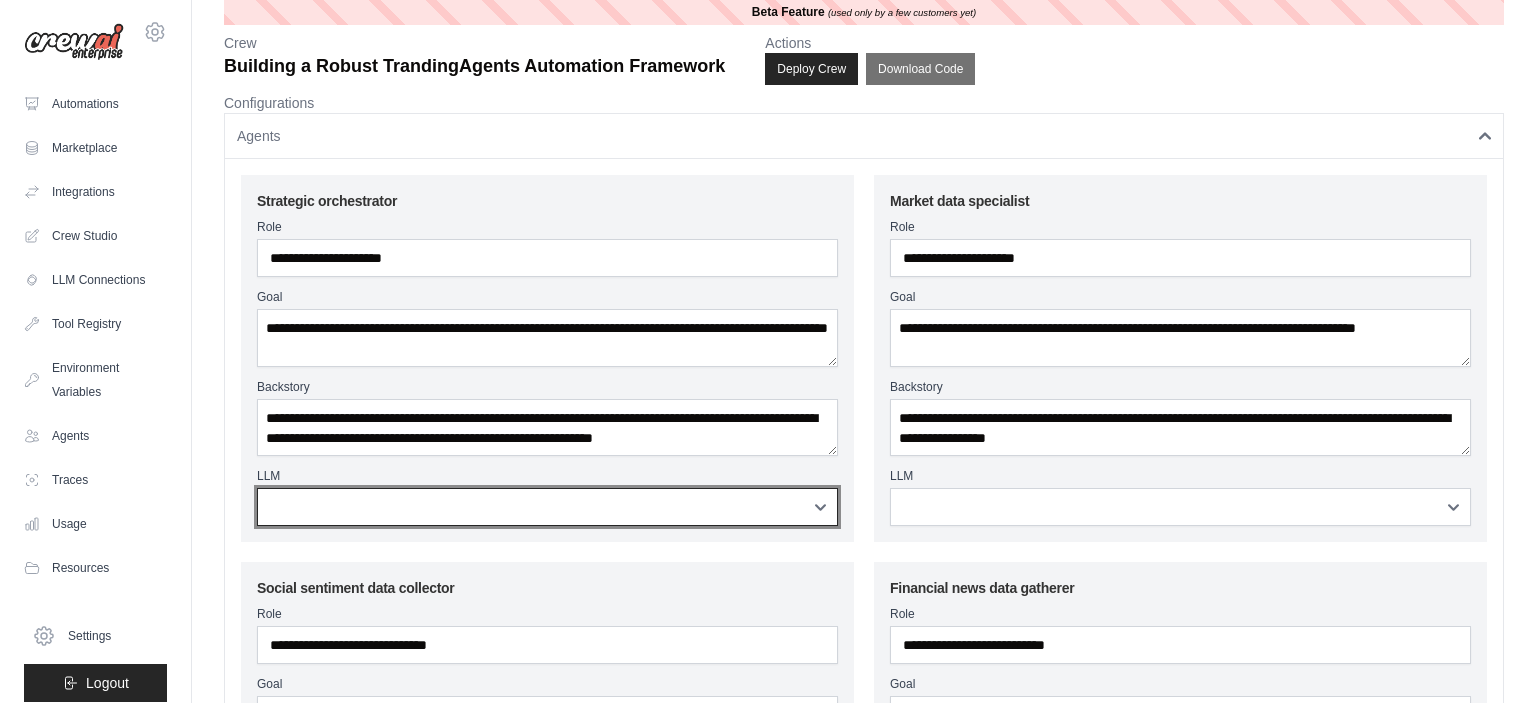 click on "**********" at bounding box center [547, 507] 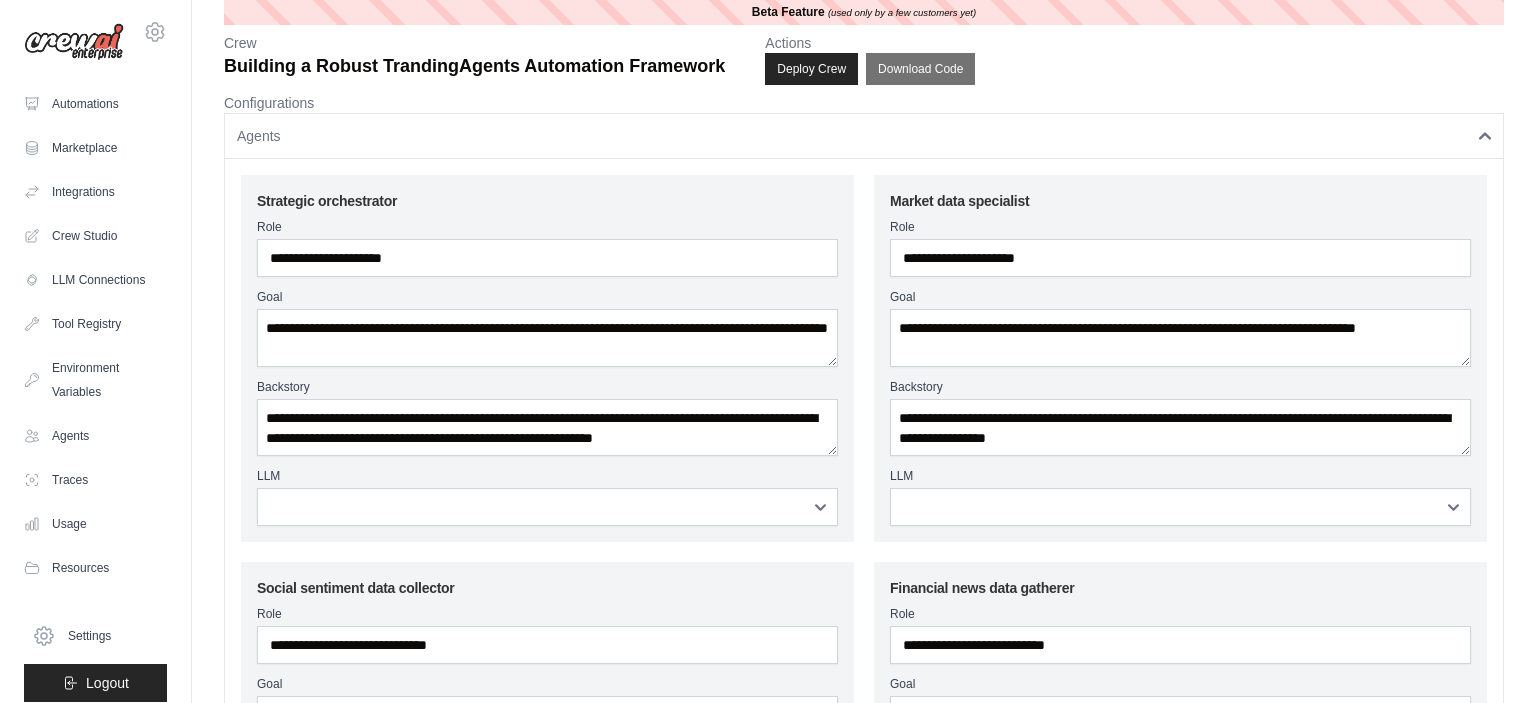 click on "**********" at bounding box center (547, 358) 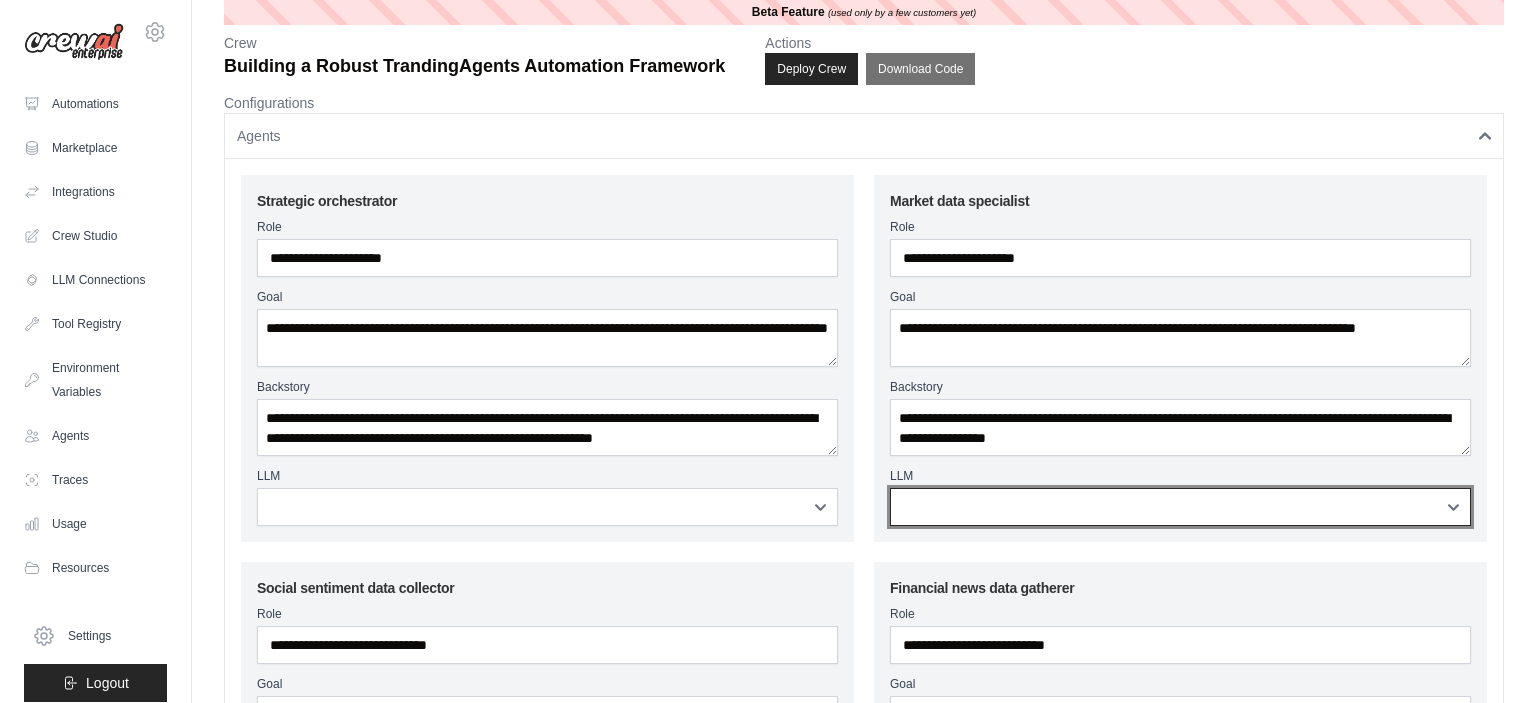 click on "**********" at bounding box center [1180, 507] 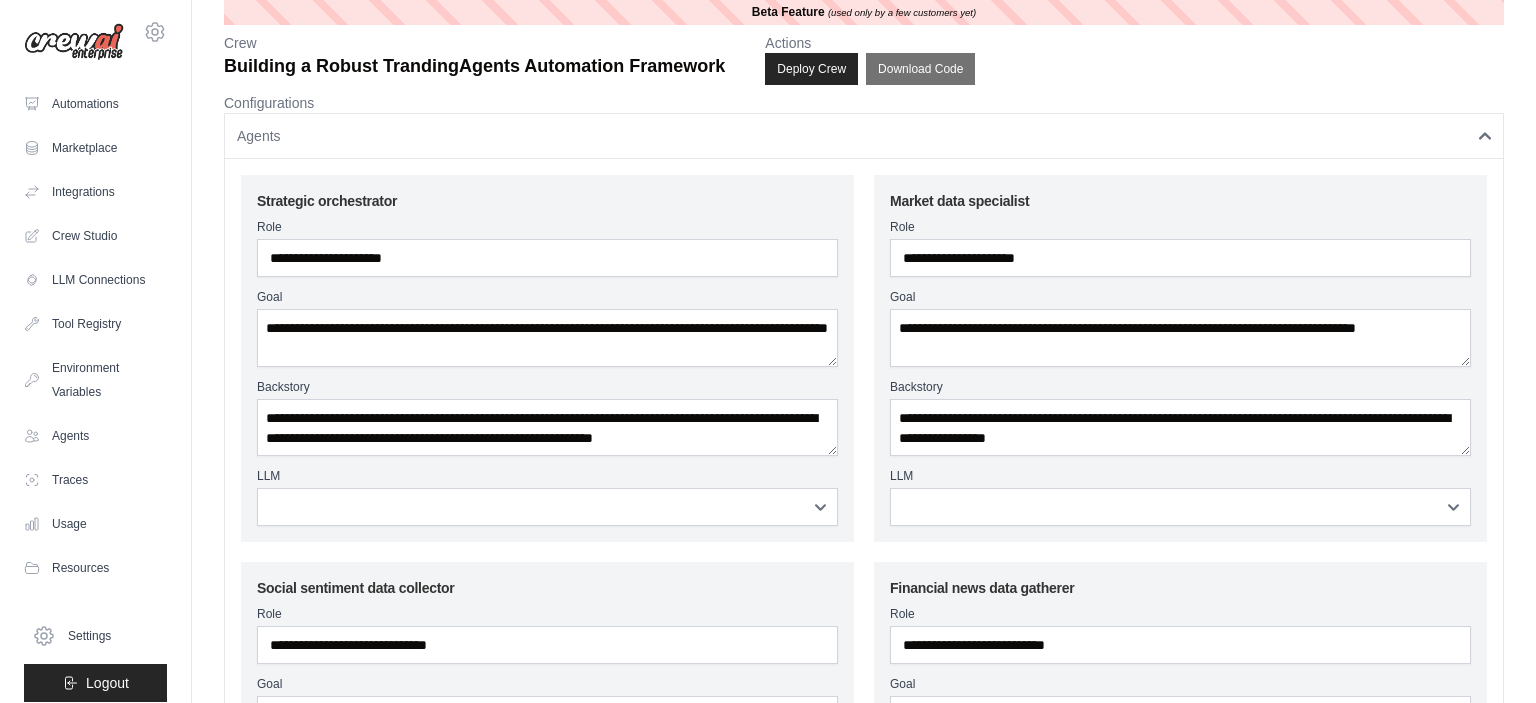 click on "LLM" at bounding box center (547, 476) 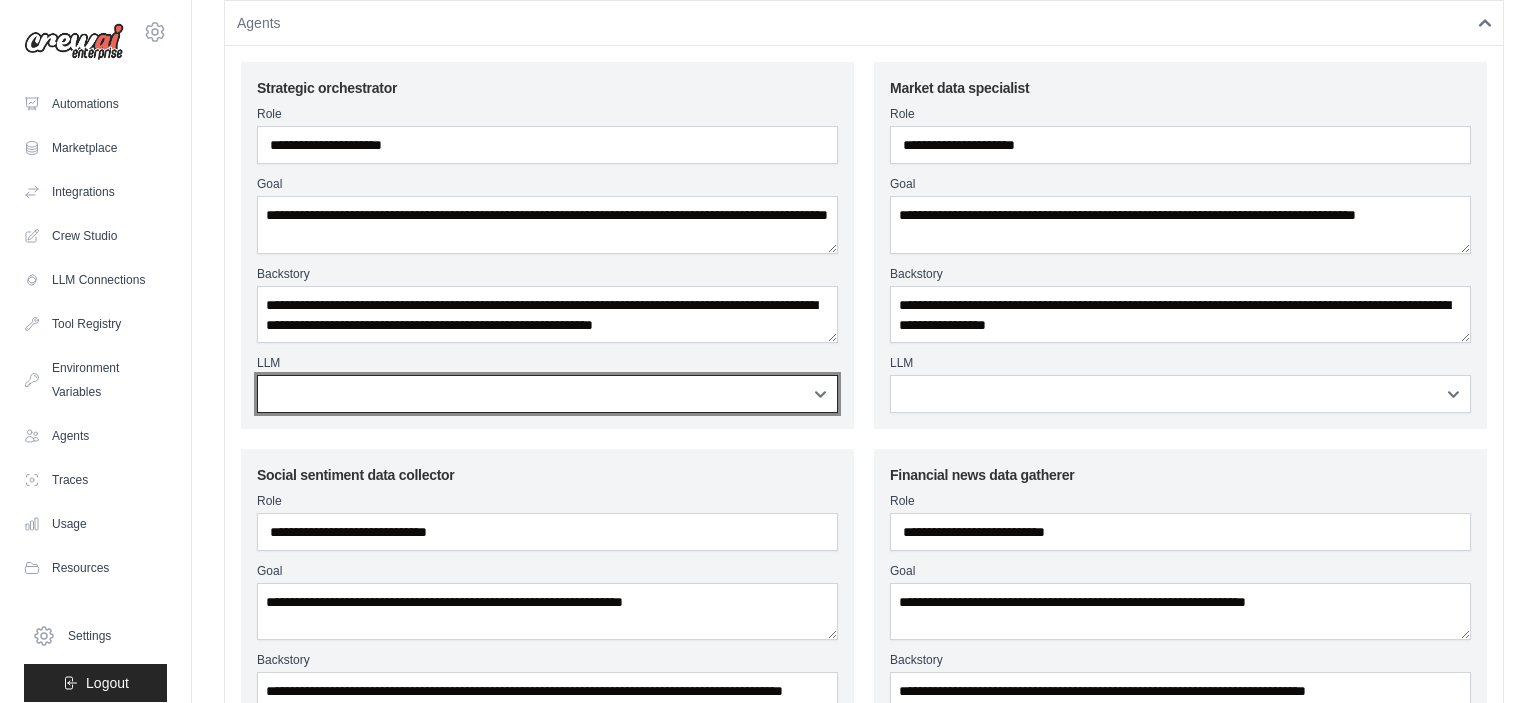 scroll, scrollTop: 0, scrollLeft: 0, axis: both 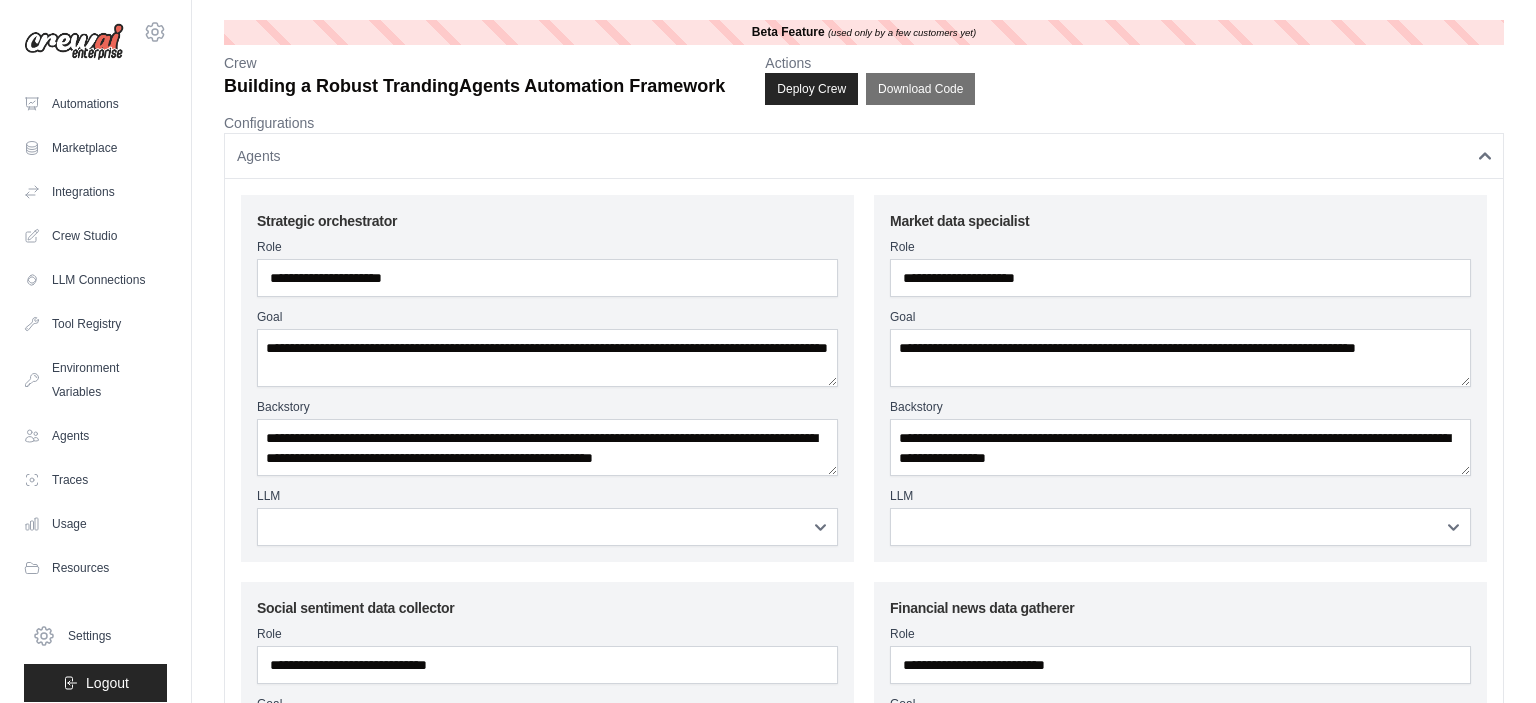 click on "Agents" at bounding box center (864, 156) 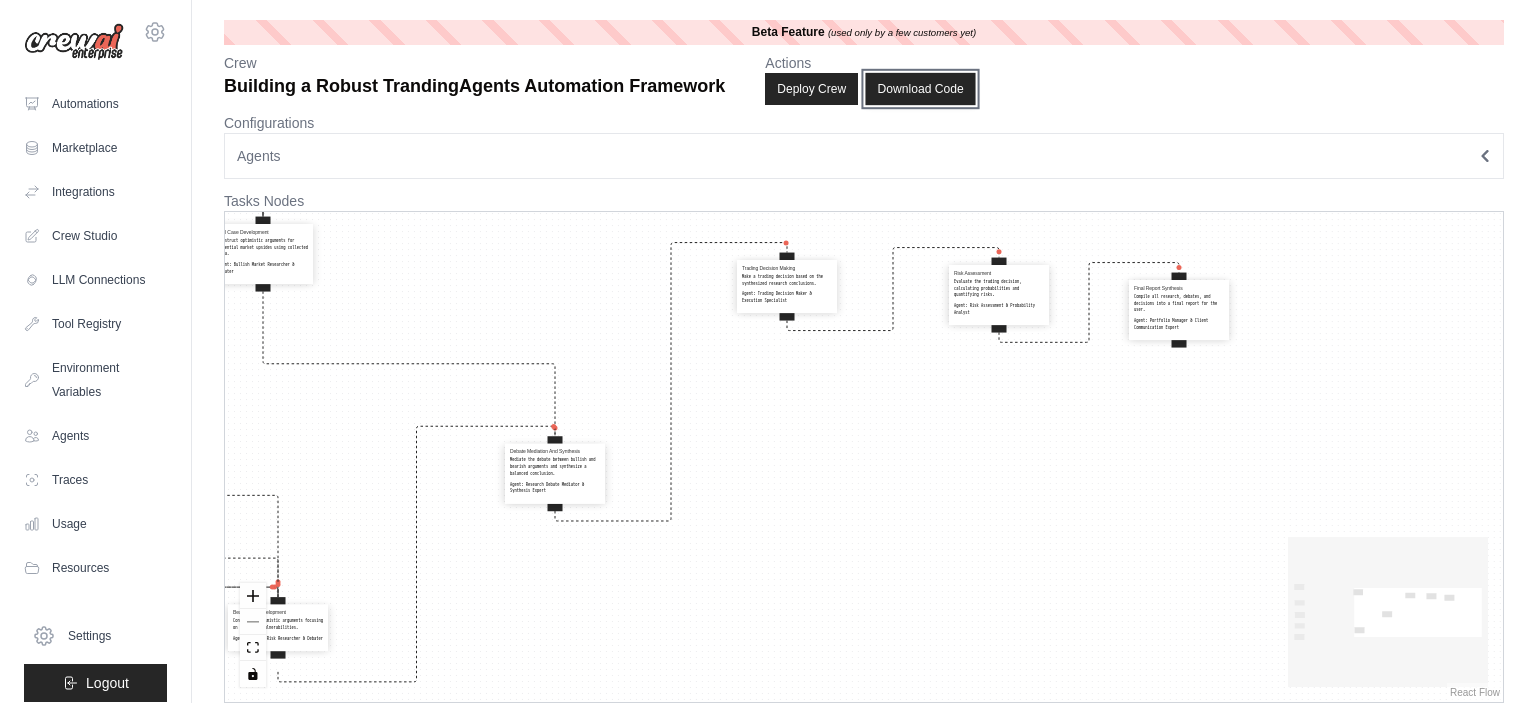 click on "Download Code" at bounding box center (921, 89) 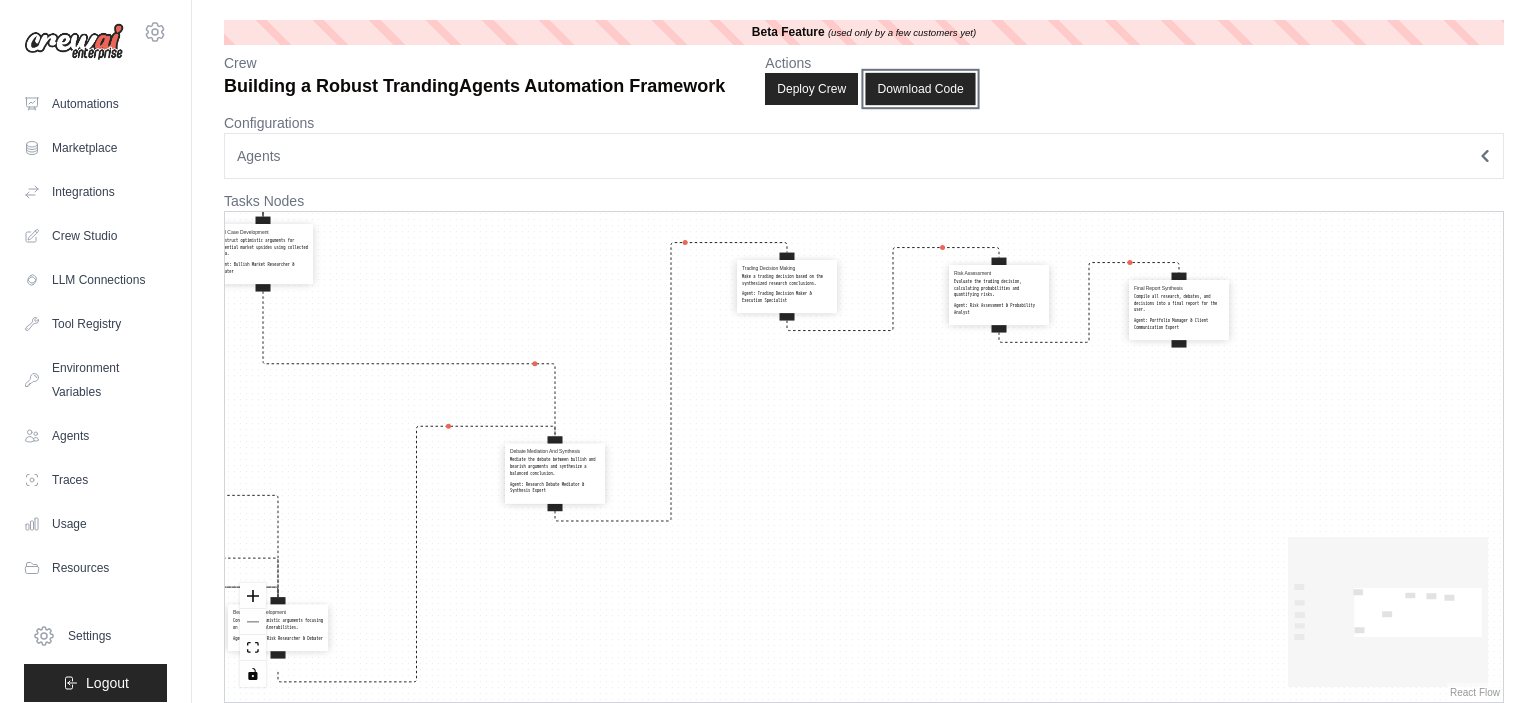 click on "Download Code" at bounding box center (921, 89) 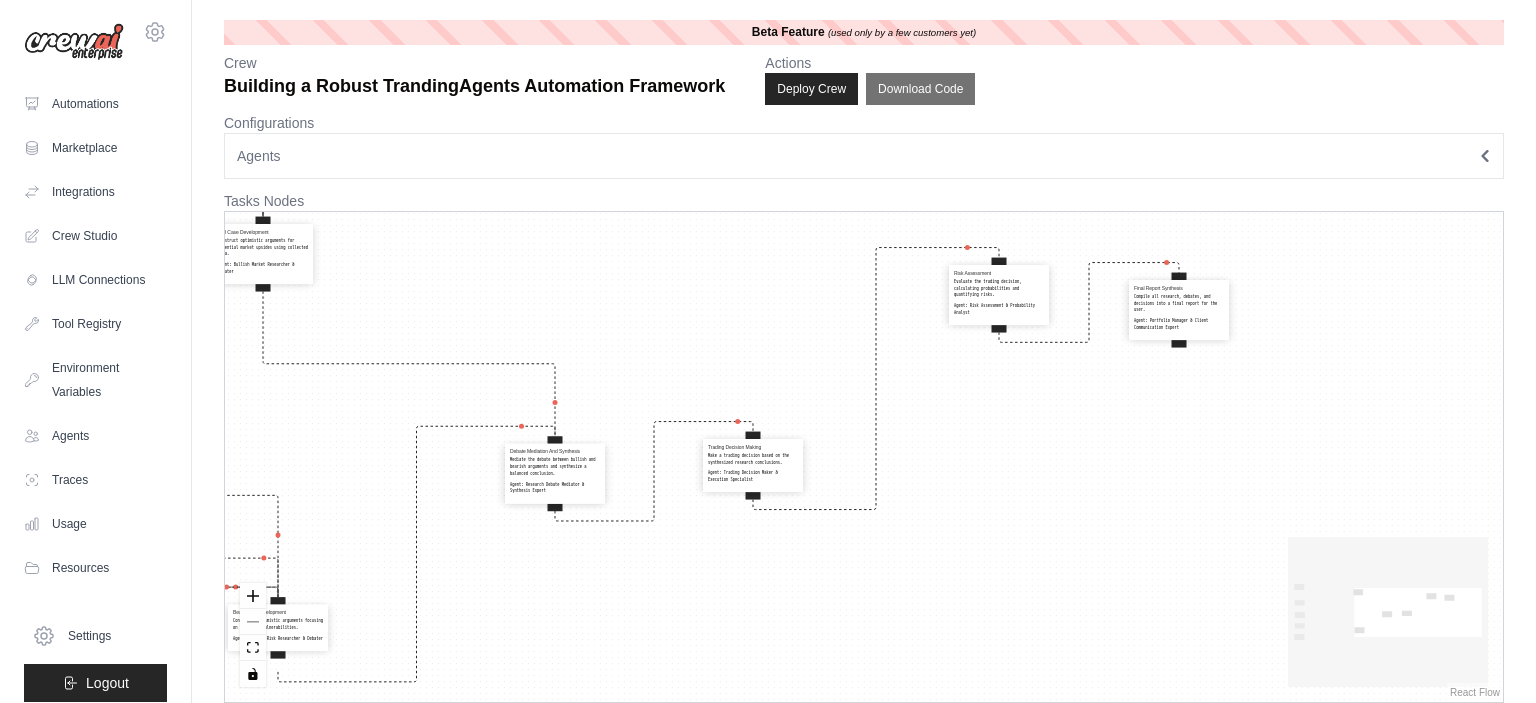 drag, startPoint x: 792, startPoint y: 286, endPoint x: 758, endPoint y: 466, distance: 183.18297 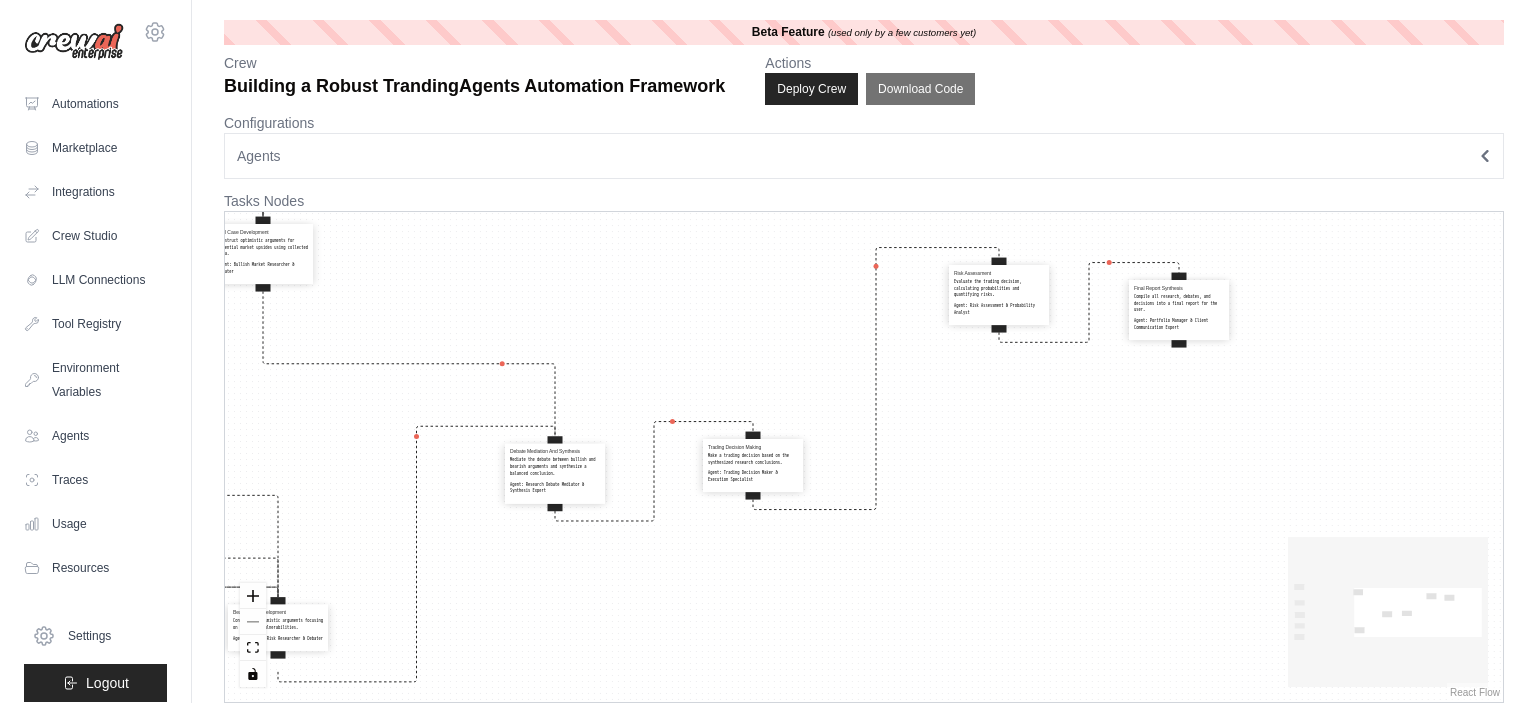 click on "Trading Decision Making Make a trading decision based on the synthesized research conclusions. Agent:   Trading Decision Maker & Execution Specialist" at bounding box center [753, 463] 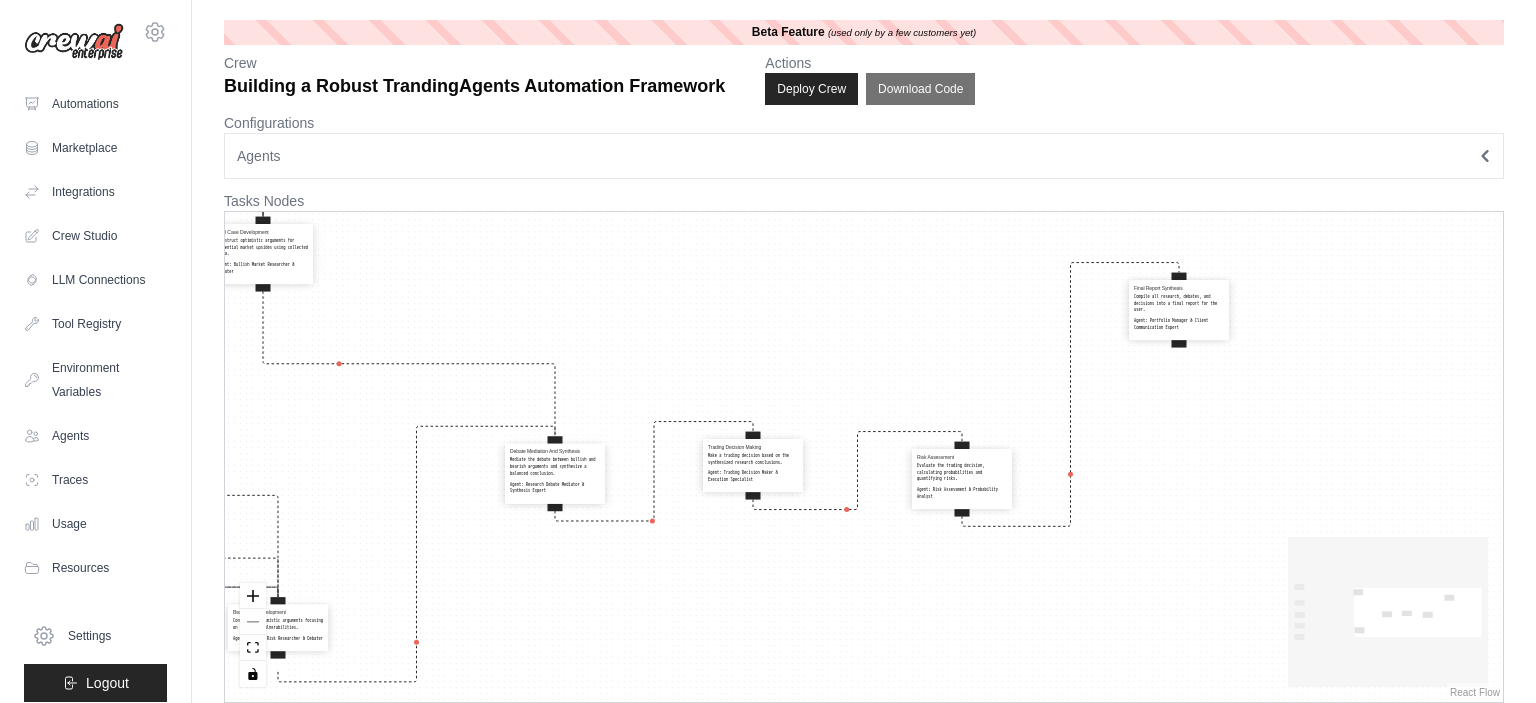 drag, startPoint x: 1018, startPoint y: 294, endPoint x: 978, endPoint y: 473, distance: 183.41483 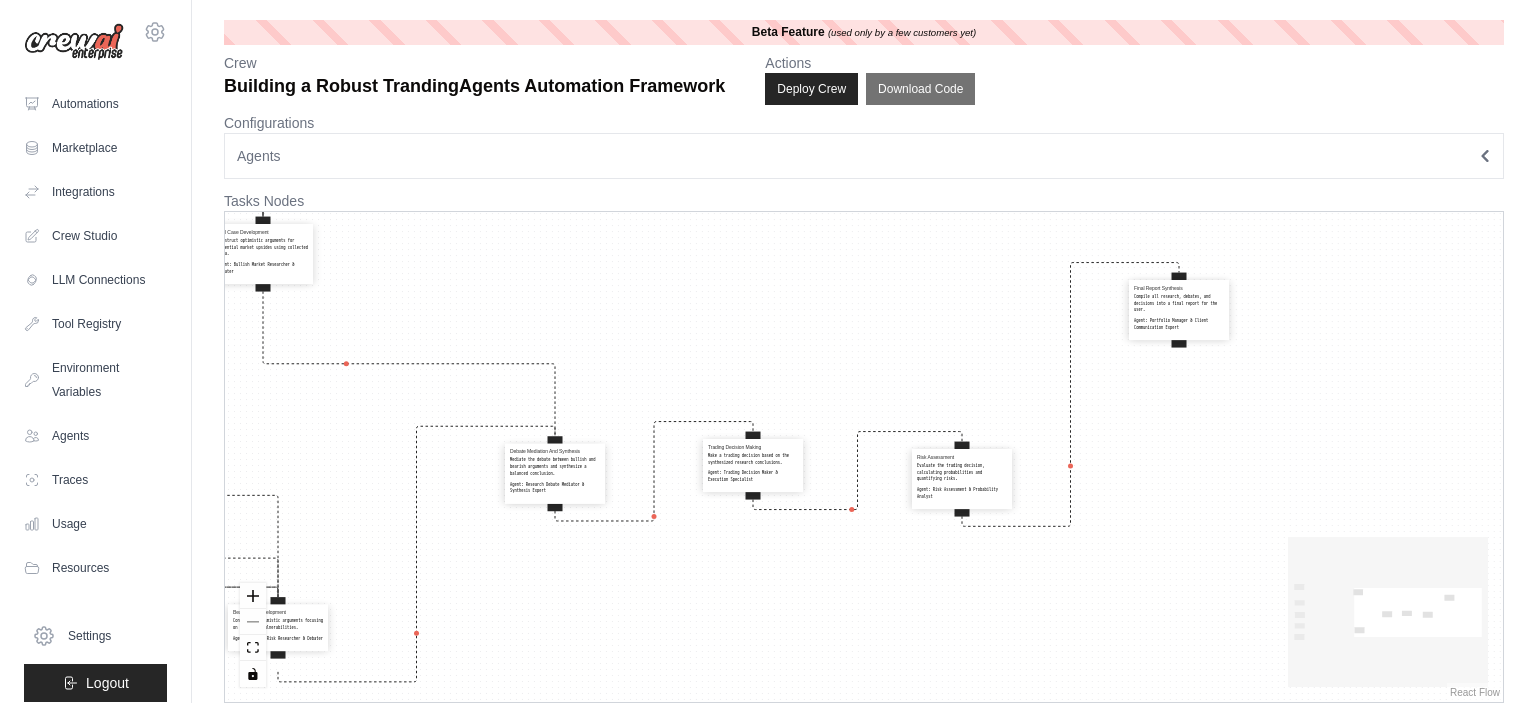 click on "Evaluate the trading decision, calculating probabilities and quantifying risks." at bounding box center [962, 472] 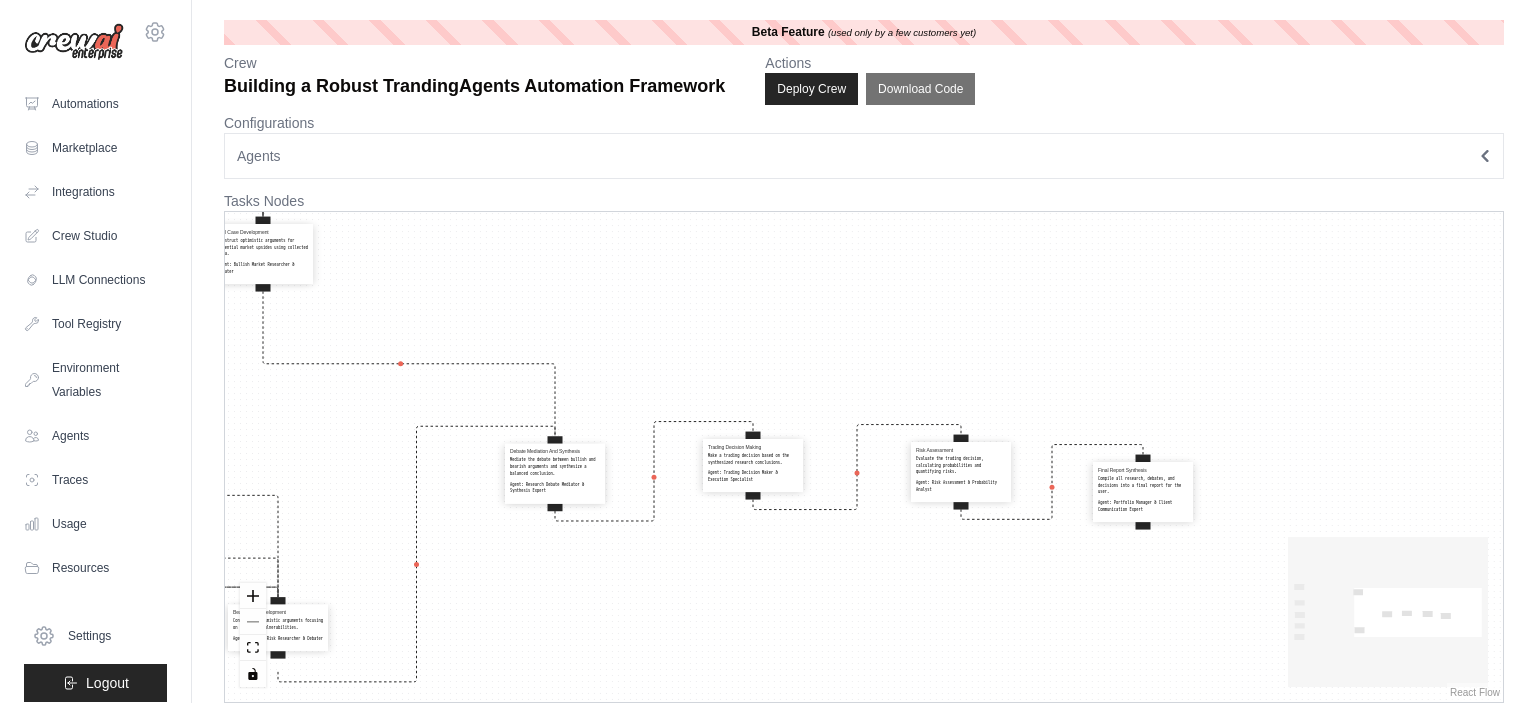 drag, startPoint x: 1173, startPoint y: 305, endPoint x: 1137, endPoint y: 486, distance: 184.5454 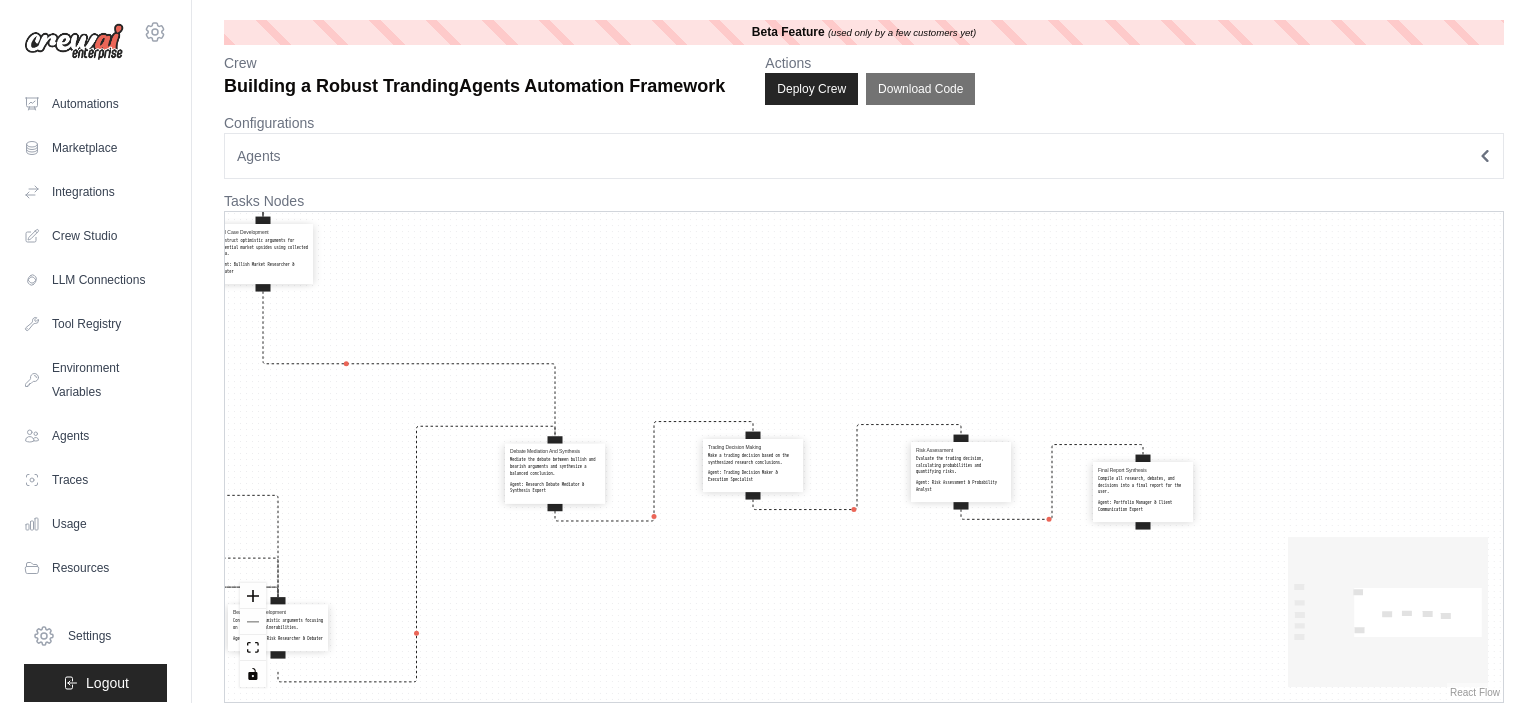 click on "Compile all research, debates, and decisions into a final report for the user." at bounding box center [1143, 485] 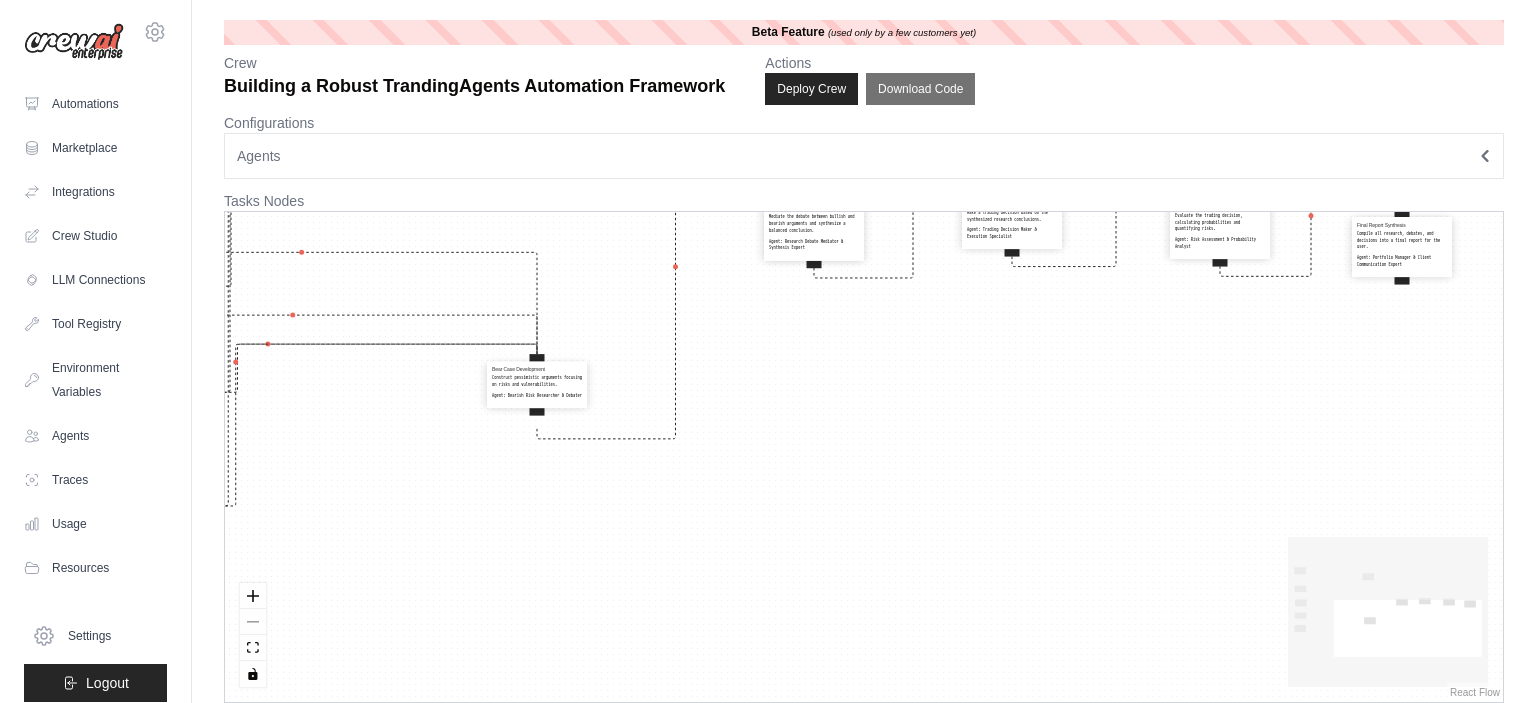 drag, startPoint x: 872, startPoint y: 590, endPoint x: 1029, endPoint y: 503, distance: 179.49373 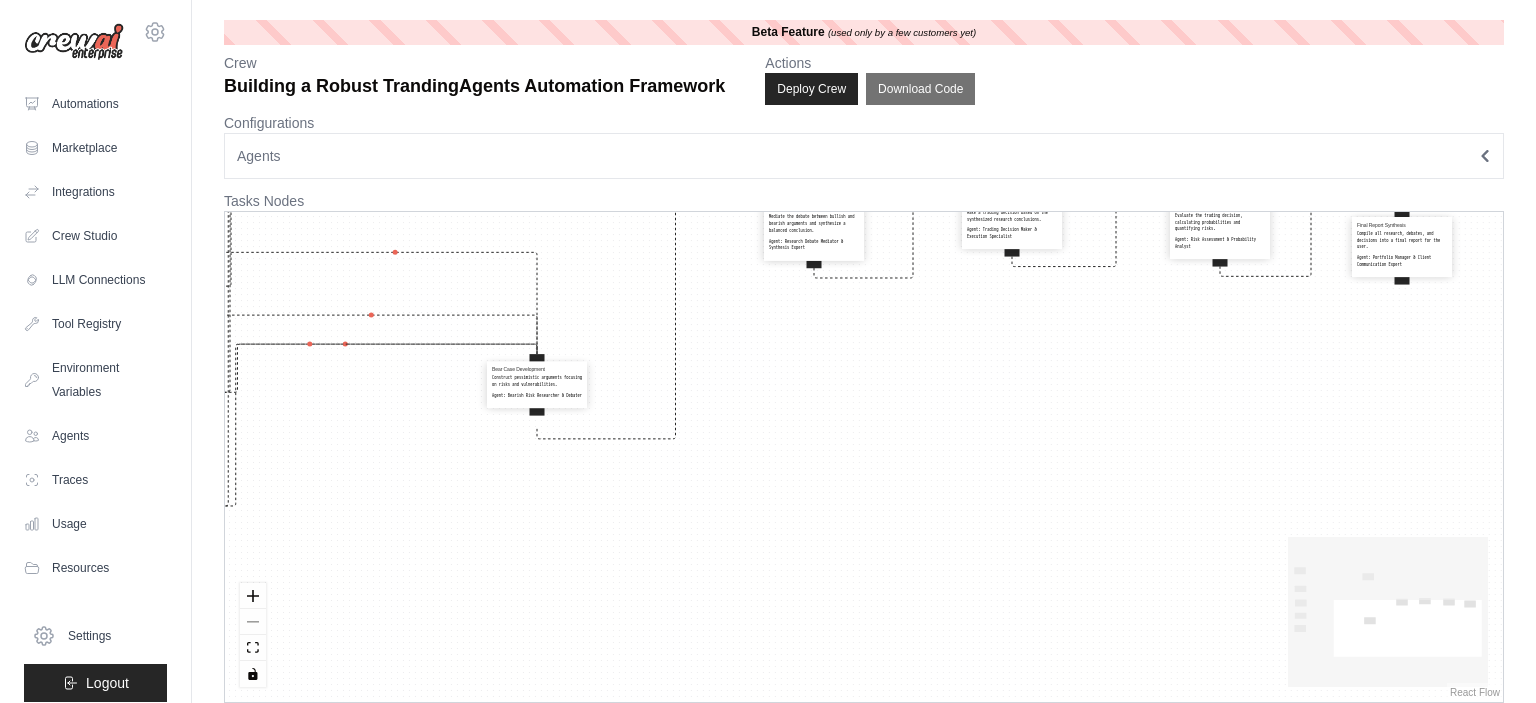 click on "Orchestration Of Query Receive the user's query about financial assets and create a detailed action plan for all specialist agents. Agent:   Strategic Orchestrator Market Data Collection Obtain real-time market data including prices, volume, and technical indicators. Agent:   Market Data Specialist Social Sentiment Analysis Gather data on market sentiment from social media and retail investor behavior. Agent:   Social Sentiment Data Collector News Collection Capture breaking news, earnings reports, and events impacting the market. Agent:   Financial News Data Gatherer Fundamental Technical Analysis Analyze fundamental data and financial metrics of the company/asset. Agent:   Fundamental & Technical Data Analyst Bull Case Development Construct optimistic arguments for potential market upsides using collected data. Agent:   Bullish Market Researcher & Debater Bear Case Development Construct pessimistic arguments focusing on risks and vulnerabilities. Agent:   Bearish Risk Researcher & Debater Agent:   Agent:" at bounding box center (864, 457) 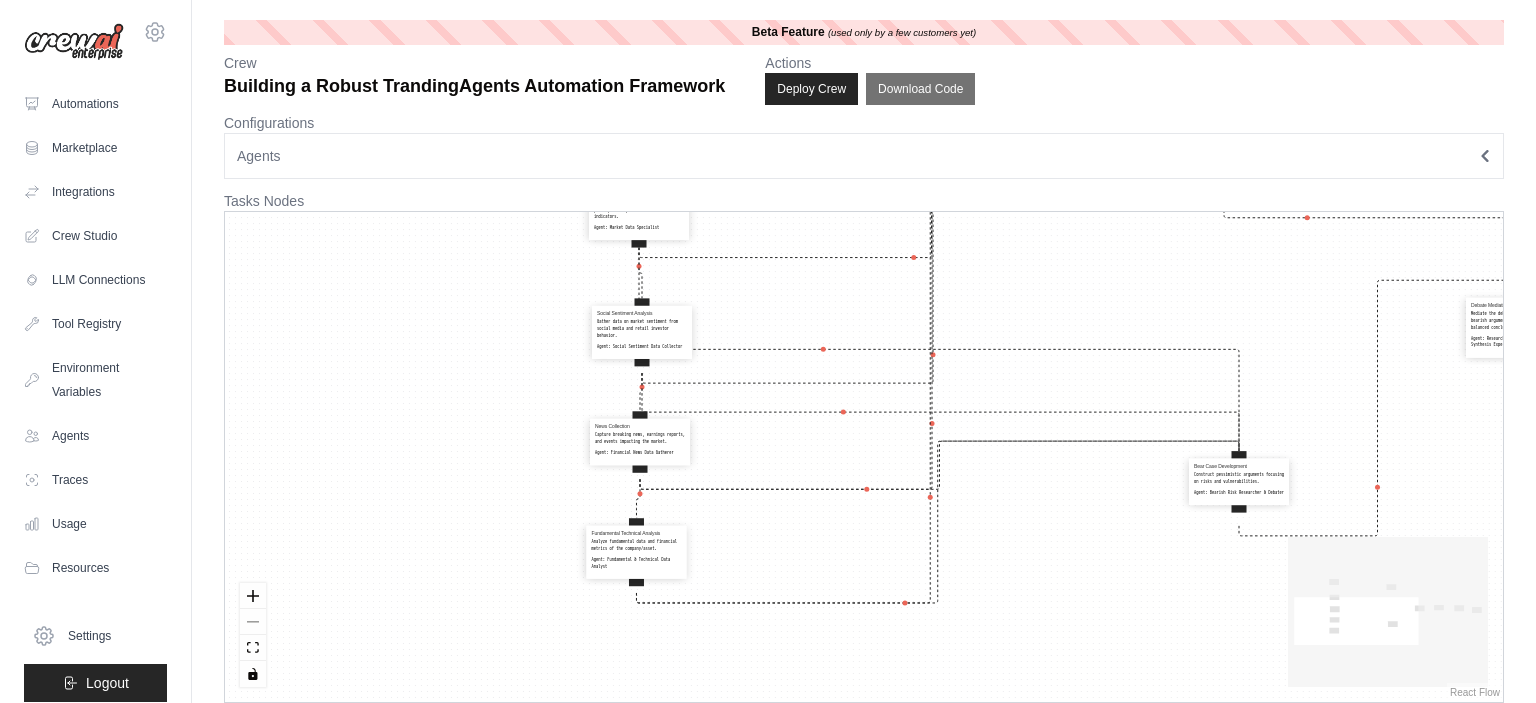 scroll, scrollTop: 20, scrollLeft: 0, axis: vertical 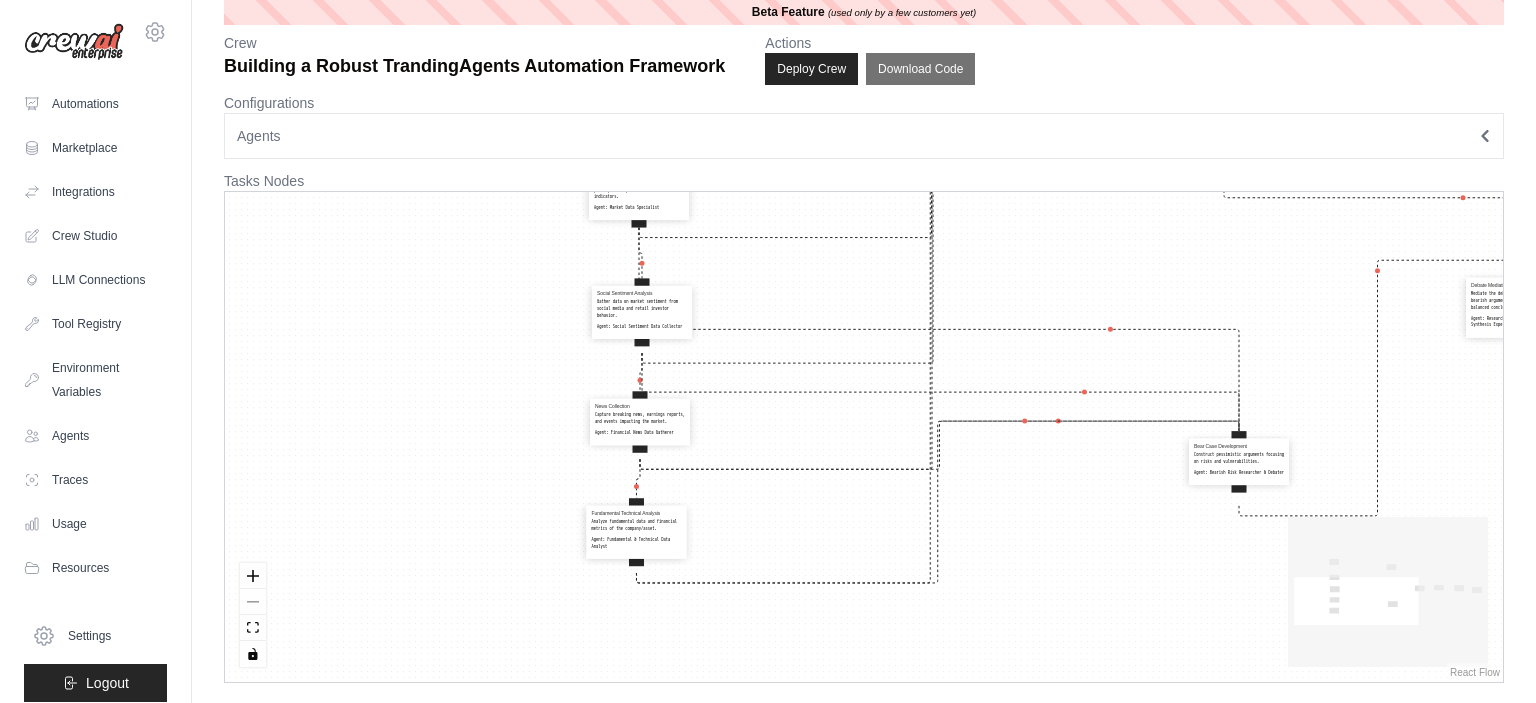 drag, startPoint x: 707, startPoint y: 589, endPoint x: 938, endPoint y: 648, distance: 238.4156 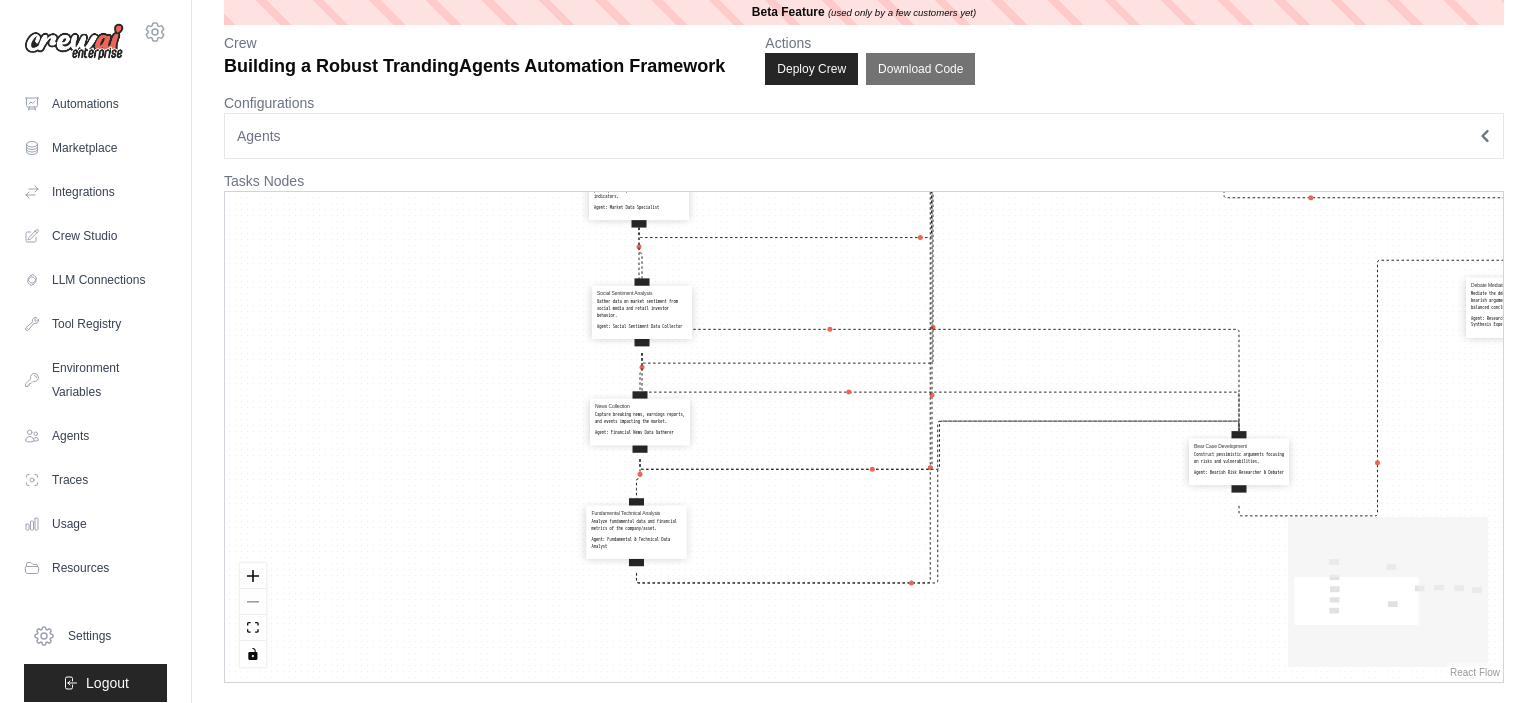 click on "Orchestration Of Query Receive the user's query about financial assets and create a detailed action plan for all specialist agents. Agent:   Strategic Orchestrator Market Data Collection Obtain real-time market data including prices, volume, and technical indicators. Agent:   Market Data Specialist Social Sentiment Analysis Gather data on market sentiment from social media and retail investor behavior. Agent:   Social Sentiment Data Collector News Collection Capture breaking news, earnings reports, and events impacting the market. Agent:   Financial News Data Gatherer Fundamental Technical Analysis Analyze fundamental data and financial metrics of the company/asset. Agent:   Fundamental & Technical Data Analyst Bull Case Development Construct optimistic arguments for potential market upsides using collected data. Agent:   Bullish Market Researcher & Debater Bear Case Development Construct pessimistic arguments focusing on risks and vulnerabilities. Agent:   Bearish Risk Researcher & Debater Agent:   Agent:" at bounding box center [864, 437] 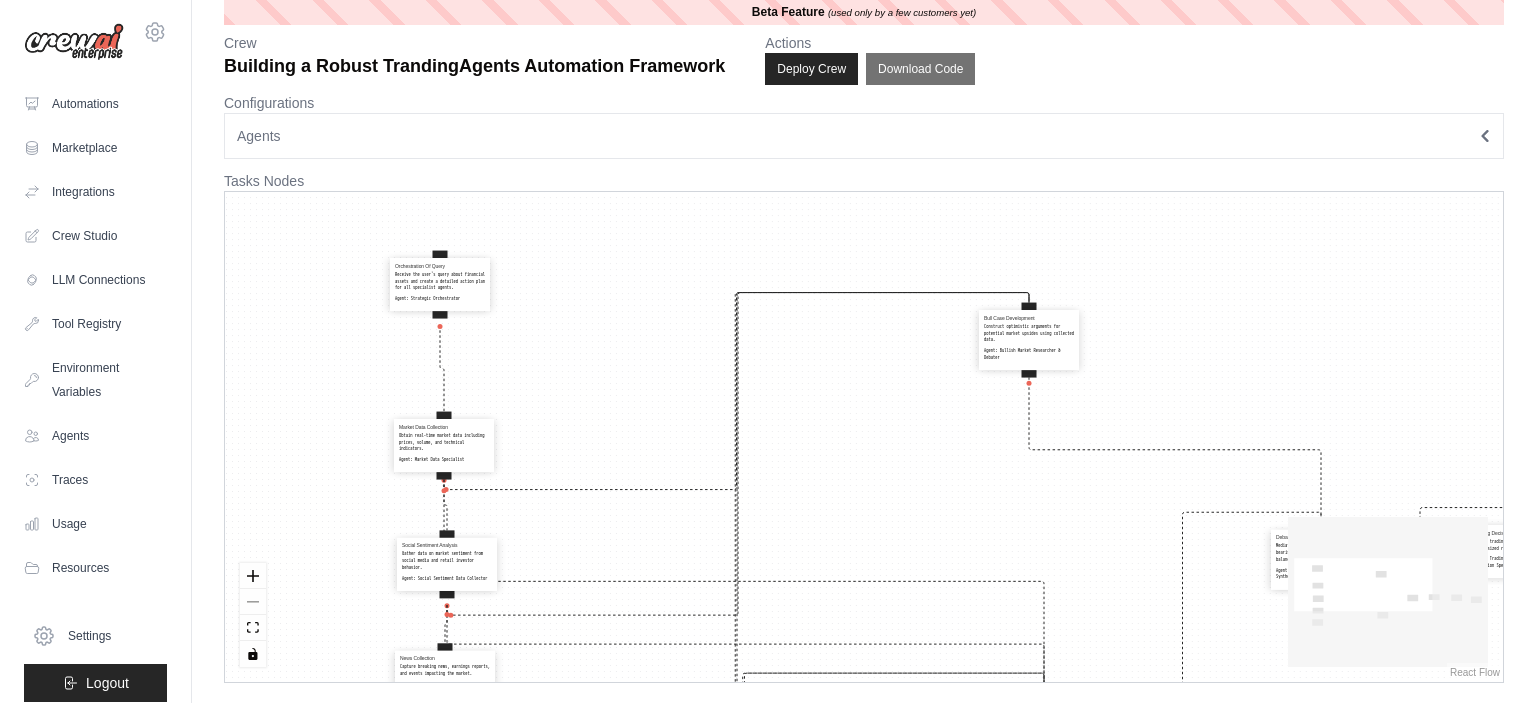 drag, startPoint x: 937, startPoint y: 303, endPoint x: 932, endPoint y: 452, distance: 149.08386 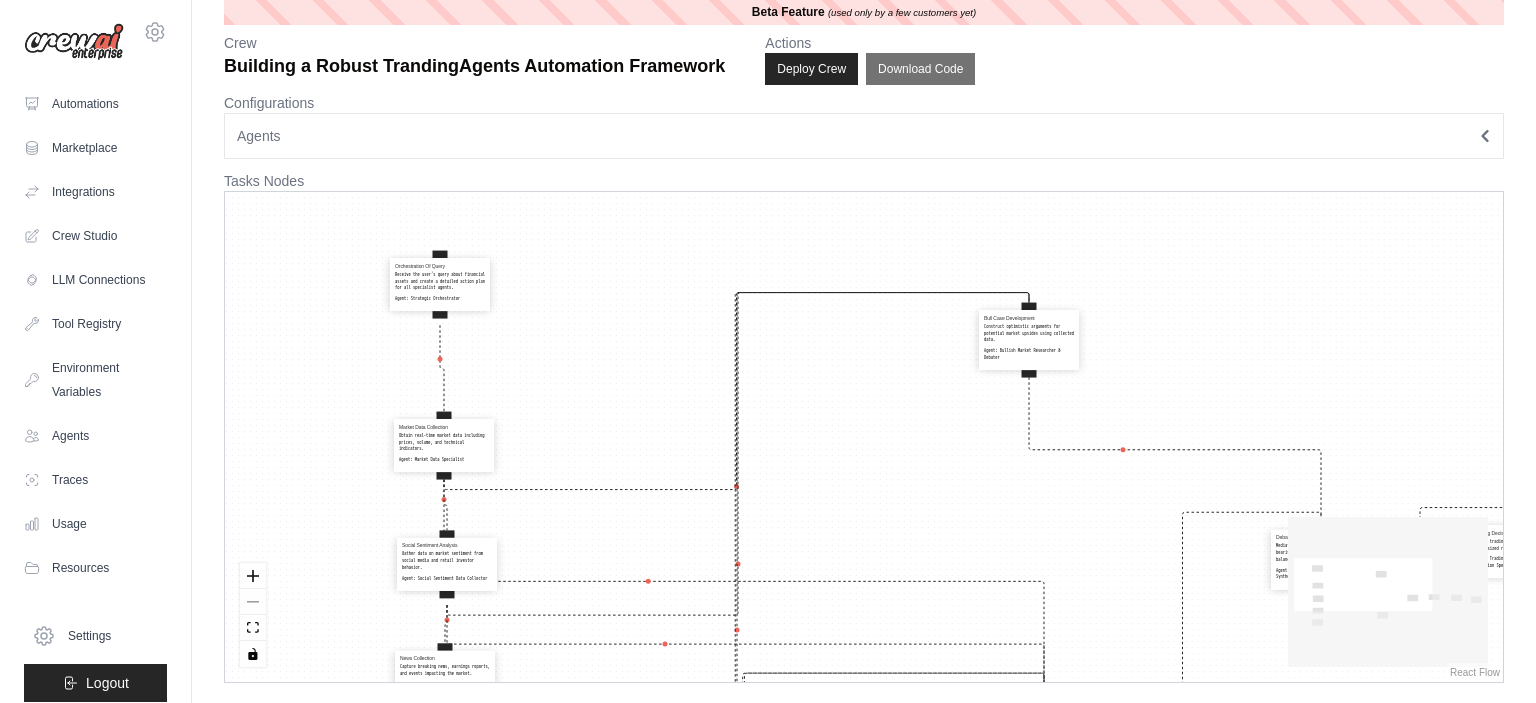 click on "Orchestration Of Query Receive the user's query about financial assets and create a detailed action plan for all specialist agents. Agent:   Strategic Orchestrator Market Data Collection Obtain real-time market data including prices, volume, and technical indicators. Agent:   Market Data Specialist Social Sentiment Analysis Gather data on market sentiment from social media and retail investor behavior. Agent:   Social Sentiment Data Collector News Collection Capture breaking news, earnings reports, and events impacting the market. Agent:   Financial News Data Gatherer Fundamental Technical Analysis Analyze fundamental data and financial metrics of the company/asset. Agent:   Fundamental & Technical Data Analyst Bull Case Development Construct optimistic arguments for potential market upsides using collected data. Agent:   Bullish Market Researcher & Debater Bear Case Development Construct pessimistic arguments focusing on risks and vulnerabilities. Agent:   Bearish Risk Researcher & Debater Agent:   Agent:" at bounding box center [864, 437] 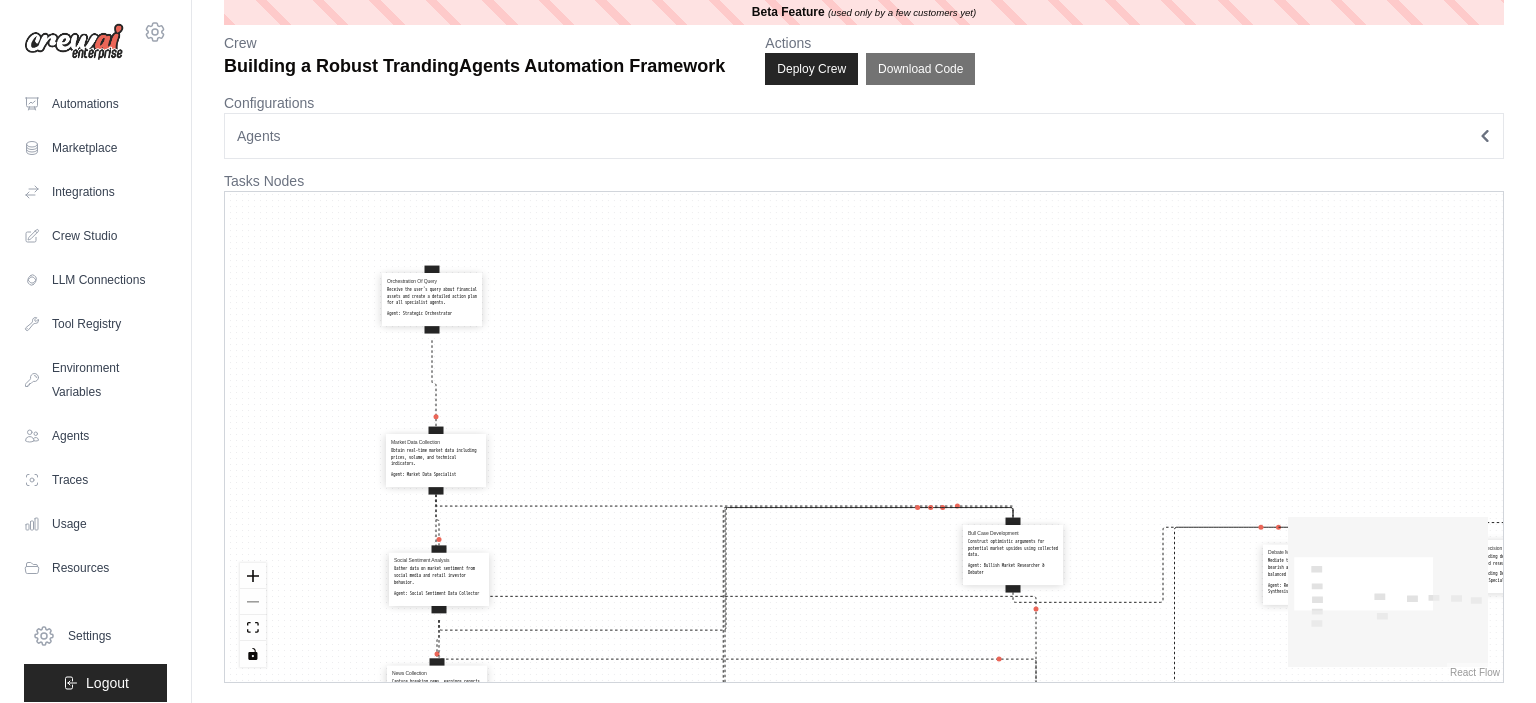 drag, startPoint x: 1023, startPoint y: 366, endPoint x: 1018, endPoint y: 561, distance: 195.06409 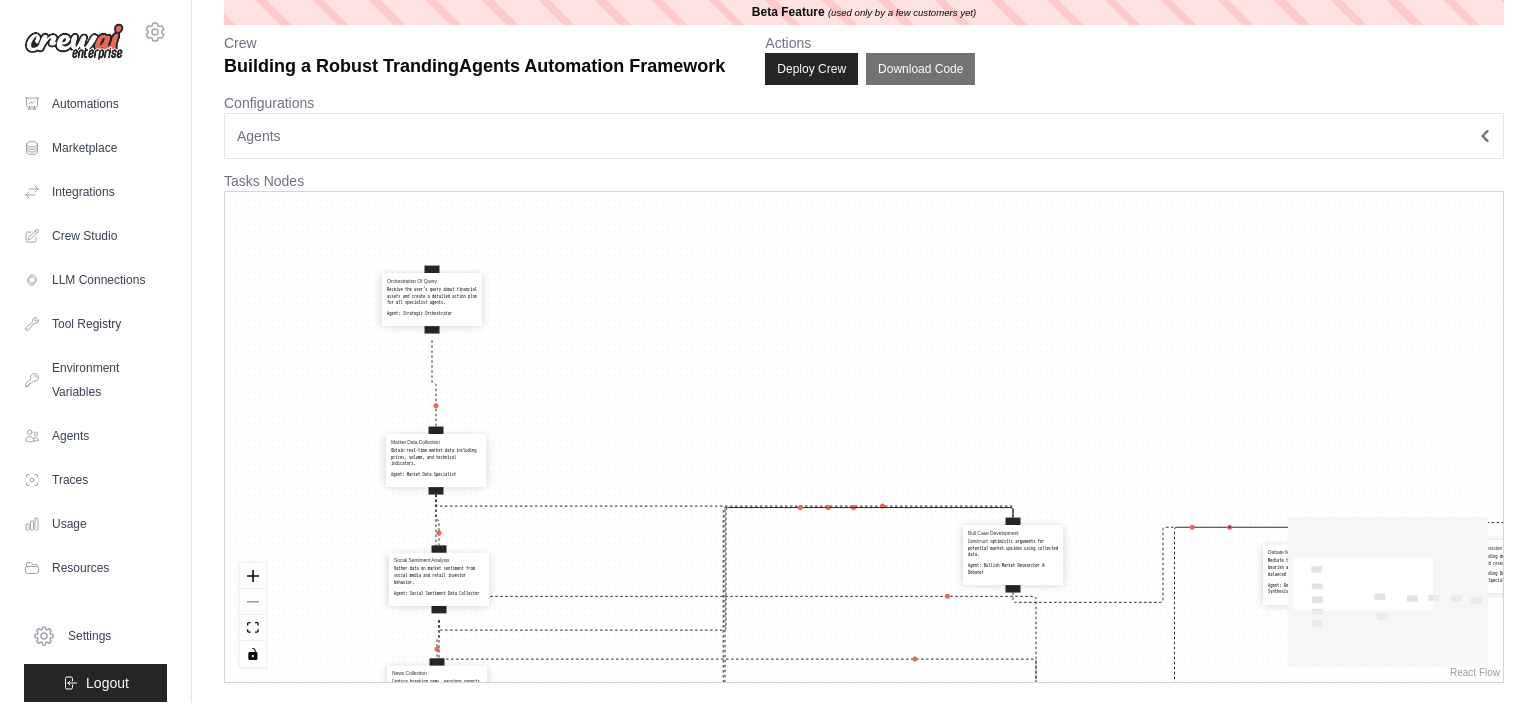 click on "Agent:   Bullish Market Researcher & Debater" at bounding box center (1013, 569) 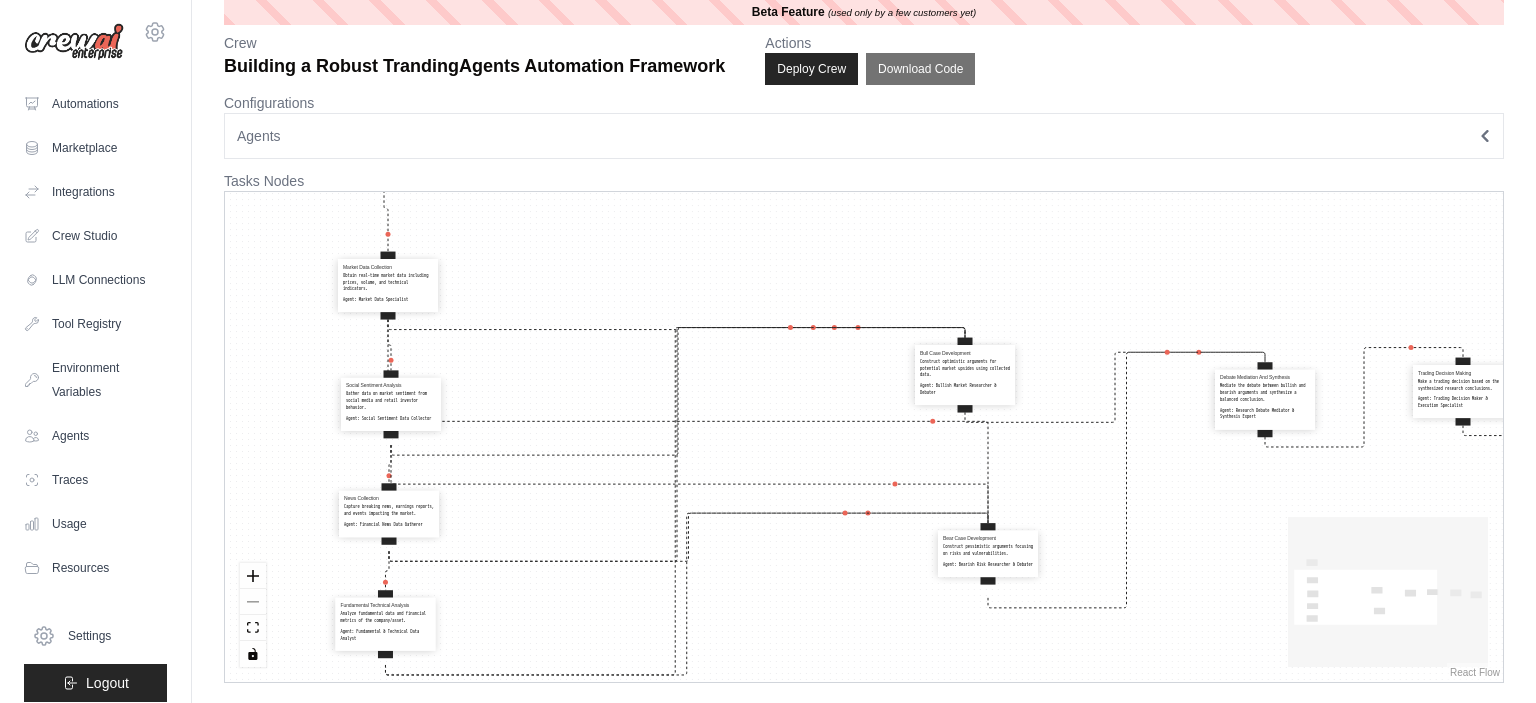click on "Orchestration Of Query Receive the user's query about financial assets and create a detailed action plan for all specialist agents. Agent:   Strategic Orchestrator Market Data Collection Obtain real-time market data including prices, volume, and technical indicators. Agent:   Market Data Specialist Social Sentiment Analysis Gather data on market sentiment from social media and retail investor behavior. Agent:   Social Sentiment Data Collector News Collection Capture breaking news, earnings reports, and events impacting the market. Agent:   Financial News Data Gatherer Fundamental Technical Analysis Analyze fundamental data and financial metrics of the company/asset. Agent:   Fundamental & Technical Data Analyst Bull Case Development Construct optimistic arguments for potential market upsides using collected data. Agent:   Bullish Market Researcher & Debater Bear Case Development Construct pessimistic arguments focusing on risks and vulnerabilities. Agent:   Bearish Risk Researcher & Debater Agent:   Agent:" at bounding box center [864, 437] 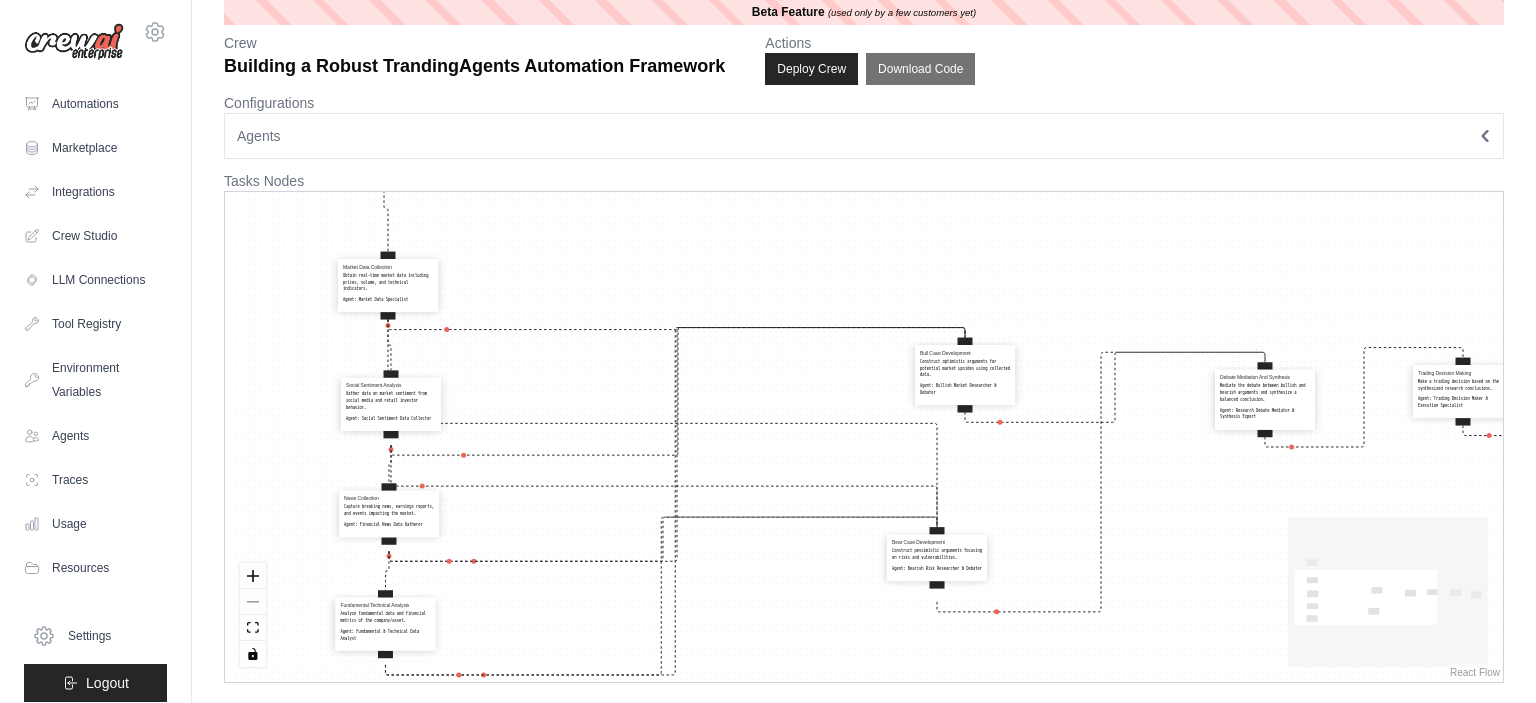drag, startPoint x: 1007, startPoint y: 583, endPoint x: 953, endPoint y: 584, distance: 54.00926 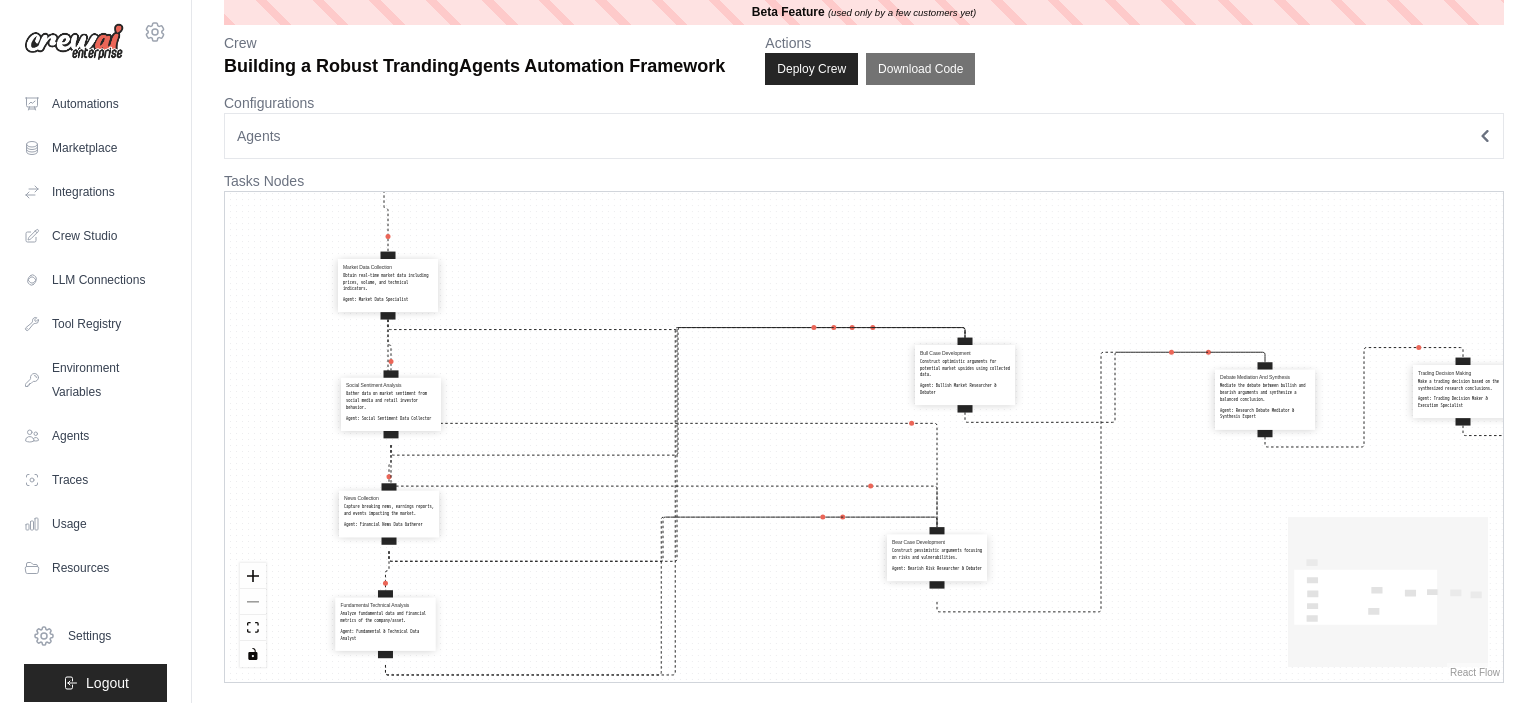 click on "Bear Case Development Construct pessimistic arguments focusing on risks and vulnerabilities. Agent:   Bearish Risk Researcher & Debater" at bounding box center (937, 558) 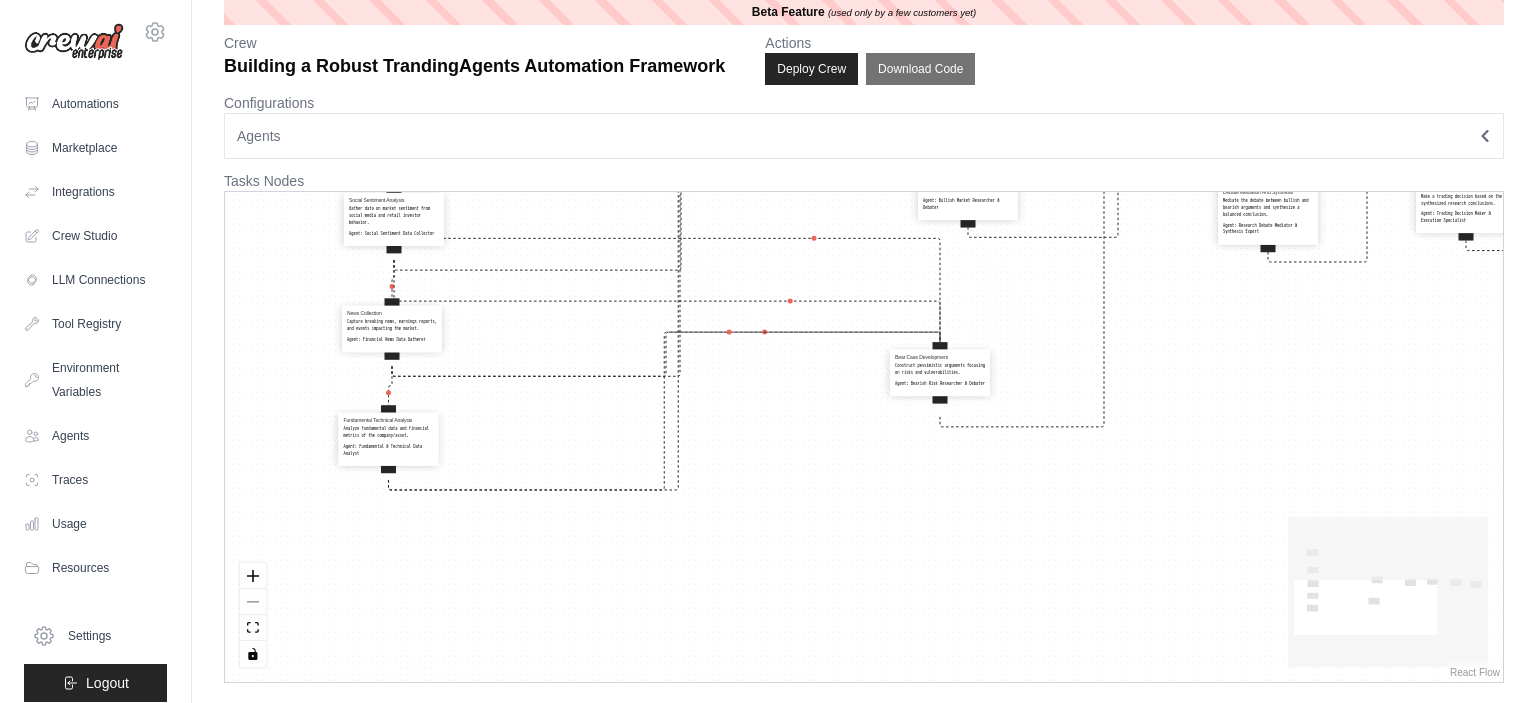 drag, startPoint x: 1218, startPoint y: 583, endPoint x: 1221, endPoint y: 398, distance: 185.02432 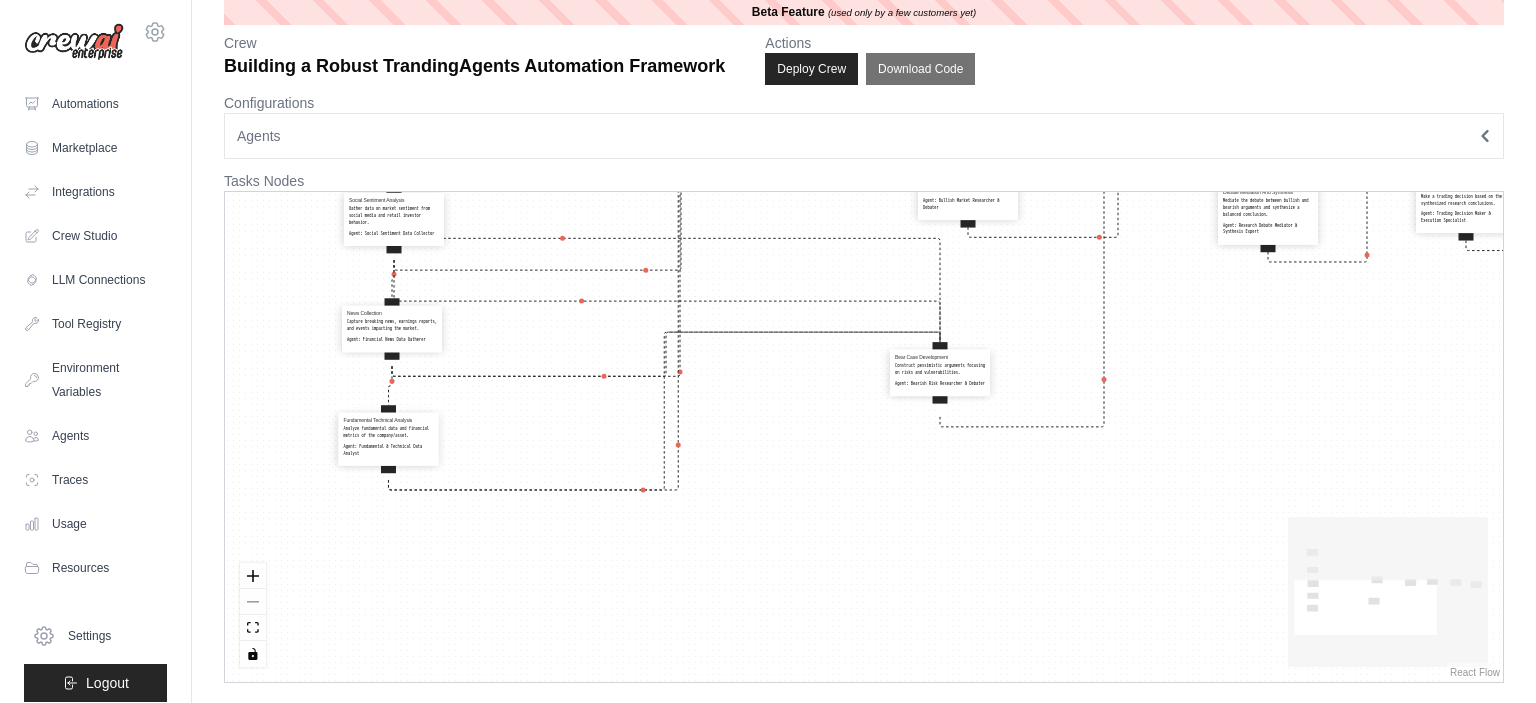 click on "Orchestration Of Query Receive the user's query about financial assets and create a detailed action plan for all specialist agents. Agent:   Strategic Orchestrator Market Data Collection Obtain real-time market data including prices, volume, and technical indicators. Agent:   Market Data Specialist Social Sentiment Analysis Gather data on market sentiment from social media and retail investor behavior. Agent:   Social Sentiment Data Collector News Collection Capture breaking news, earnings reports, and events impacting the market. Agent:   Financial News Data Gatherer Fundamental Technical Analysis Analyze fundamental data and financial metrics of the company/asset. Agent:   Fundamental & Technical Data Analyst Bull Case Development Construct optimistic arguments for potential market upsides using collected data. Agent:   Bullish Market Researcher & Debater Bear Case Development Construct pessimistic arguments focusing on risks and vulnerabilities. Agent:   Bearish Risk Researcher & Debater Agent:   Agent:" at bounding box center [864, 437] 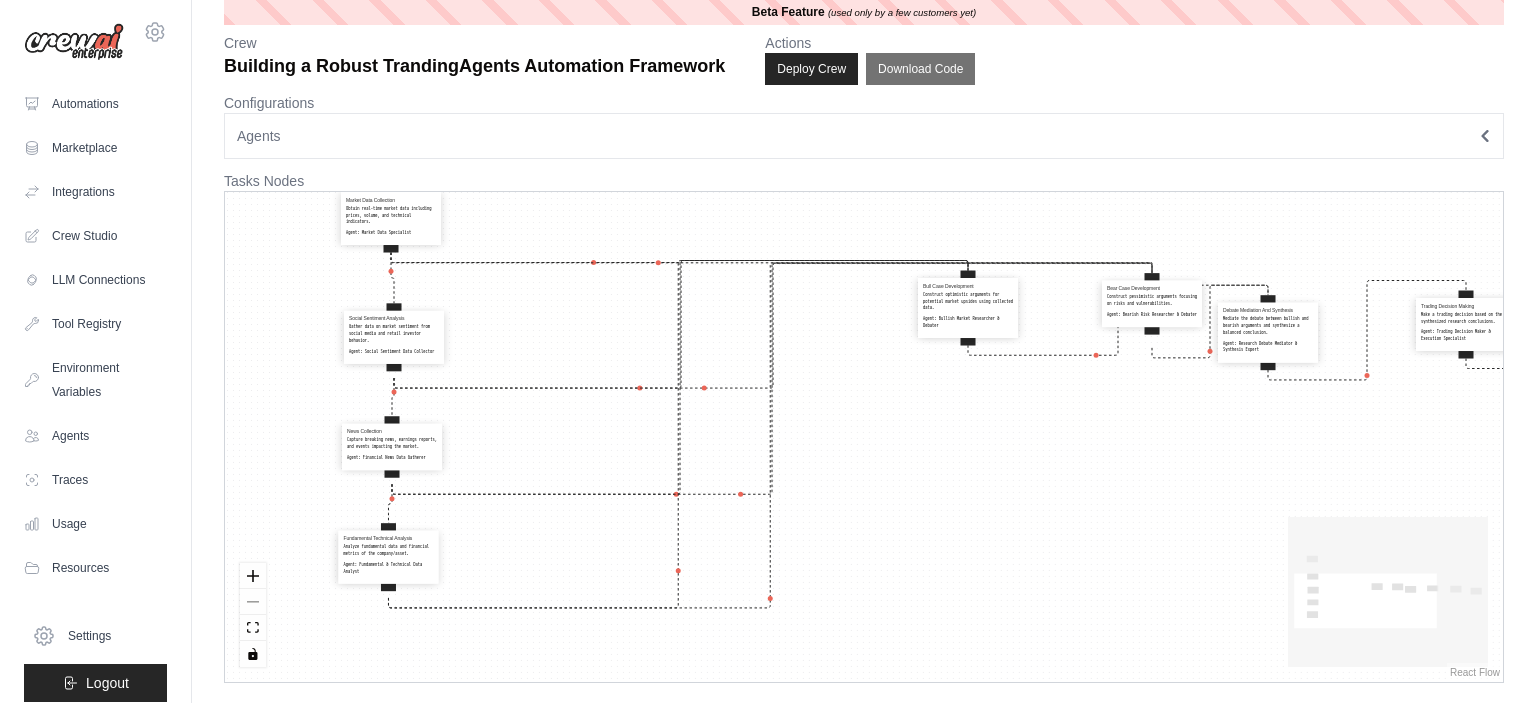 drag, startPoint x: 952, startPoint y: 422, endPoint x: 1166, endPoint y: 337, distance: 230.2629 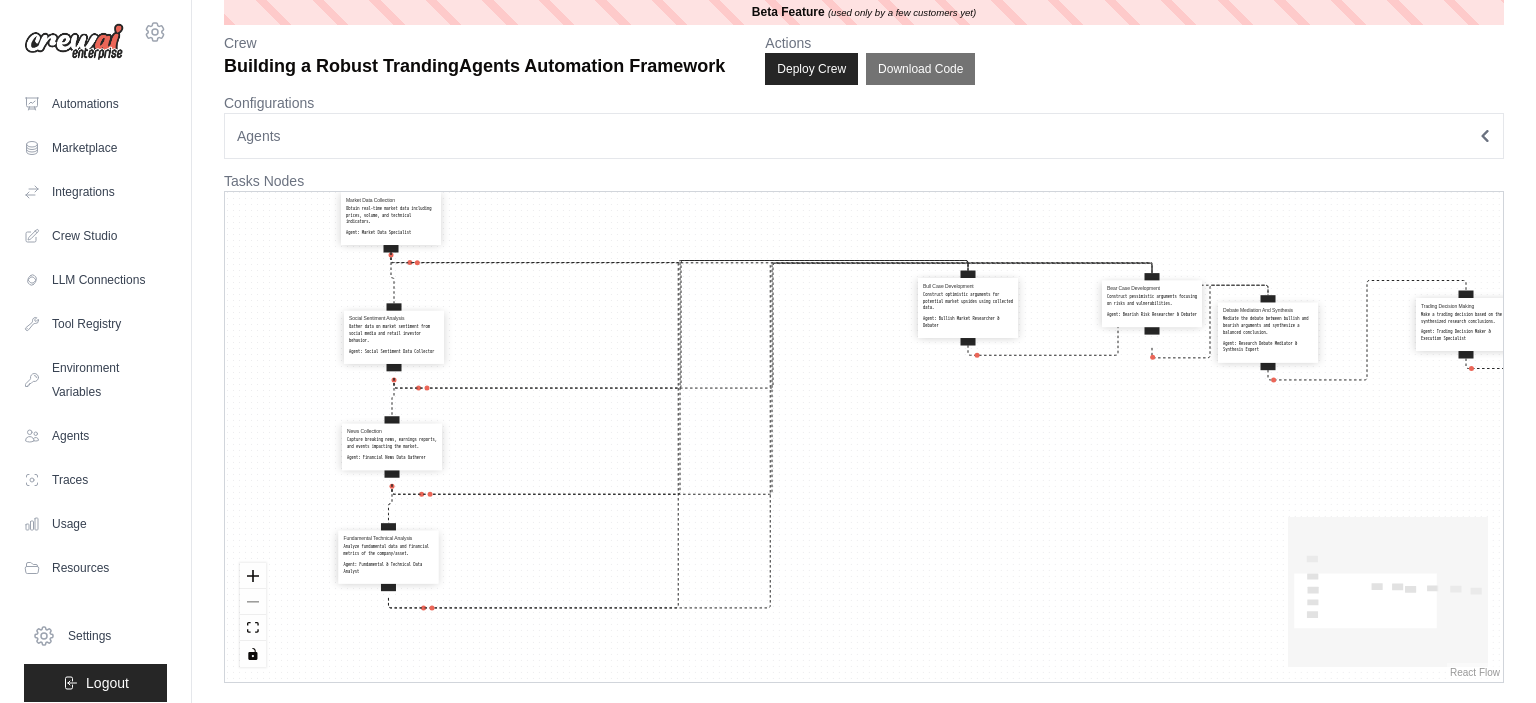 click on "Bear Case Development Construct pessimistic arguments focusing on risks and vulnerabilities. Agent:   Bearish Risk Researcher & Debater" at bounding box center (1152, 304) 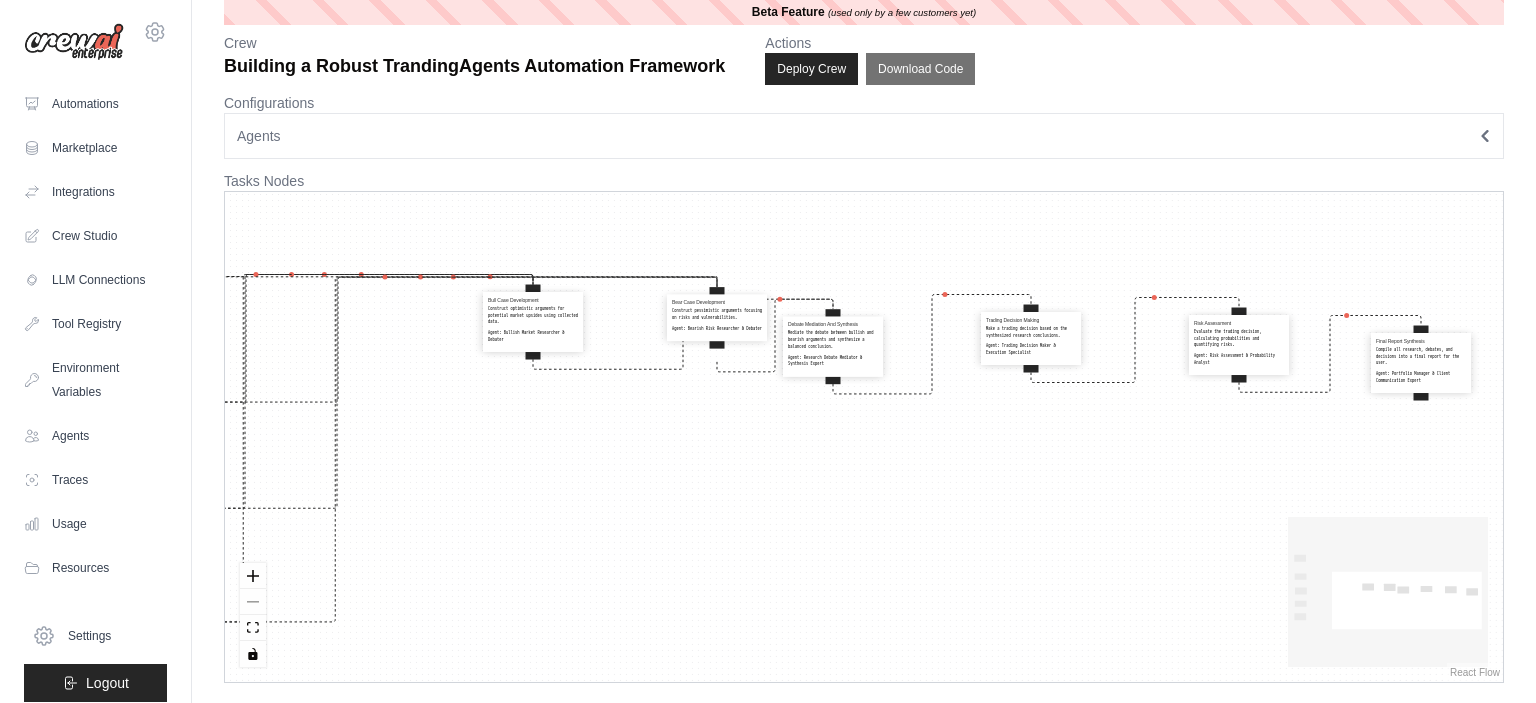 drag, startPoint x: 1236, startPoint y: 469, endPoint x: 825, endPoint y: 467, distance: 411.00485 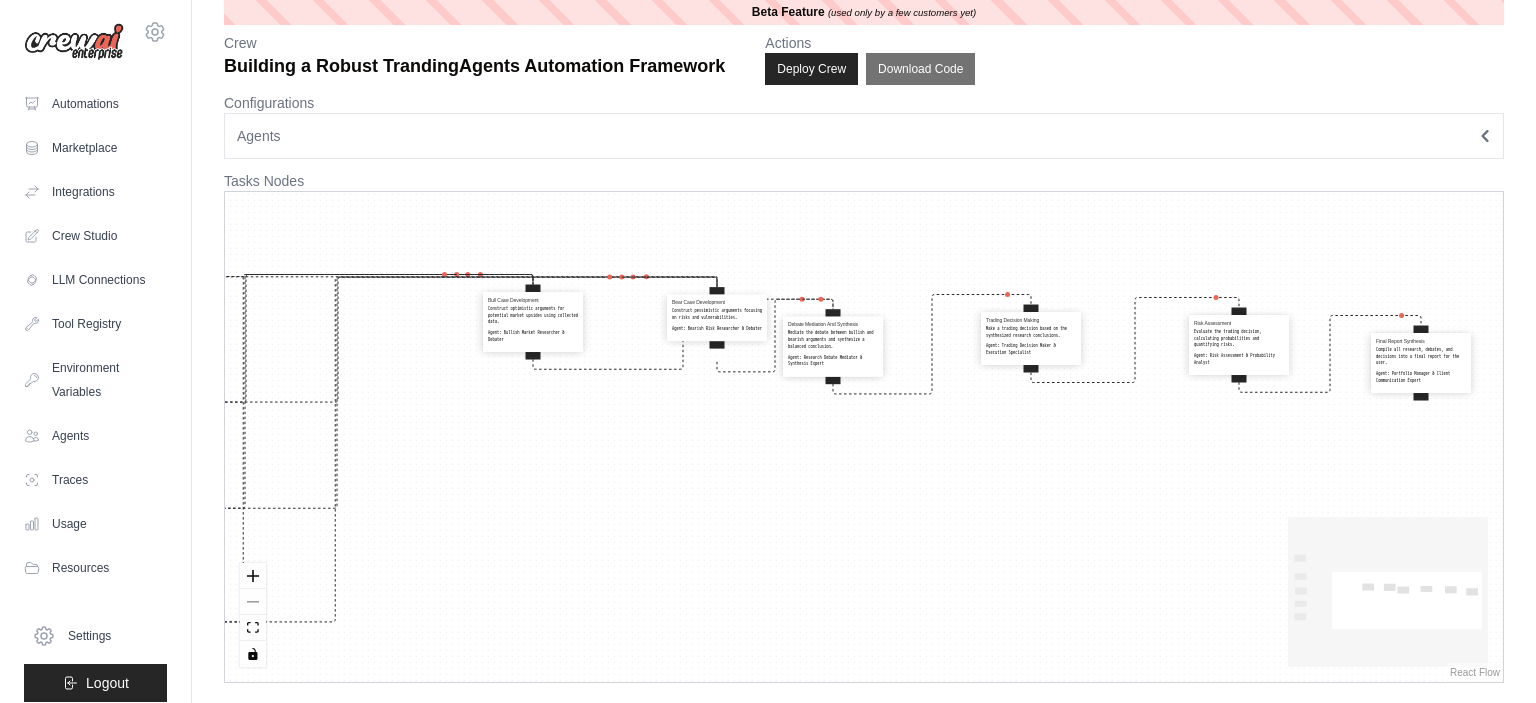 click on "Orchestration Of Query Receive the user's query about financial assets and create a detailed action plan for all specialist agents. Agent:   Strategic Orchestrator Market Data Collection Obtain real-time market data including prices, volume, and technical indicators. Agent:   Market Data Specialist Social Sentiment Analysis Gather data on market sentiment from social media and retail investor behavior. Agent:   Social Sentiment Data Collector News Collection Capture breaking news, earnings reports, and events impacting the market. Agent:   Financial News Data Gatherer Fundamental Technical Analysis Analyze fundamental data and financial metrics of the company/asset. Agent:   Fundamental & Technical Data Analyst Bull Case Development Construct optimistic arguments for potential market upsides using collected data. Agent:   Bullish Market Researcher & Debater Bear Case Development Construct pessimistic arguments focusing on risks and vulnerabilities. Agent:   Bearish Risk Researcher & Debater Agent:   Agent:" at bounding box center [864, 437] 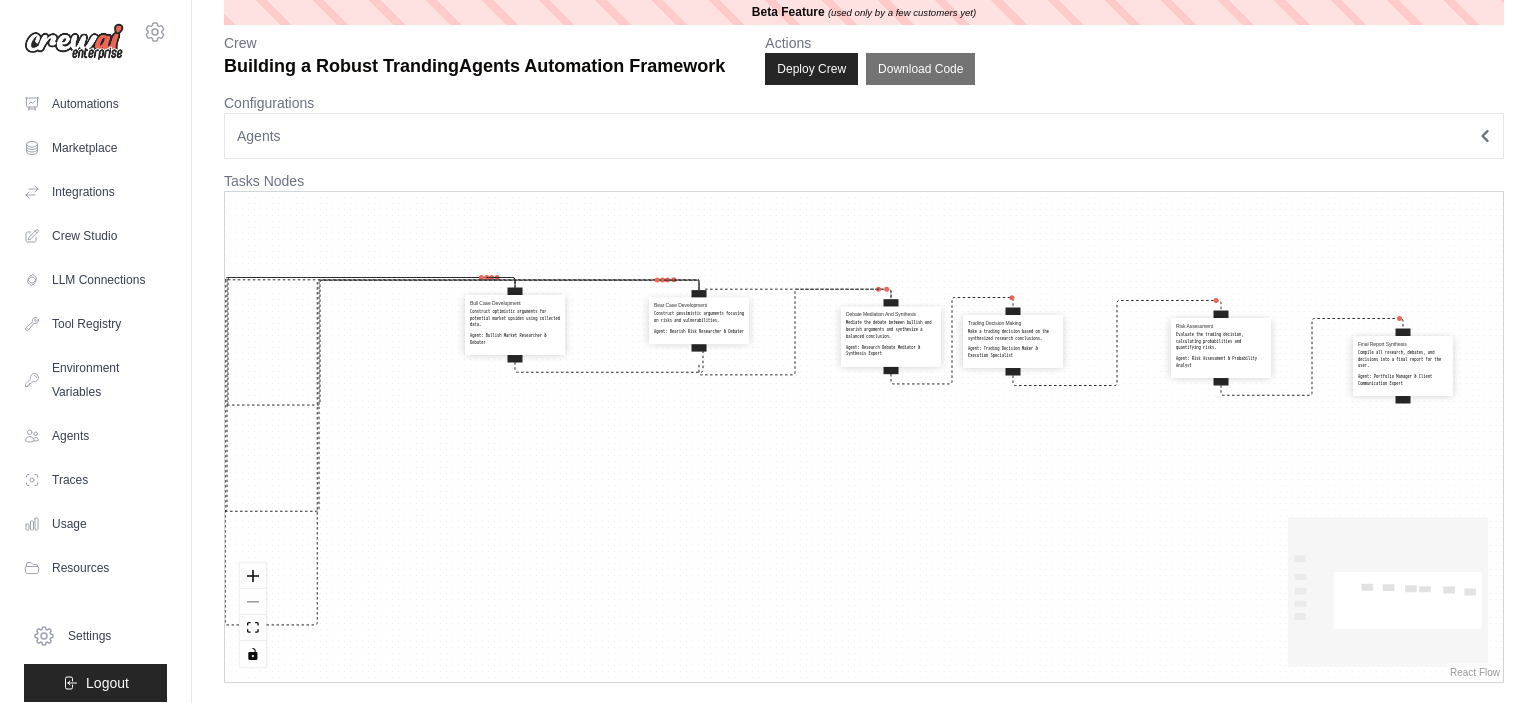 drag, startPoint x: 843, startPoint y: 357, endPoint x: 921, endPoint y: 344, distance: 79.07591 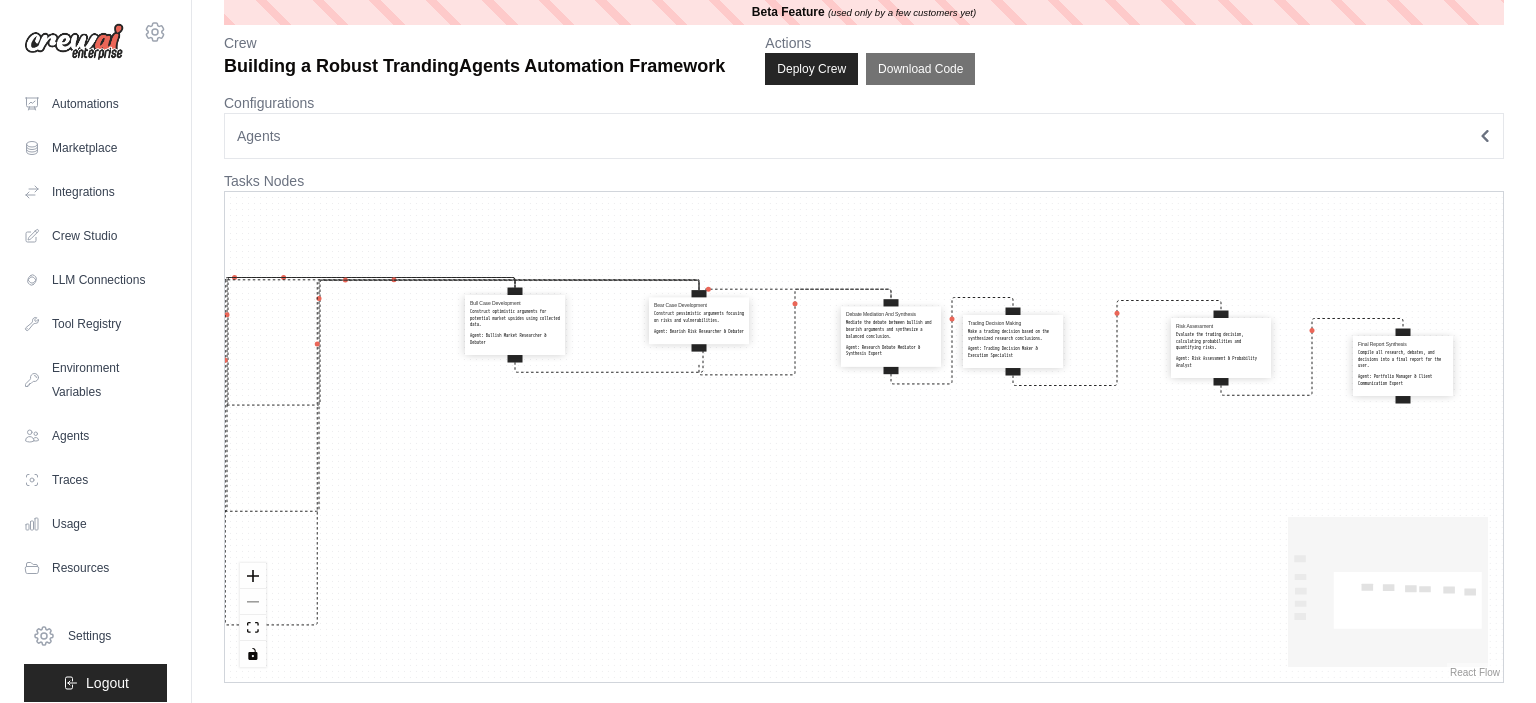 click on "Debate Mediation And Synthesis Mediate the debate between bullish and bearish arguments and synthesize a balanced conclusion. Agent:   Research Debate Mediator & Synthesis Expert" at bounding box center [891, 335] 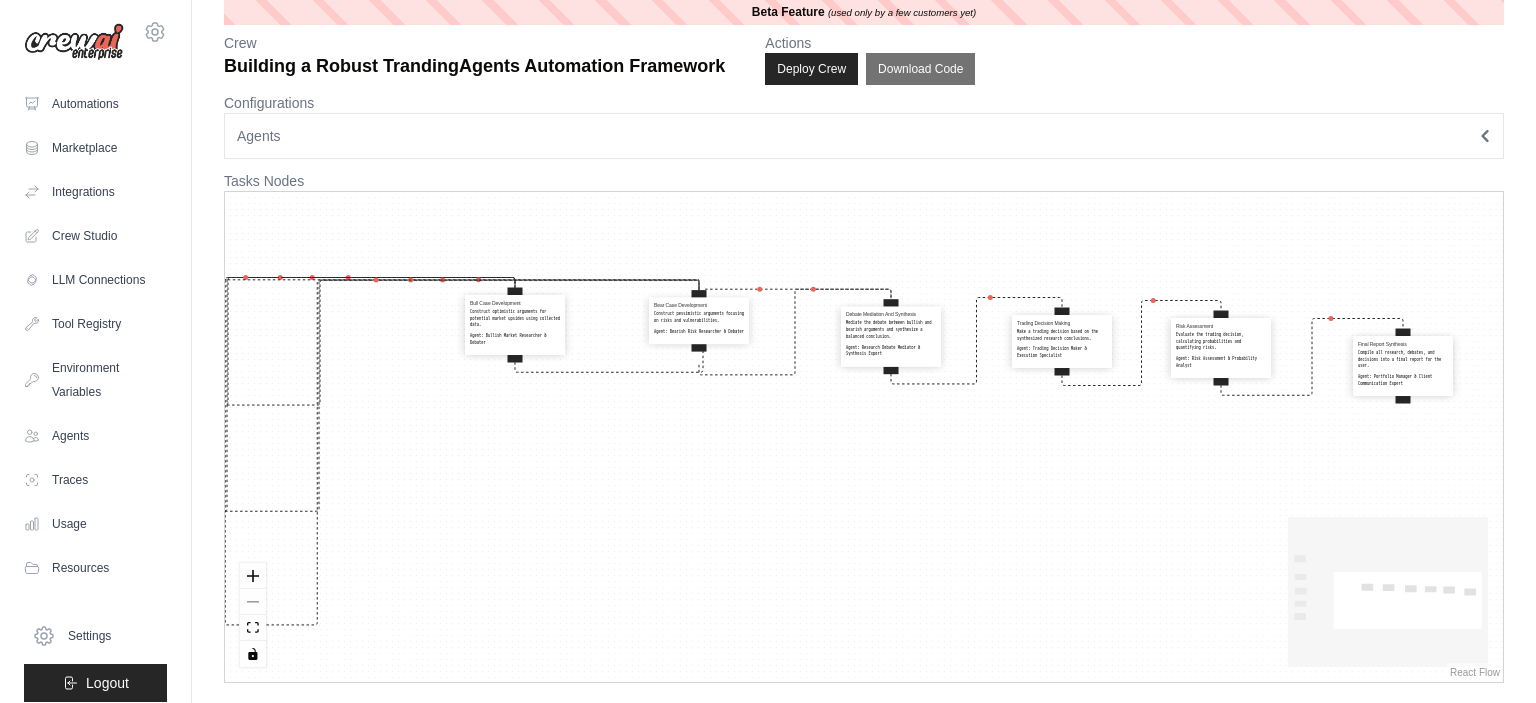 drag, startPoint x: 1026, startPoint y: 357, endPoint x: 1070, endPoint y: 354, distance: 44.102154 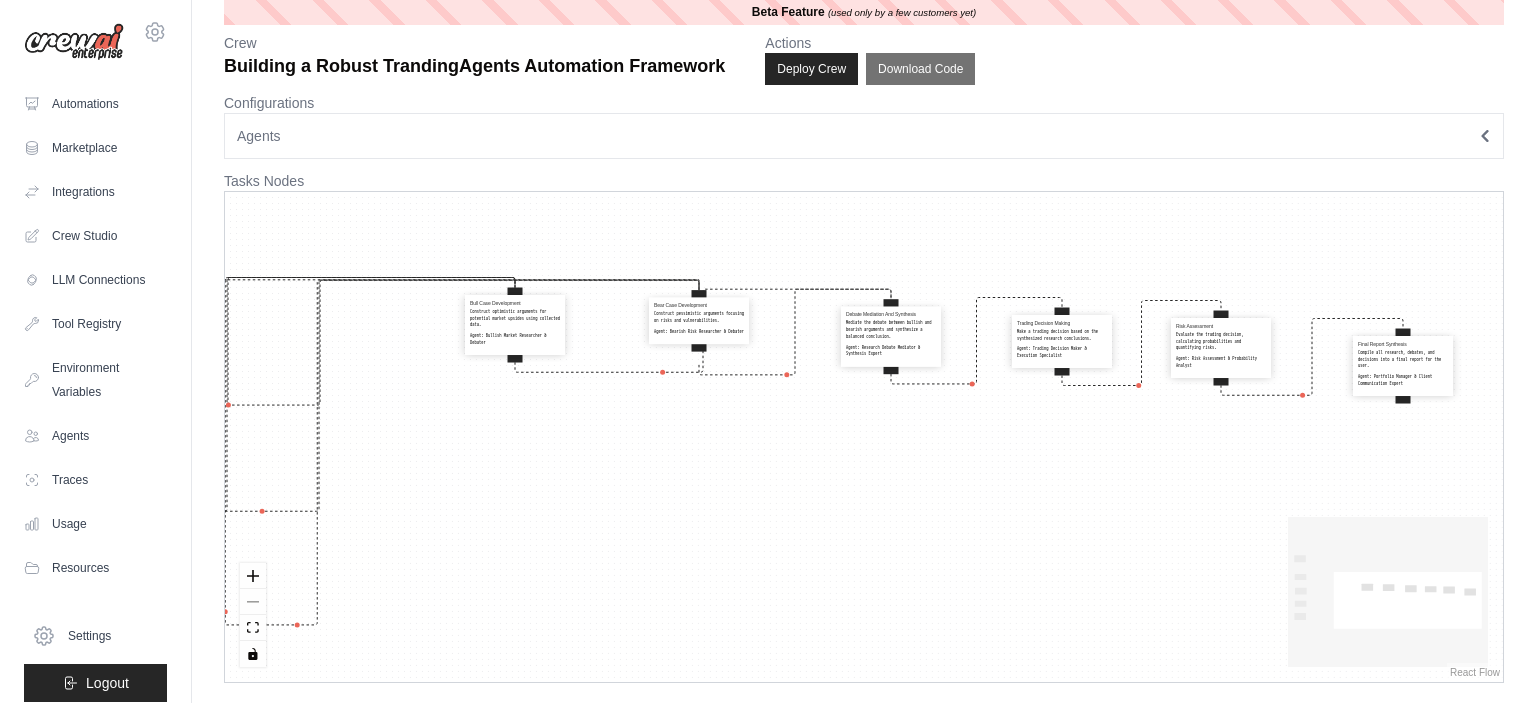 click on "Agent:   Trading Decision Maker & Execution Specialist" at bounding box center [1062, 353] 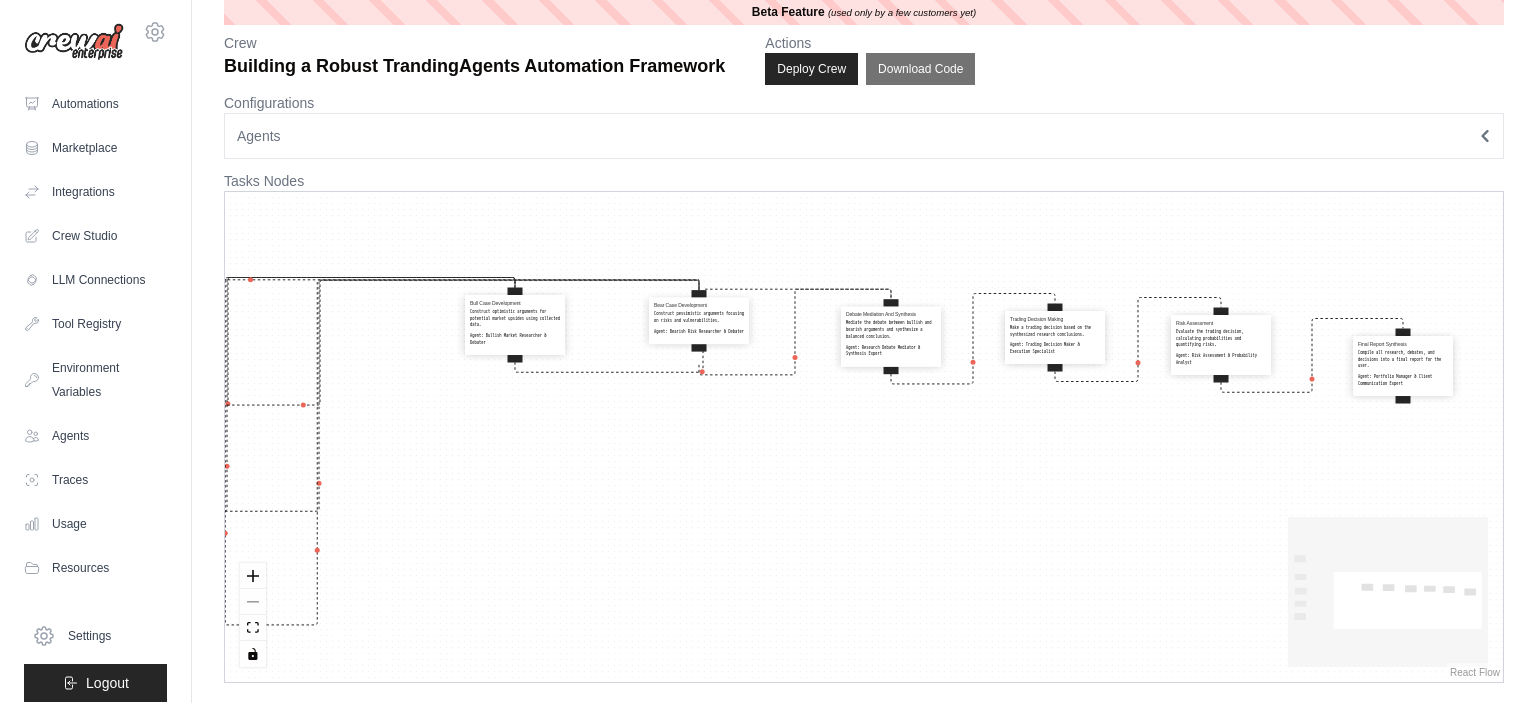 drag, startPoint x: 1244, startPoint y: 353, endPoint x: 1378, endPoint y: 354, distance: 134.00374 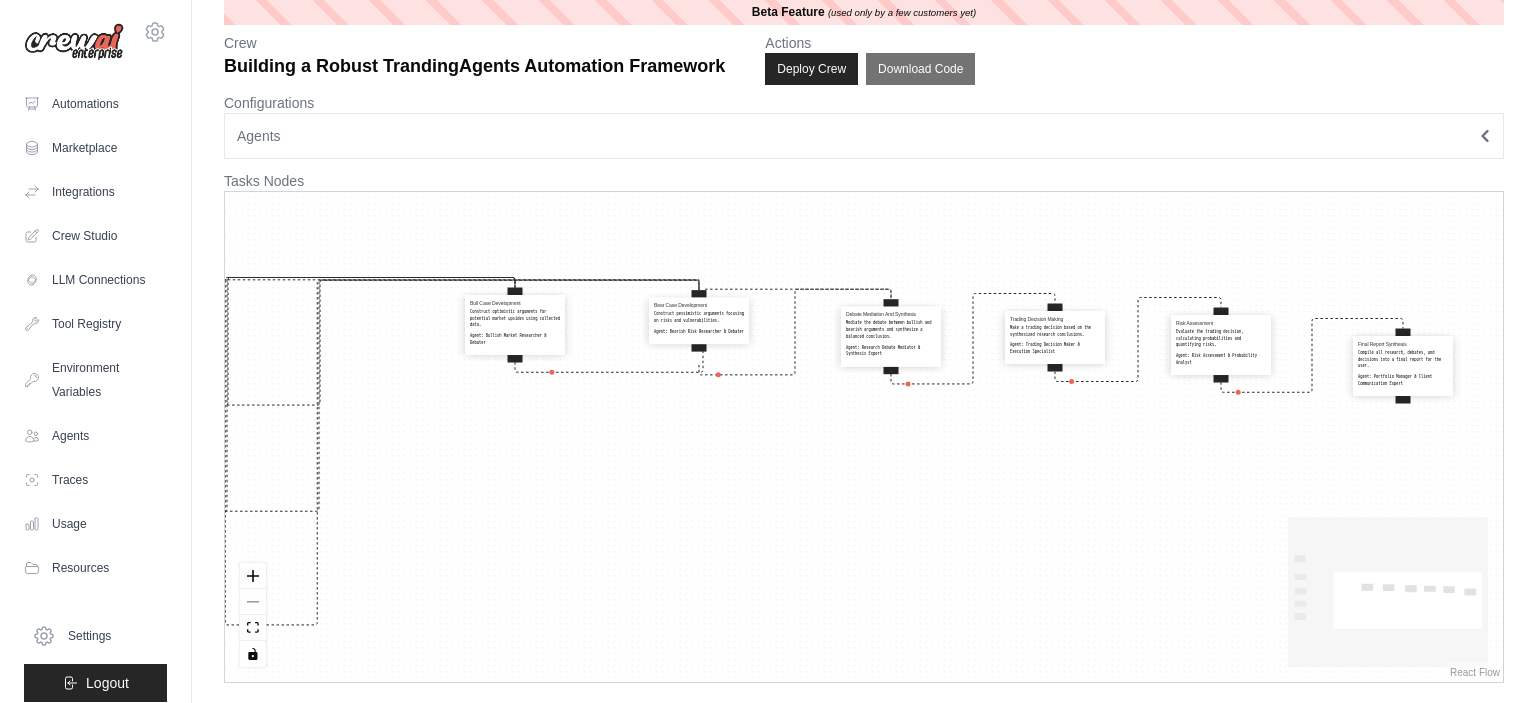 click on "Risk Assessment Evaluate the trading decision, calculating probabilities and quantifying risks. Agent:   Risk Assessment & Probability Analyst" at bounding box center (1221, 343) 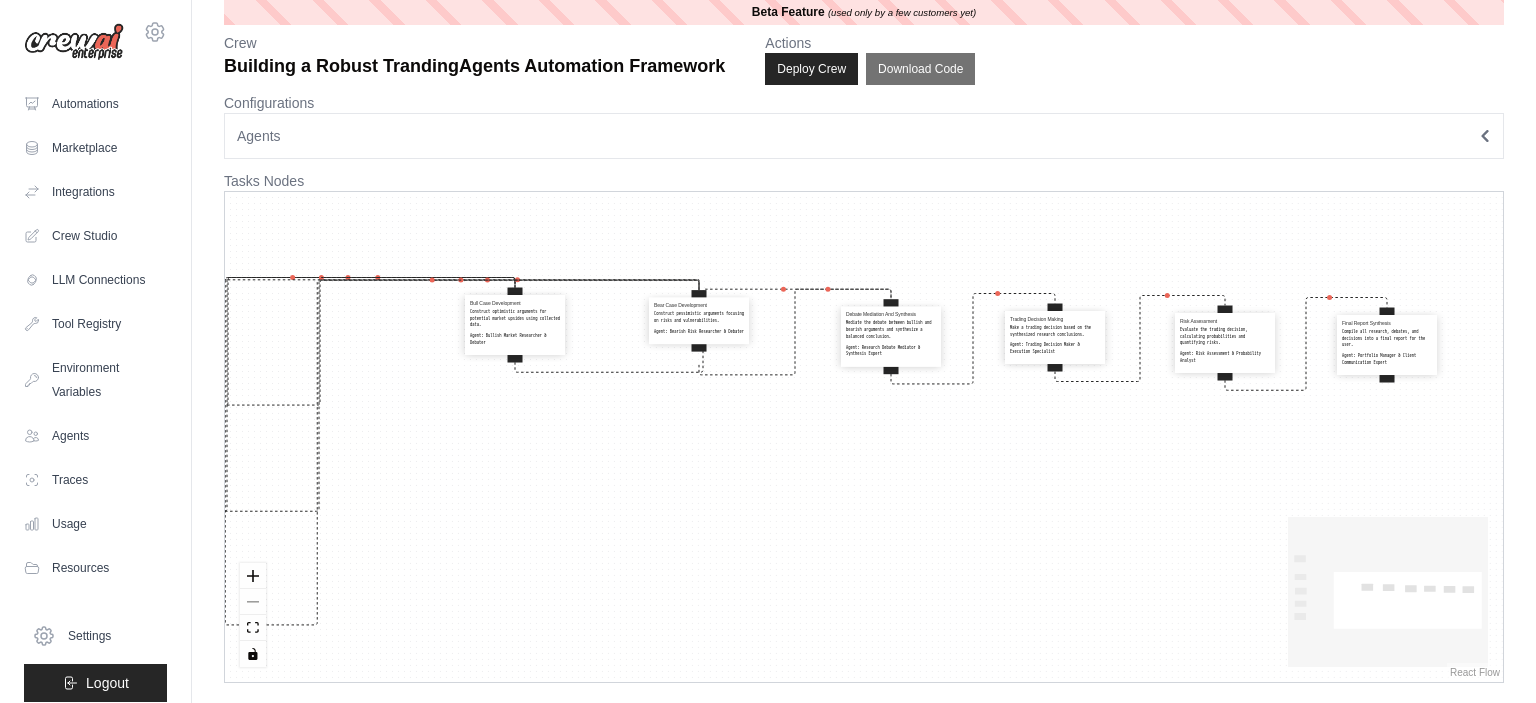 drag, startPoint x: 1404, startPoint y: 364, endPoint x: 1387, endPoint y: 342, distance: 27.802877 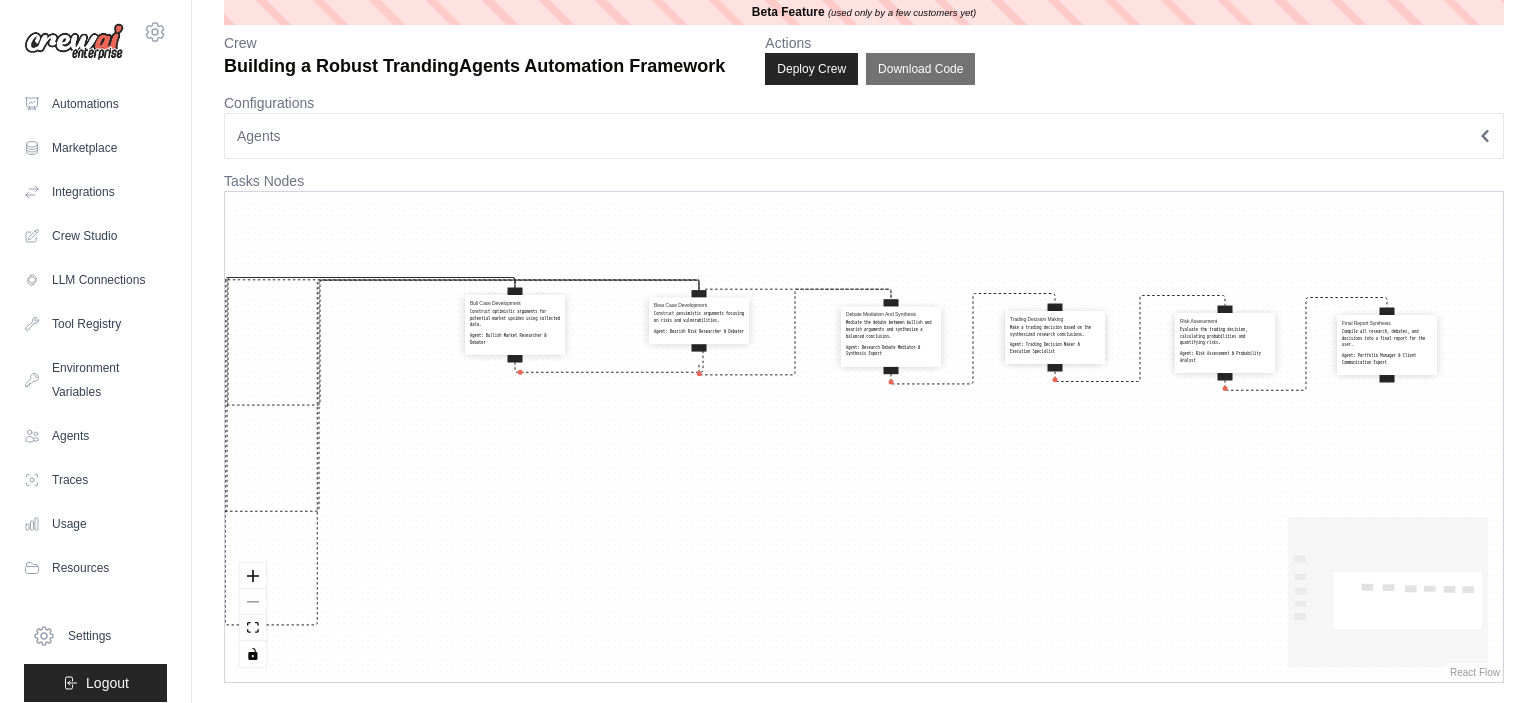 click on "Compile all research, debates, and decisions into a final report for the user." at bounding box center [1387, 338] 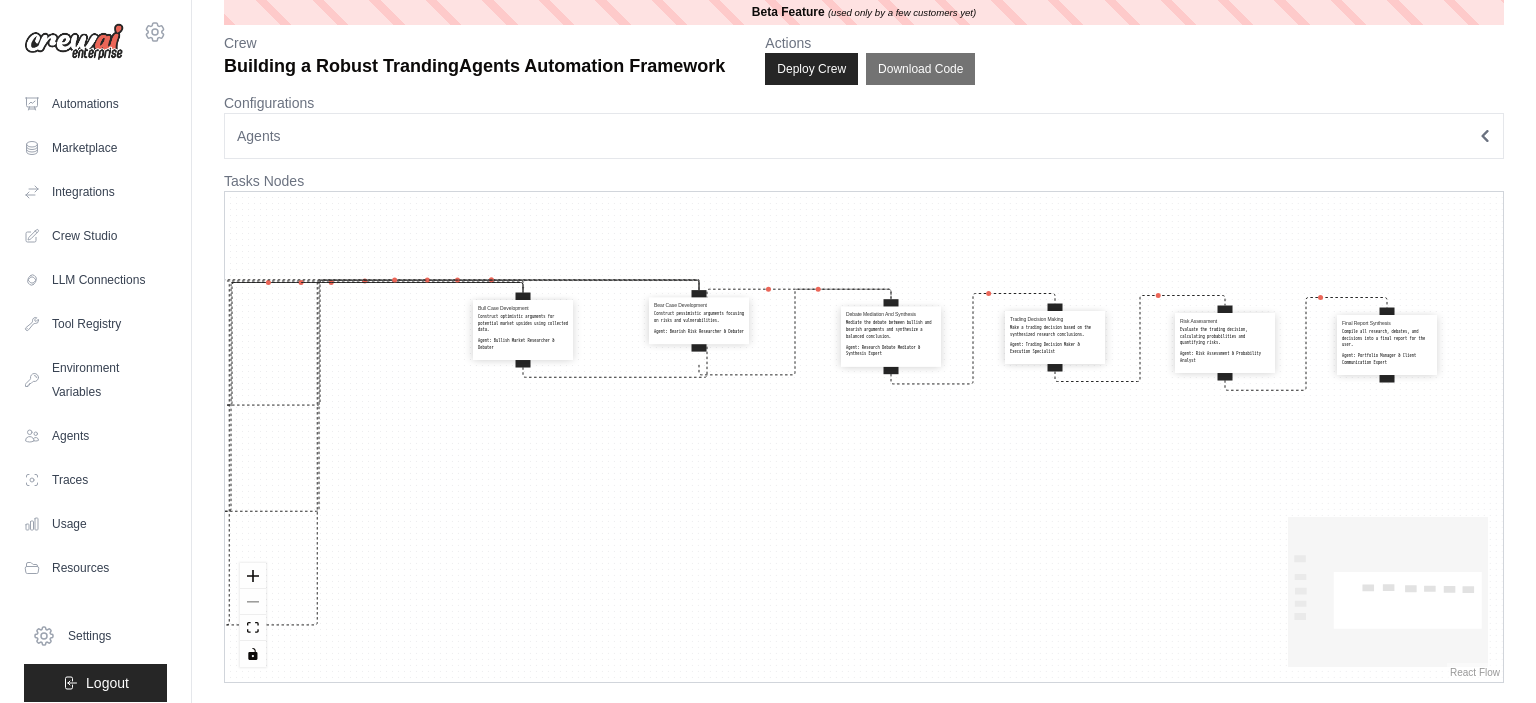 click on "Agent:   Bullish Market Researcher & Debater" at bounding box center [523, 344] 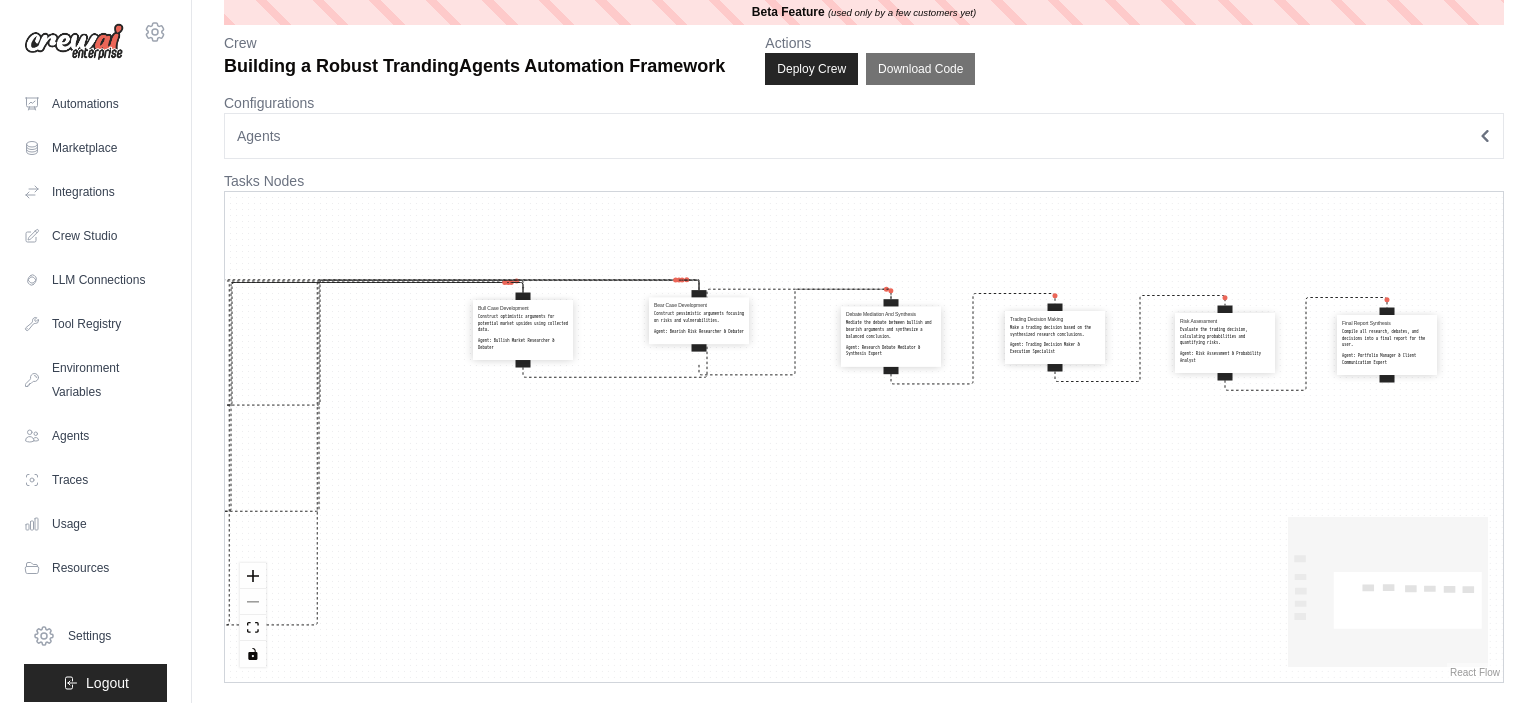 click on "Orchestration Of Query Receive the user's query about financial assets and create a detailed action plan for all specialist agents. Agent:   Strategic Orchestrator Market Data Collection Obtain real-time market data including prices, volume, and technical indicators. Agent:   Market Data Specialist Social Sentiment Analysis Gather data on market sentiment from social media and retail investor behavior. Agent:   Social Sentiment Data Collector News Collection Capture breaking news, earnings reports, and events impacting the market. Agent:   Financial News Data Gatherer Fundamental Technical Analysis Analyze fundamental data and financial metrics of the company/asset. Agent:   Fundamental & Technical Data Analyst Bull Case Development Construct optimistic arguments for potential market upsides using collected data. Agent:   Bullish Market Researcher & Debater Bear Case Development Construct pessimistic arguments focusing on risks and vulnerabilities. Agent:   Bearish Risk Researcher & Debater Agent:   Agent:" at bounding box center [864, 437] 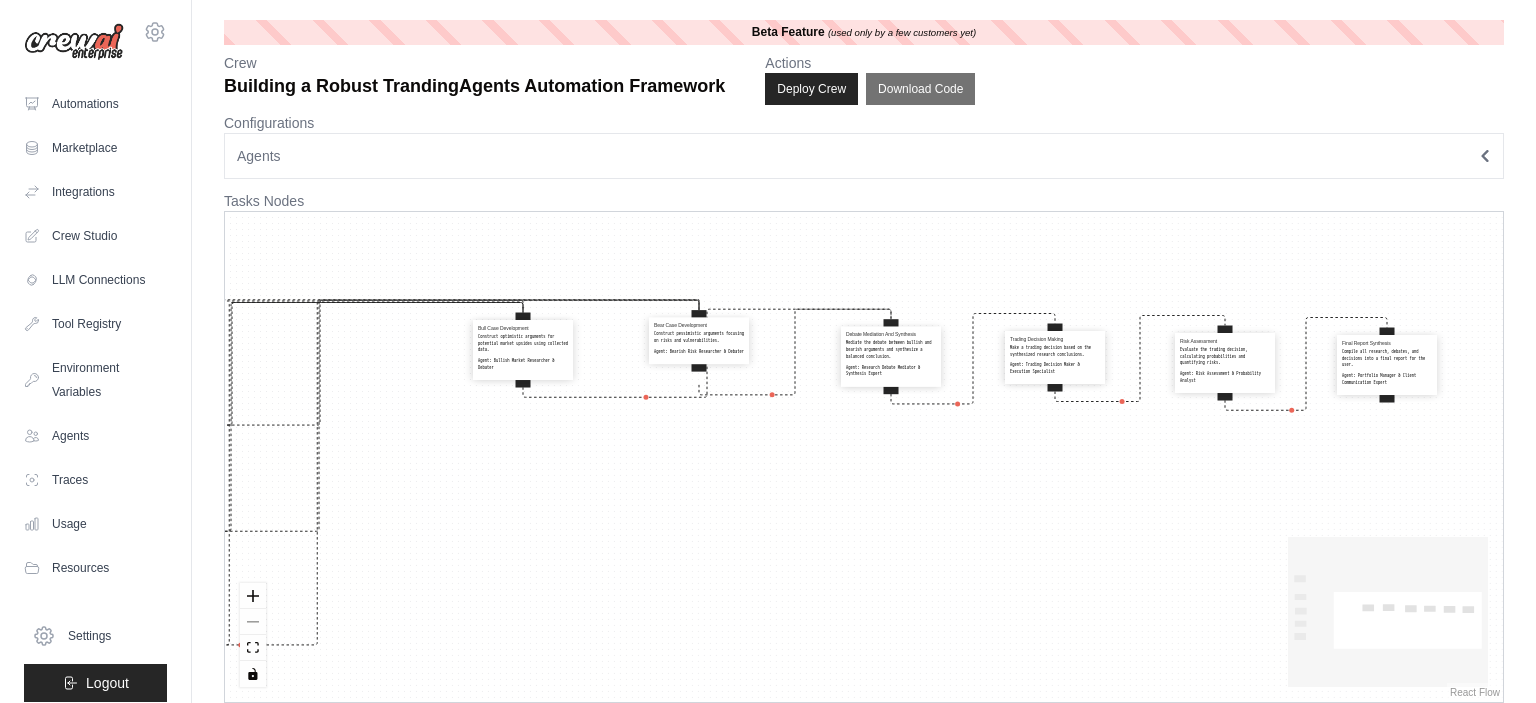 scroll, scrollTop: 20, scrollLeft: 0, axis: vertical 